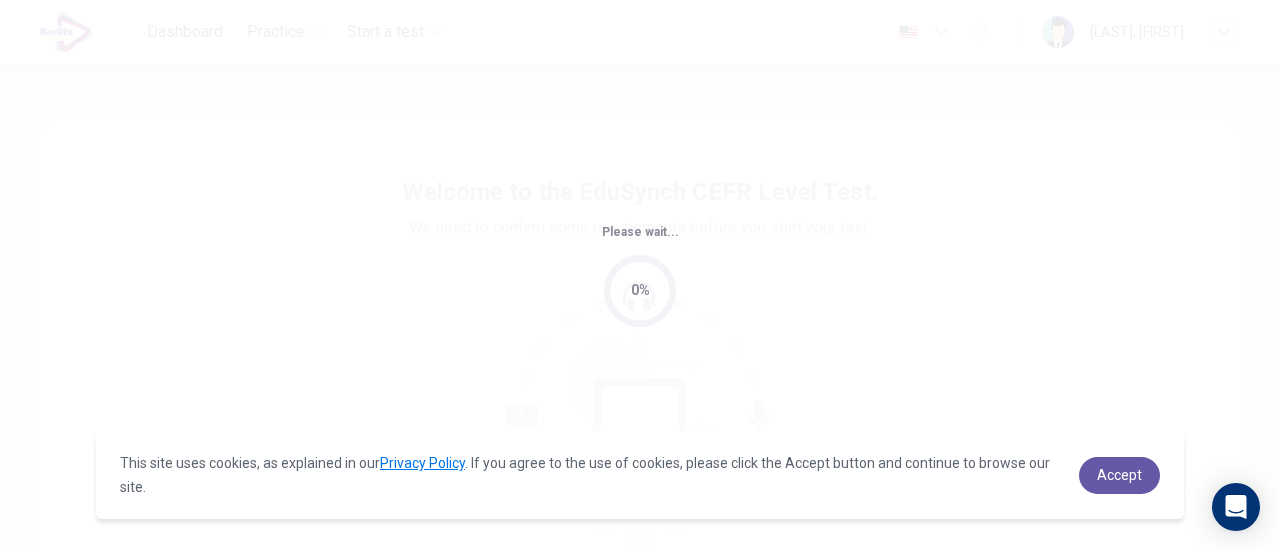 scroll, scrollTop: 0, scrollLeft: 0, axis: both 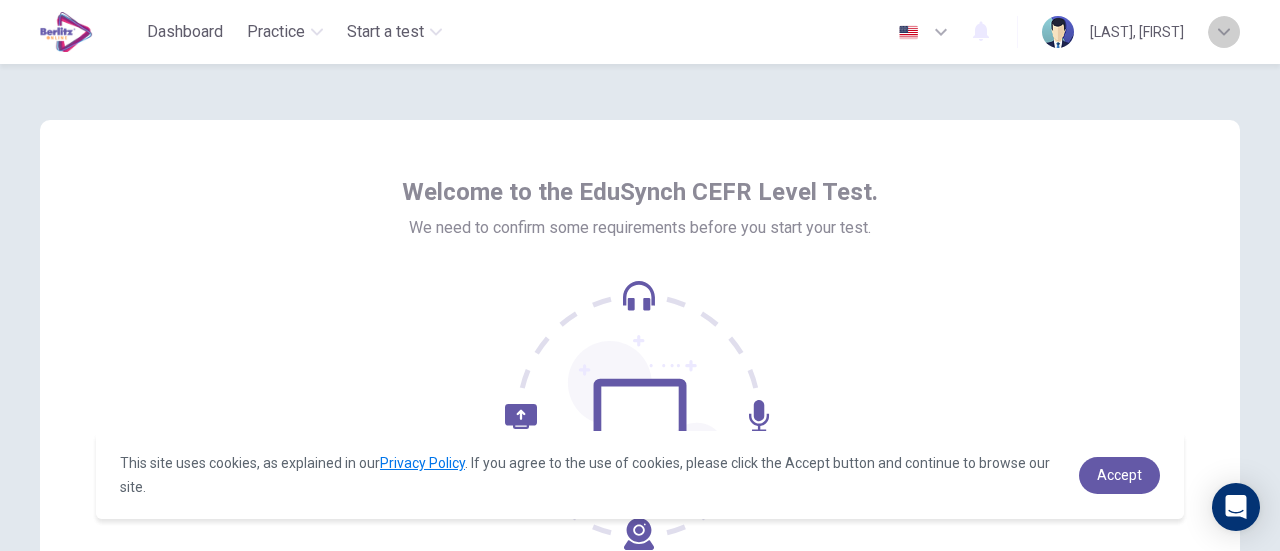 click 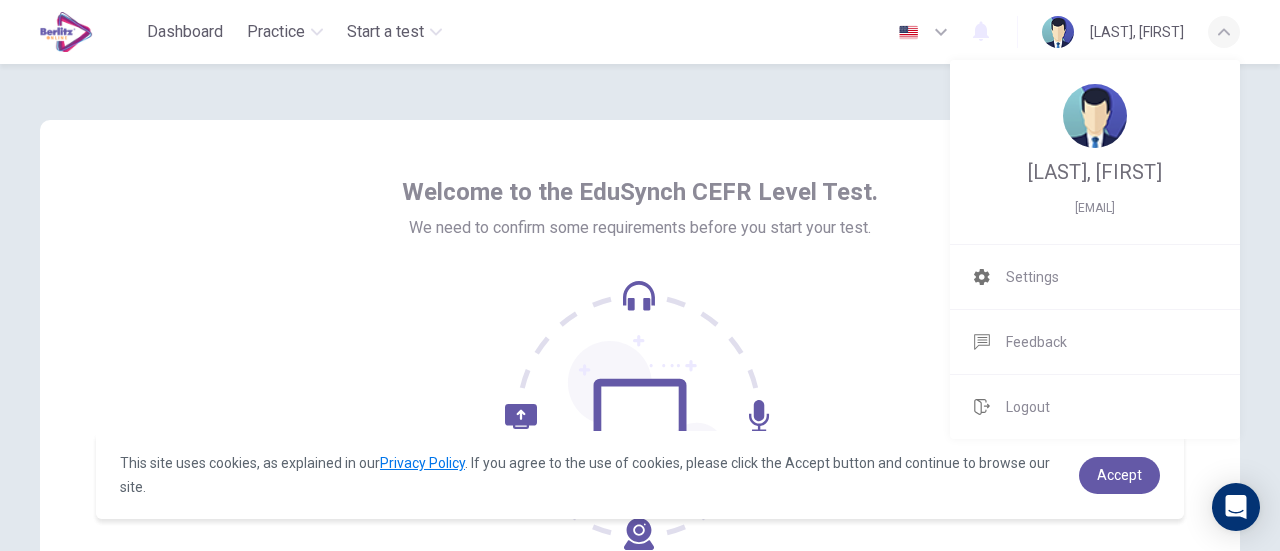 click at bounding box center (640, 275) 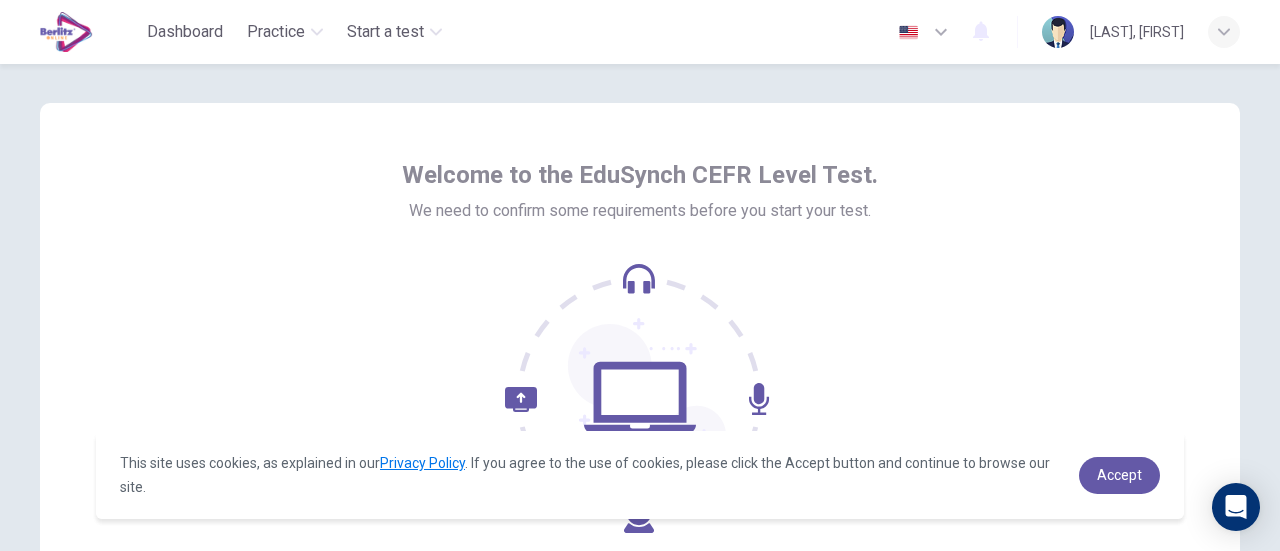 scroll, scrollTop: 16, scrollLeft: 0, axis: vertical 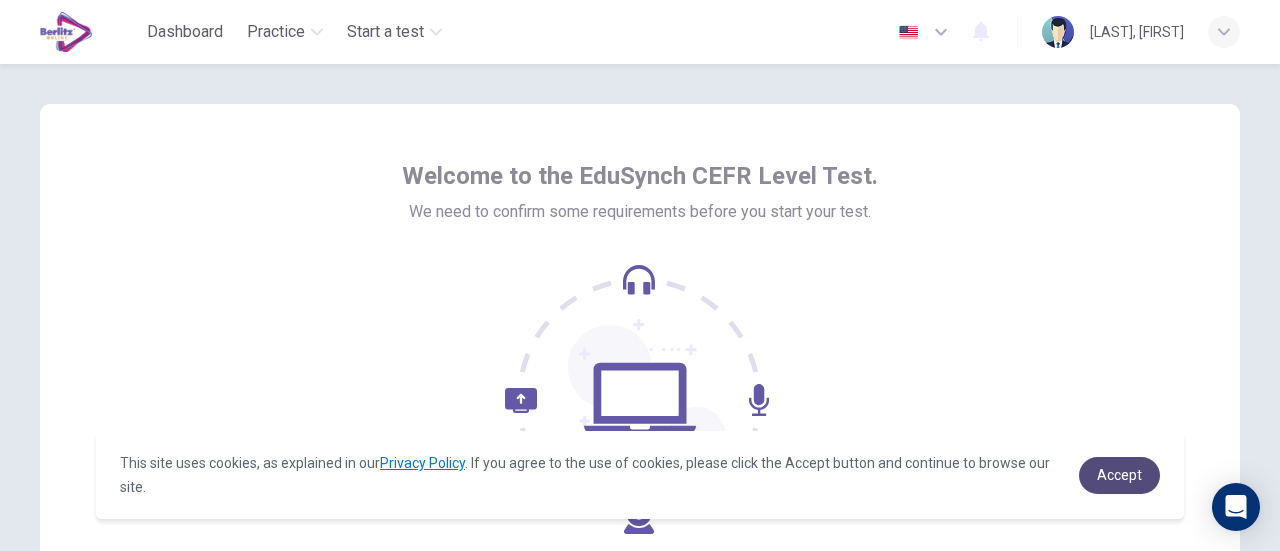 click on "Accept" at bounding box center [1119, 475] 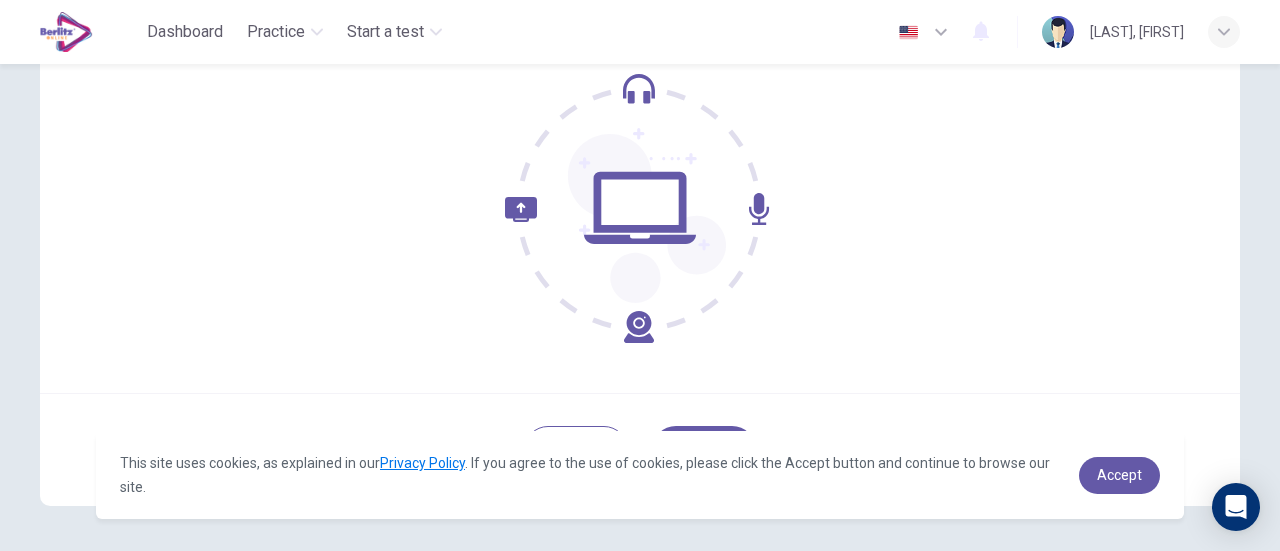 scroll, scrollTop: 281, scrollLeft: 0, axis: vertical 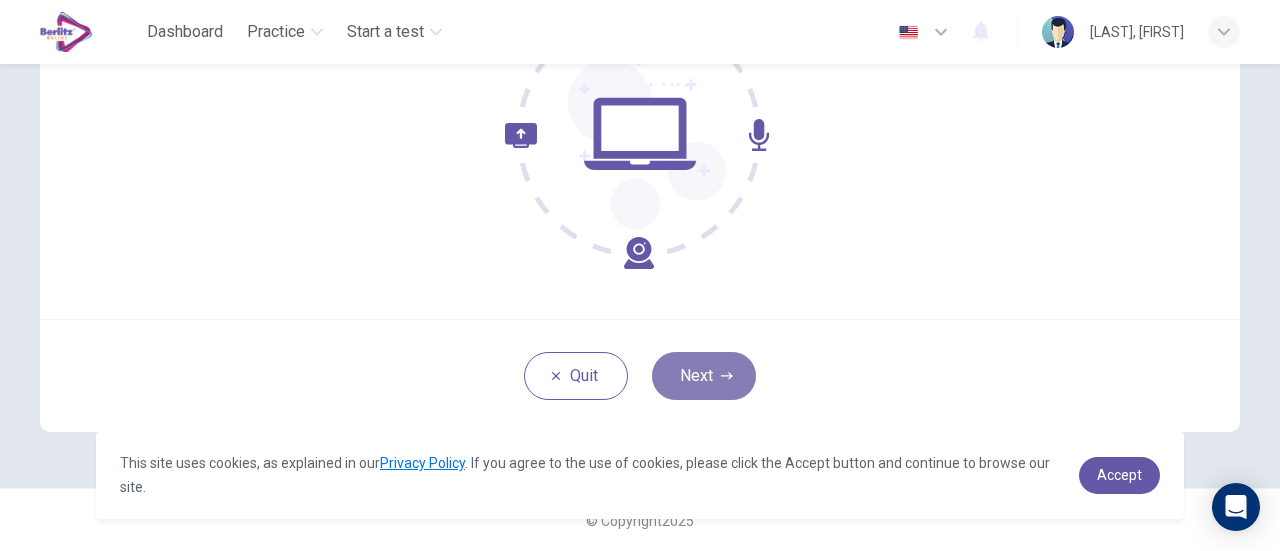 click on "Next" at bounding box center [704, 376] 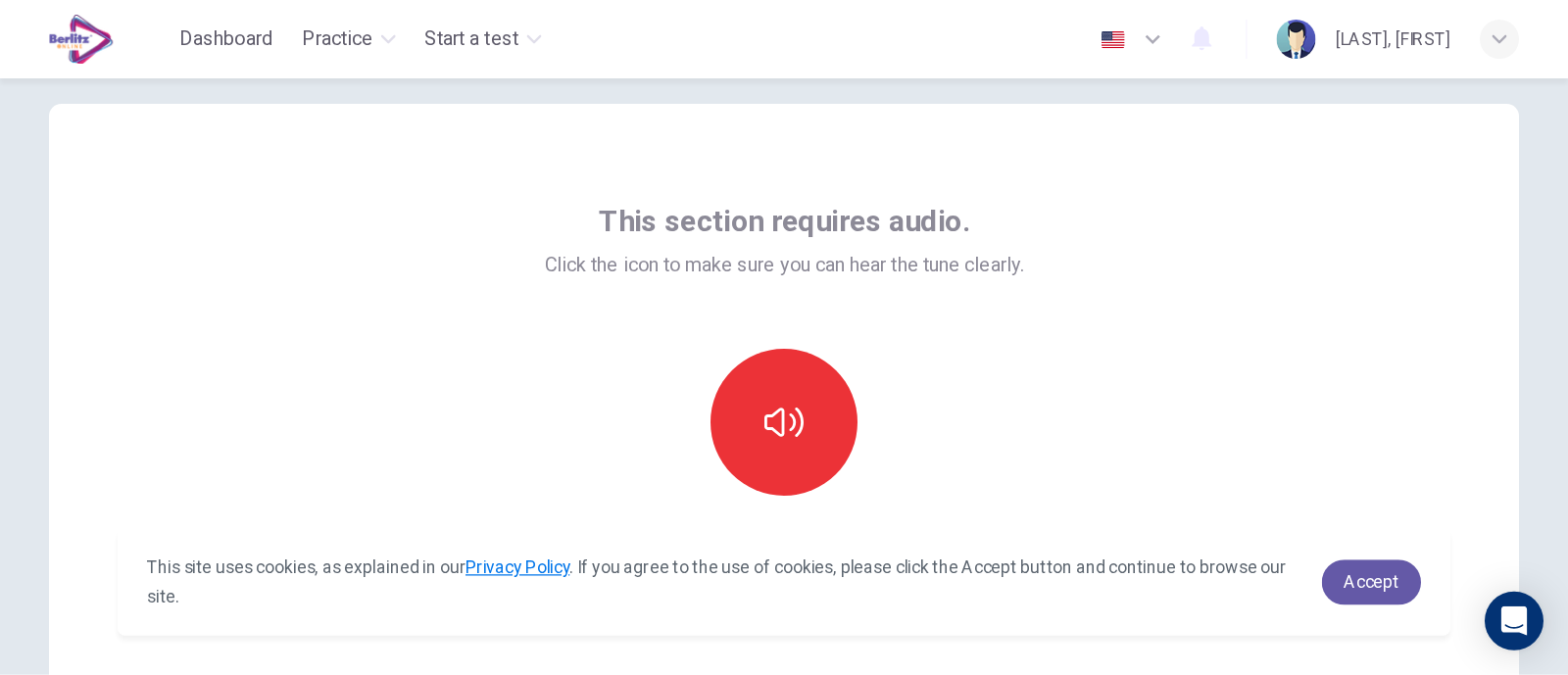 scroll, scrollTop: 0, scrollLeft: 0, axis: both 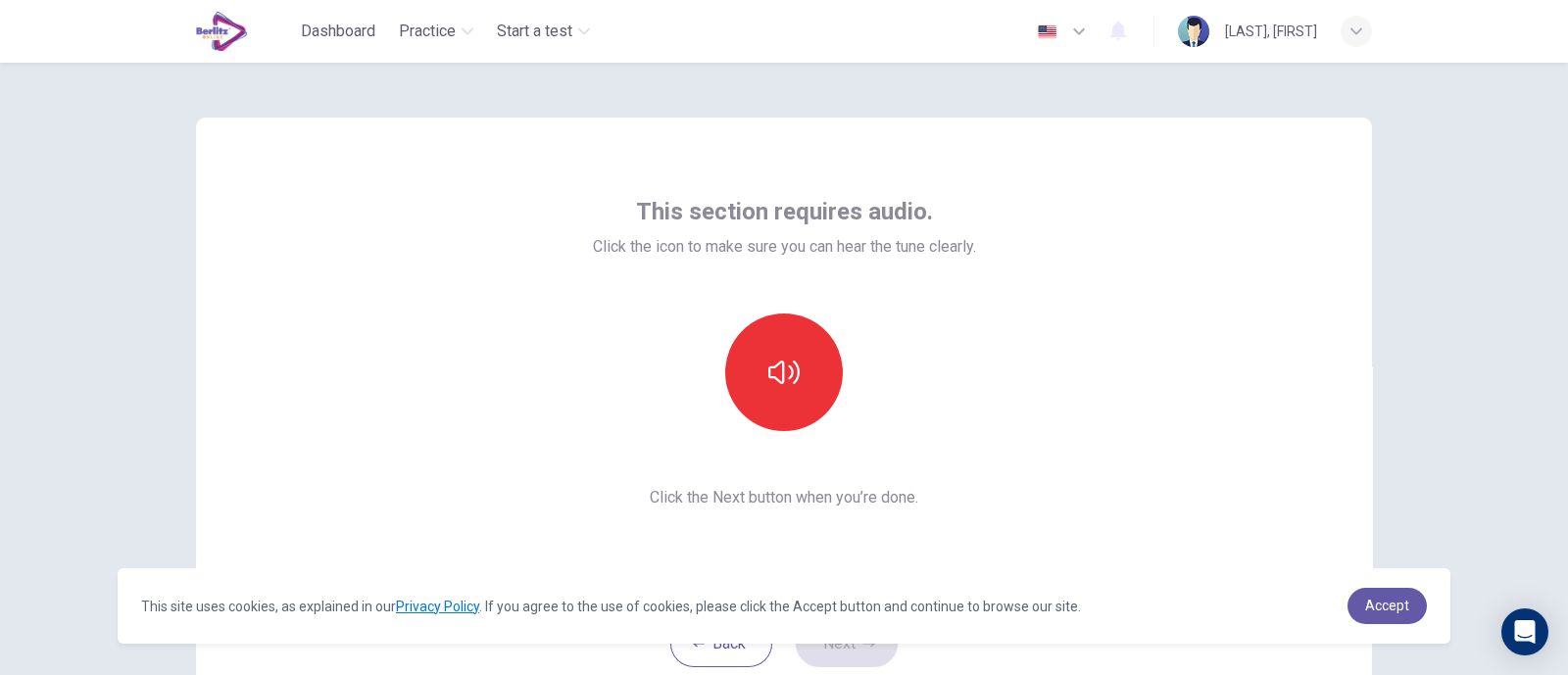 drag, startPoint x: 1126, startPoint y: 5, endPoint x: 715, endPoint y: 315, distance: 514.8019 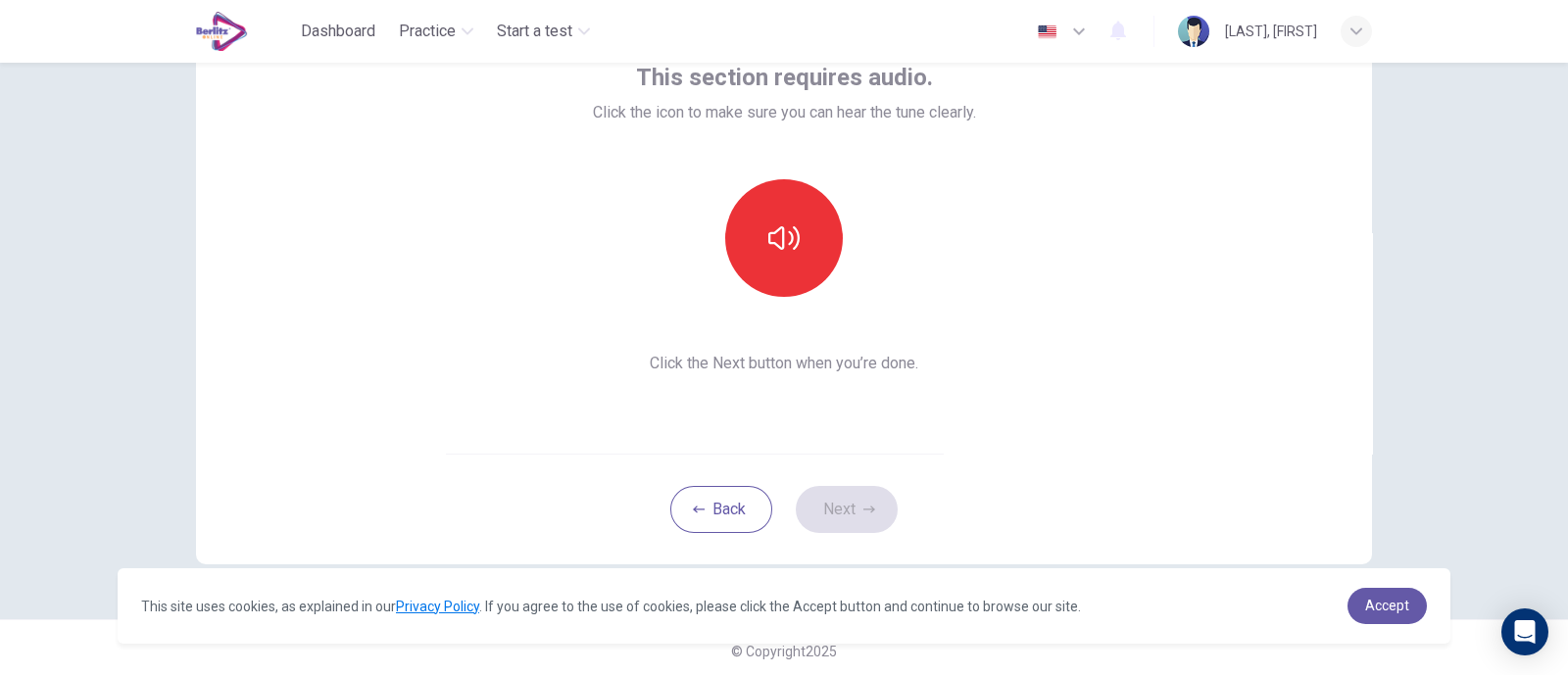 scroll, scrollTop: 140, scrollLeft: 0, axis: vertical 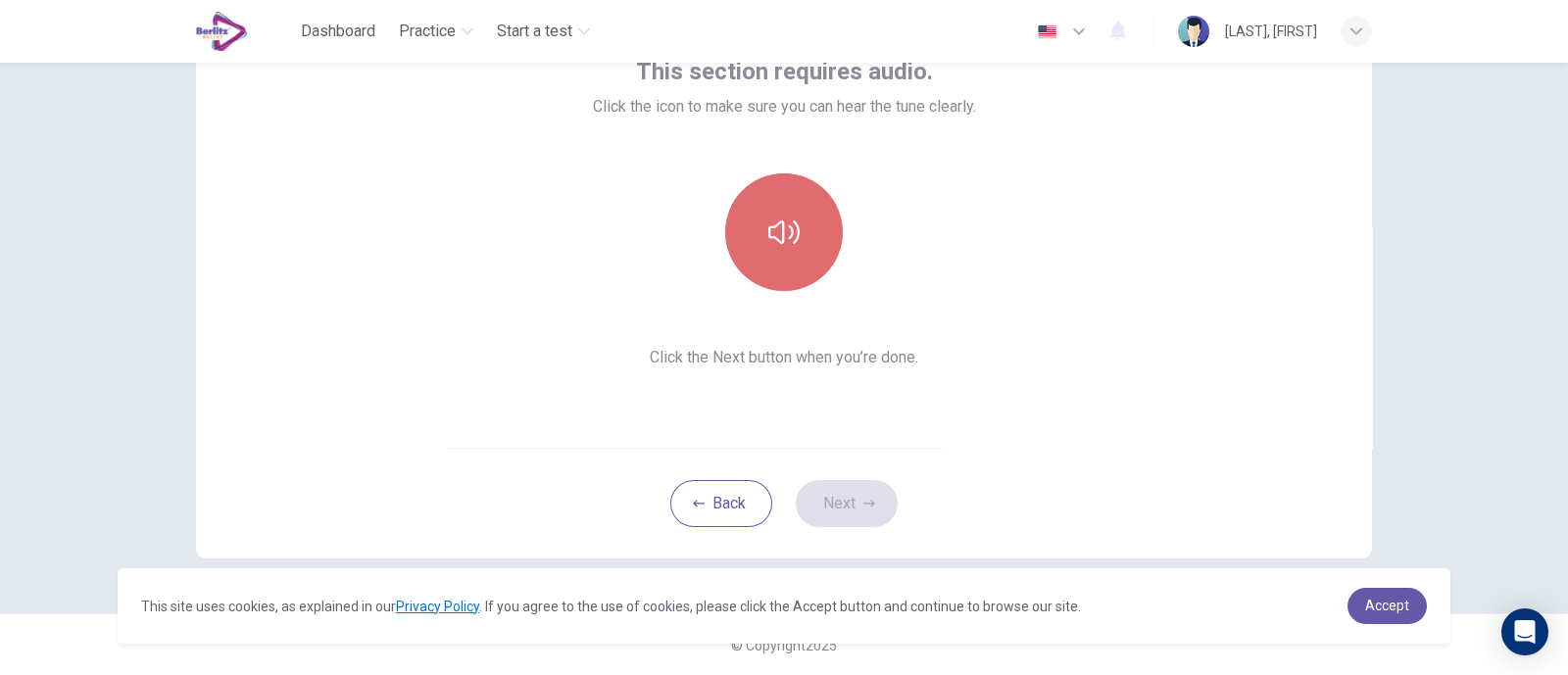 click at bounding box center (784, 232) 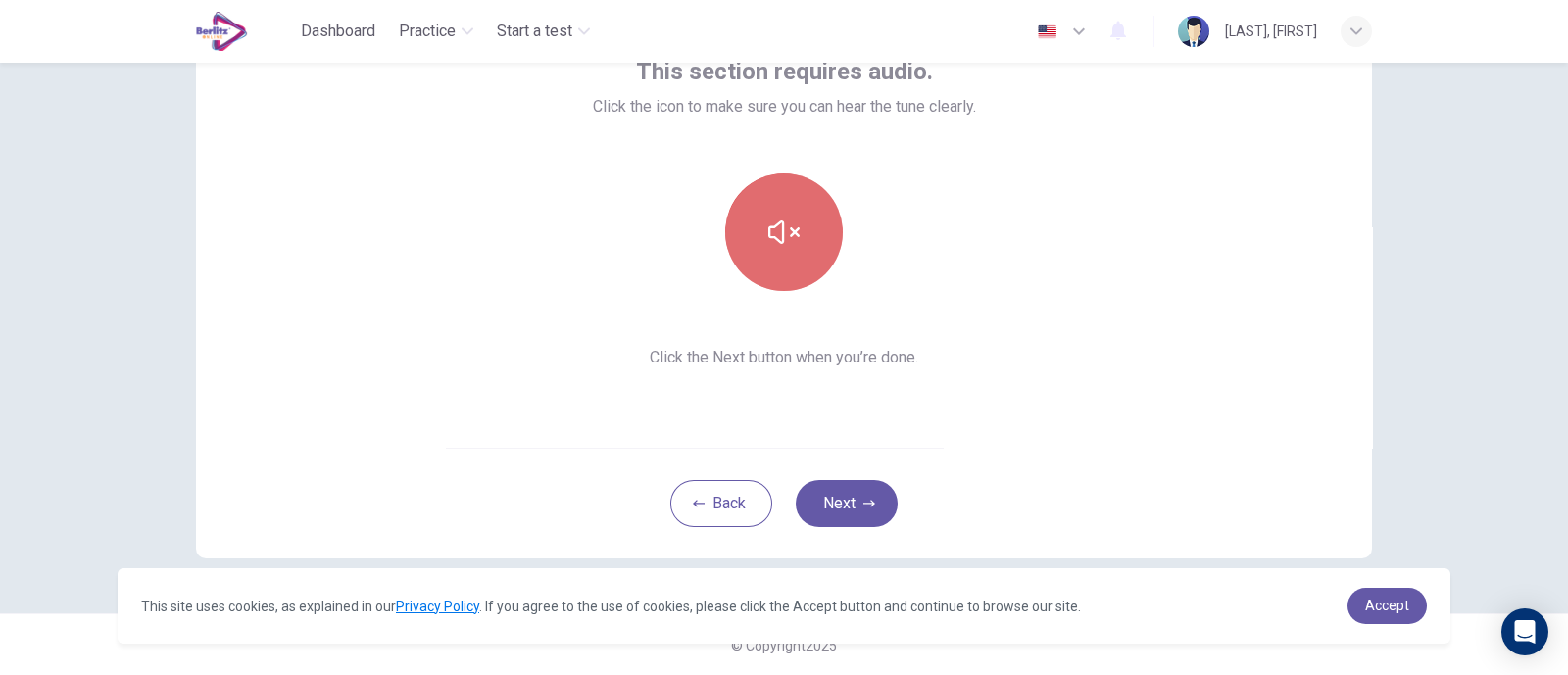 click at bounding box center [784, 232] 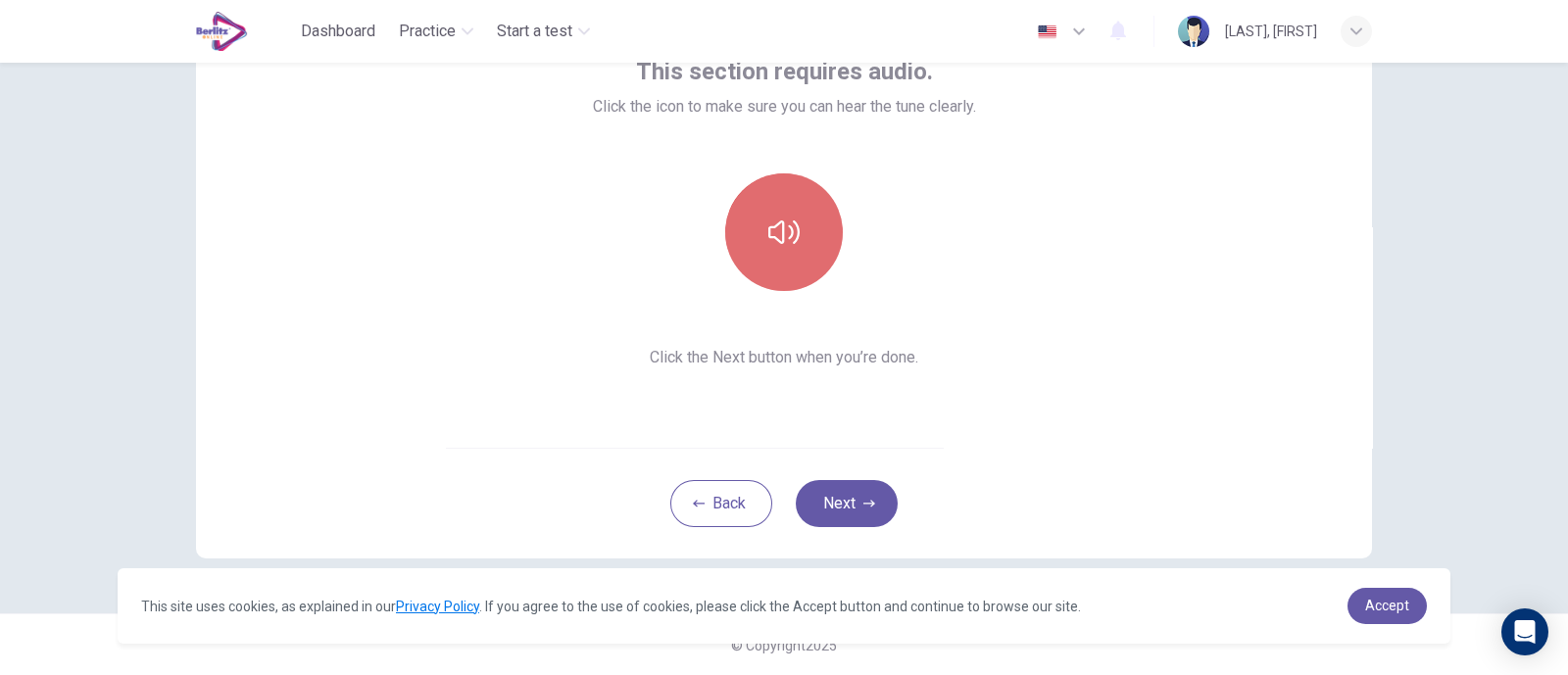click at bounding box center [784, 232] 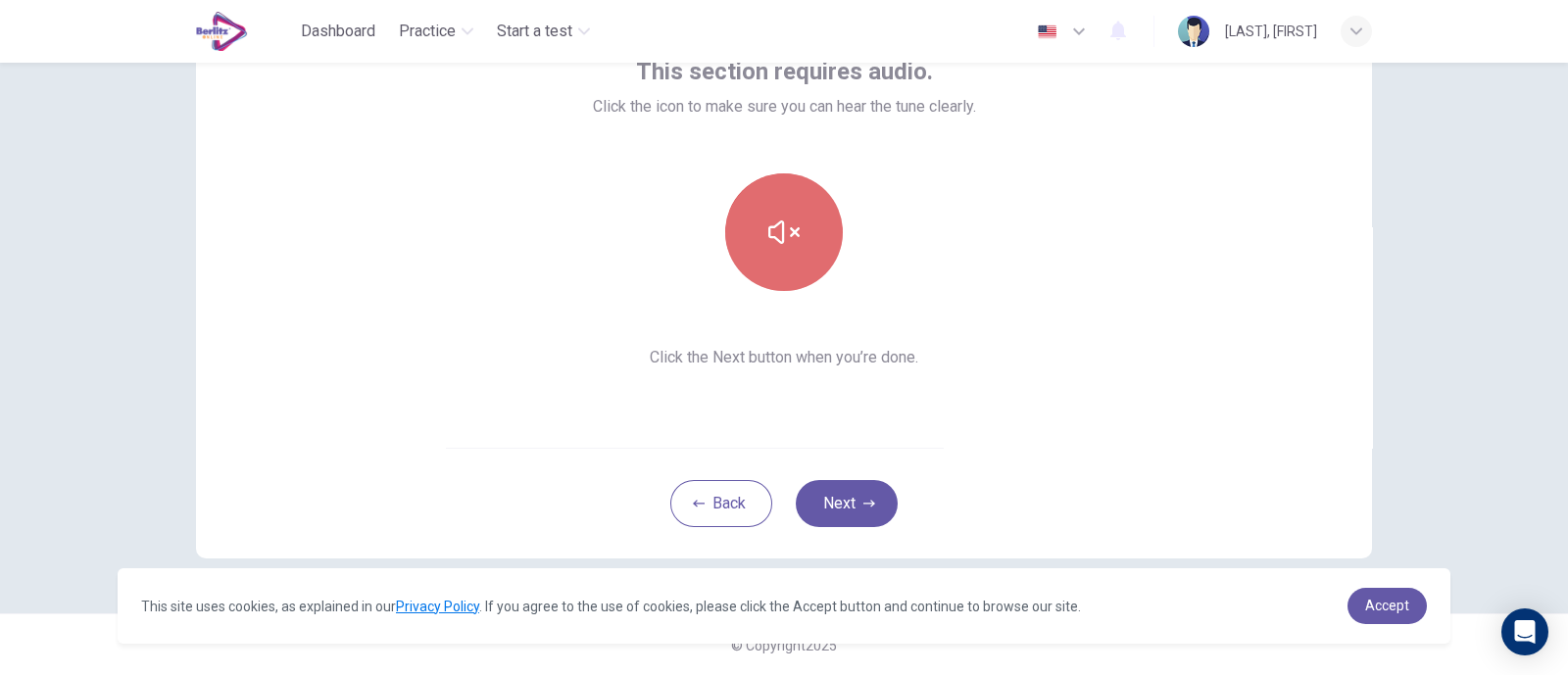 click at bounding box center [784, 232] 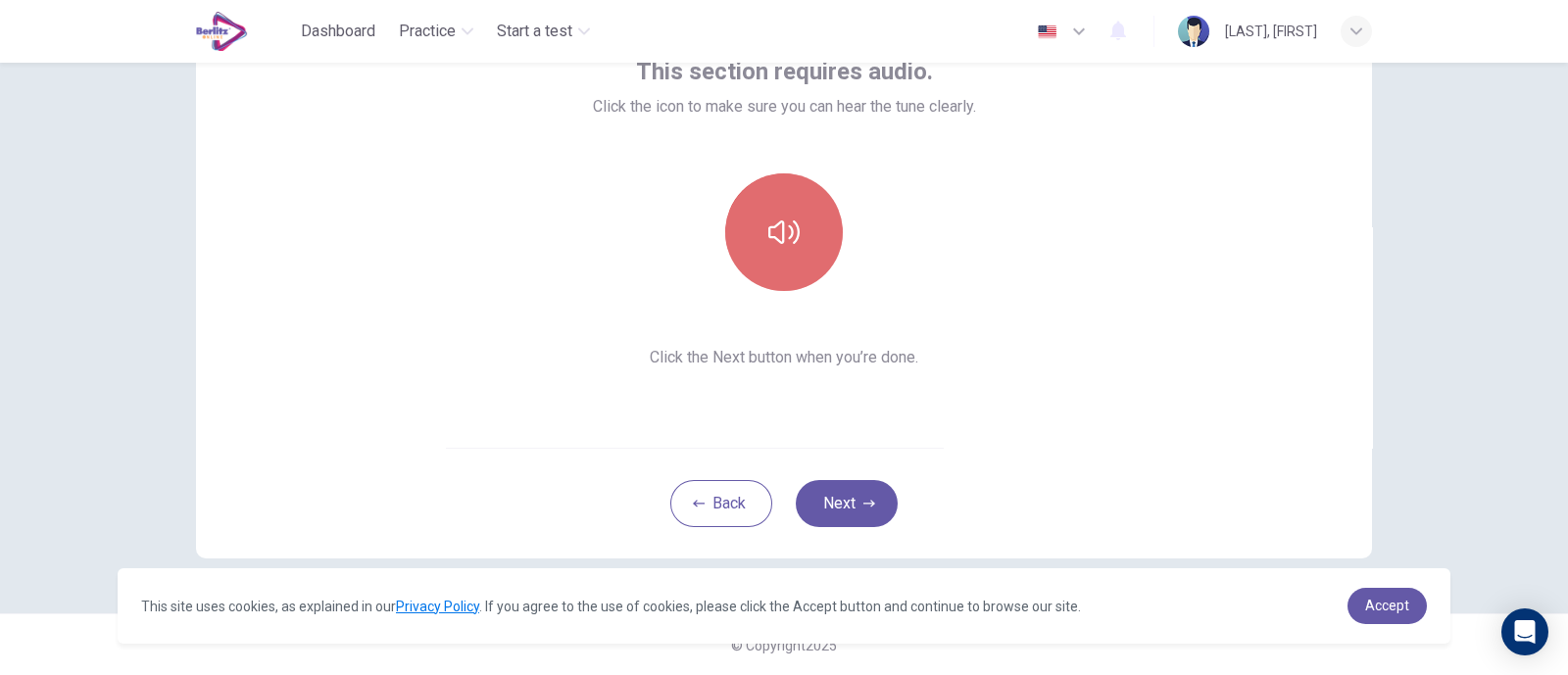 click at bounding box center (784, 232) 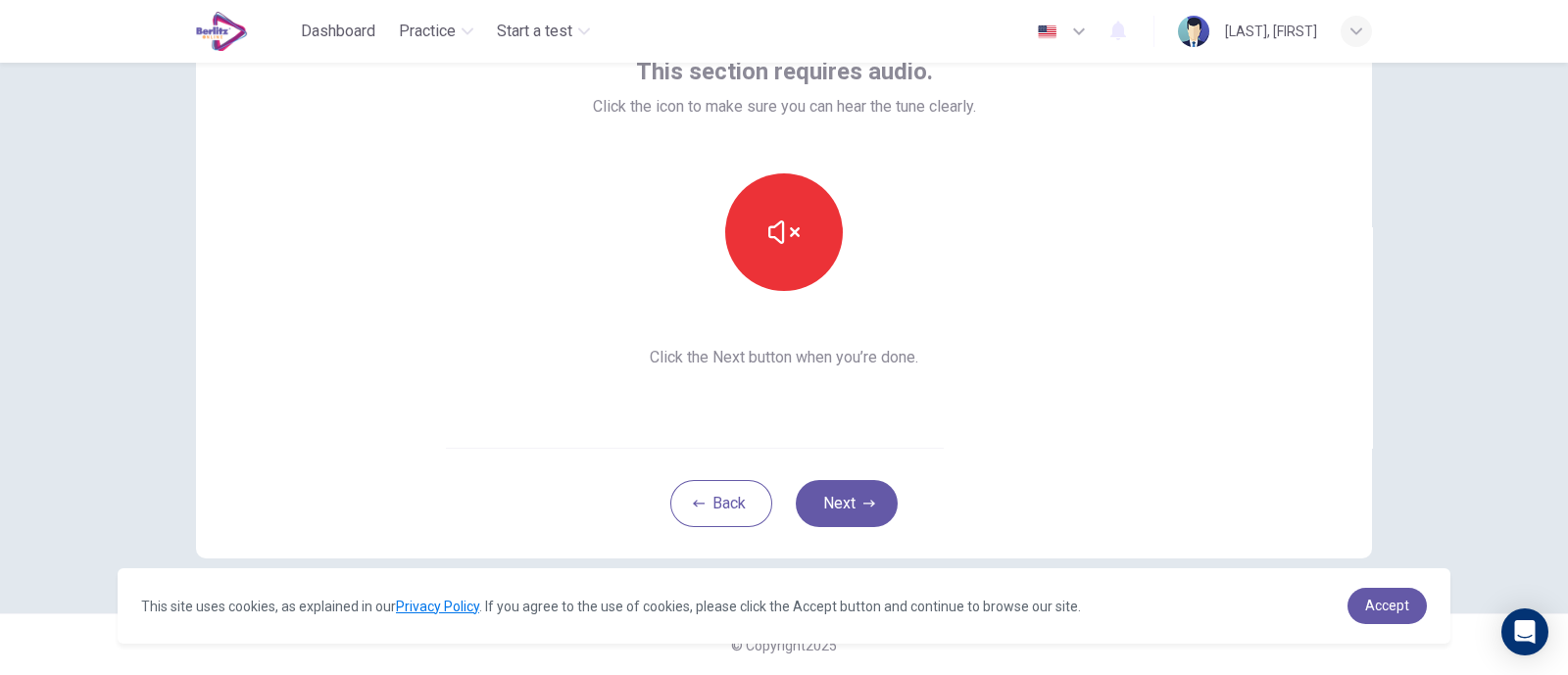 type 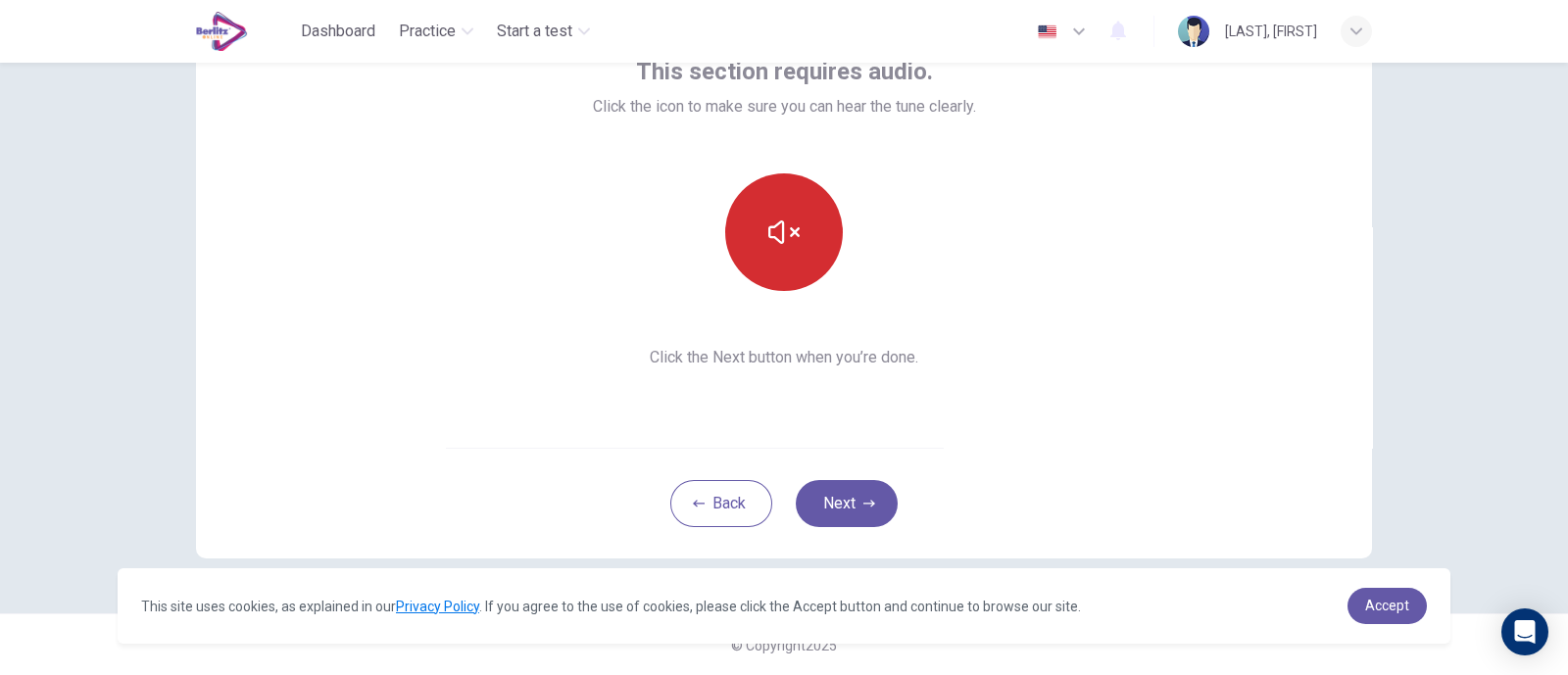 click 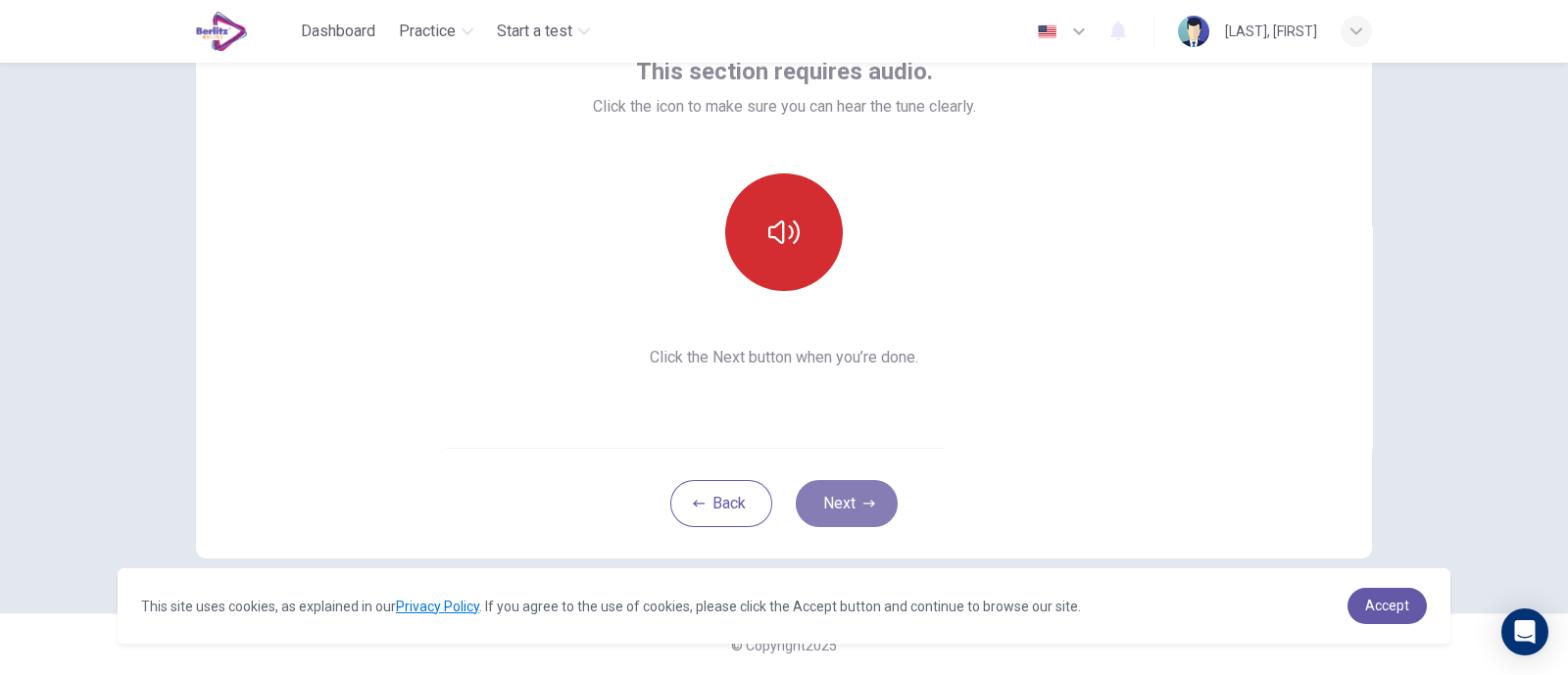 click on "Next" at bounding box center (847, 504) 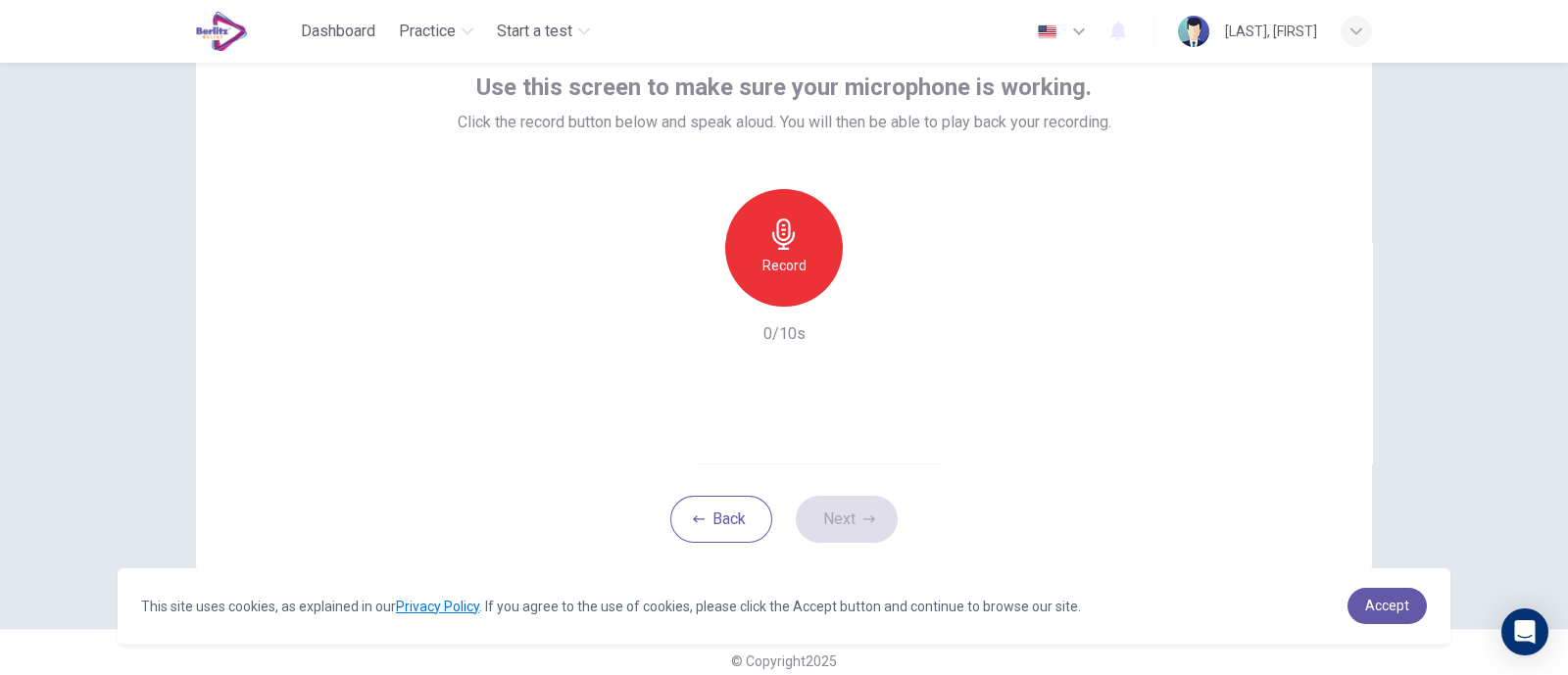 scroll, scrollTop: 122, scrollLeft: 0, axis: vertical 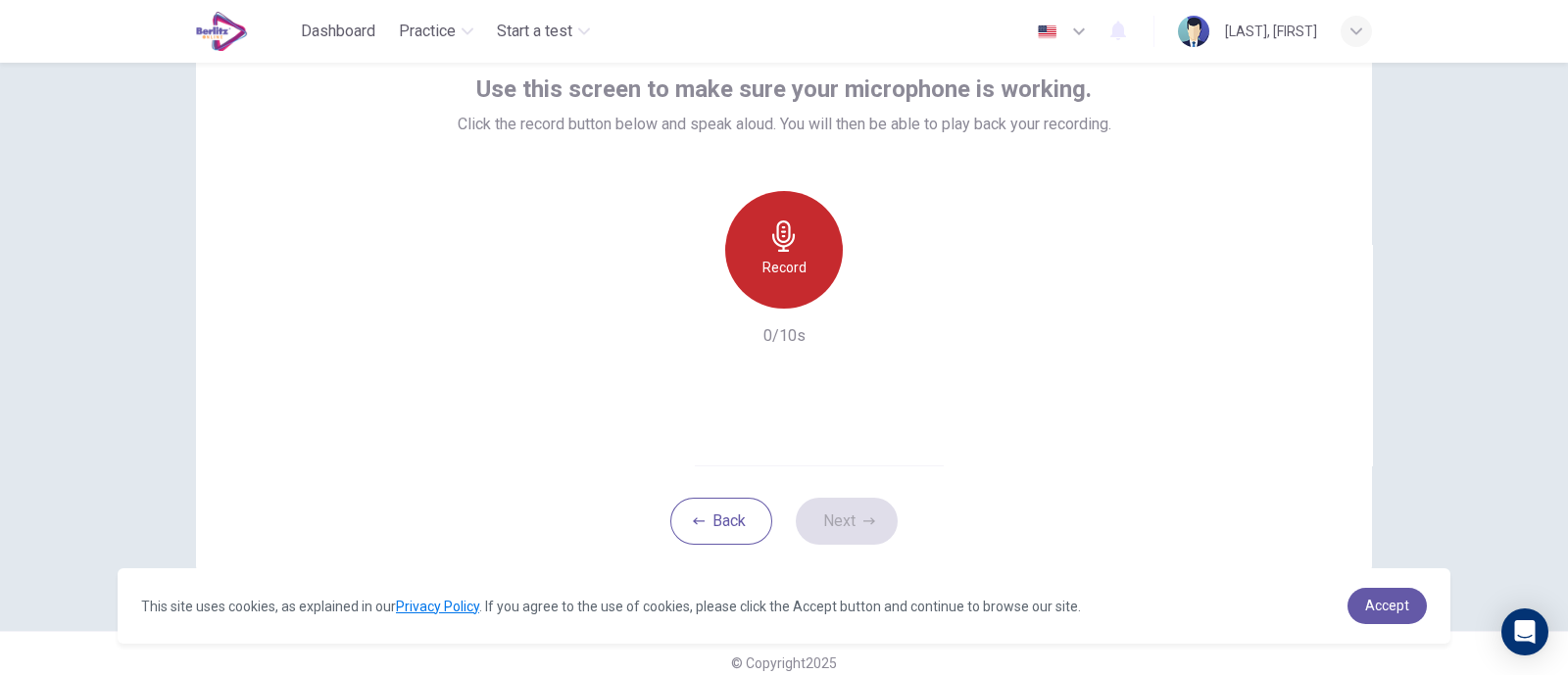 click 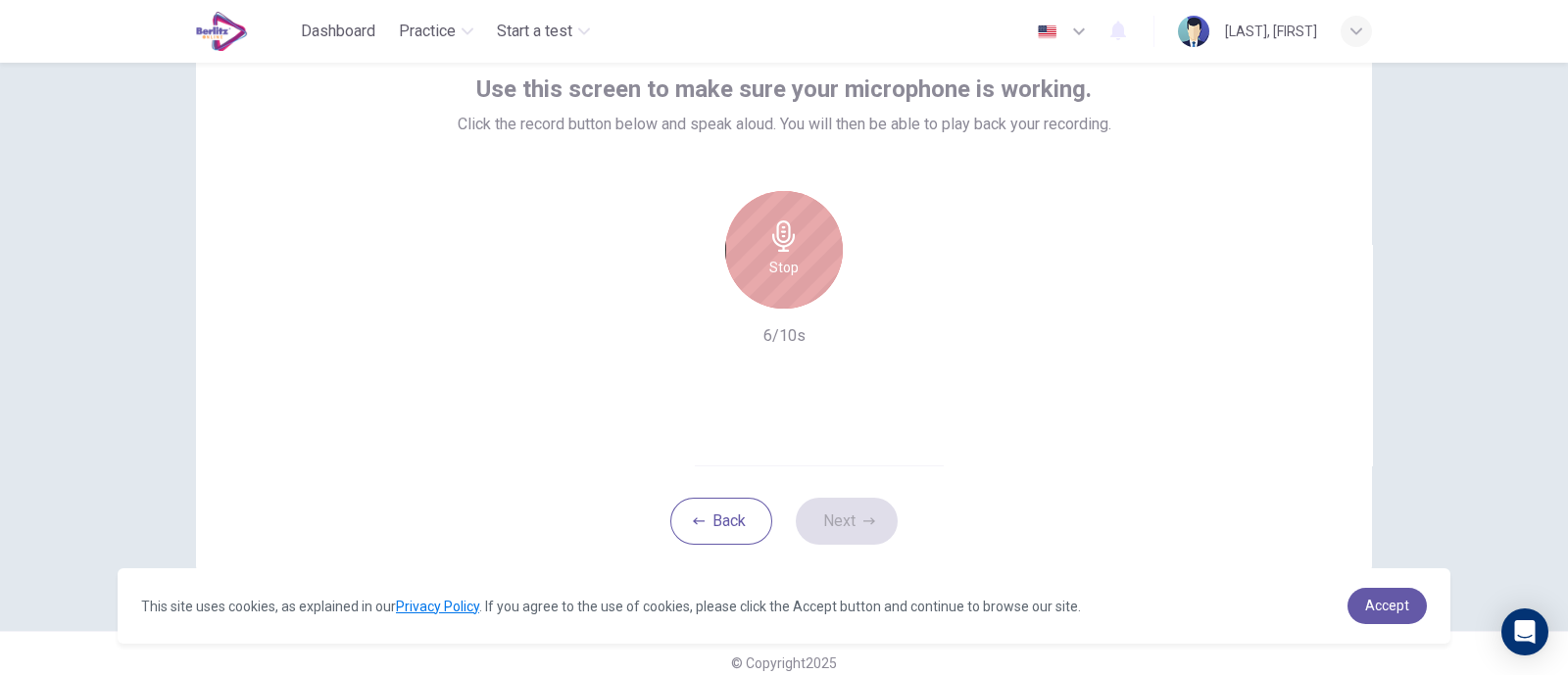 click on "Stop" at bounding box center [784, 267] 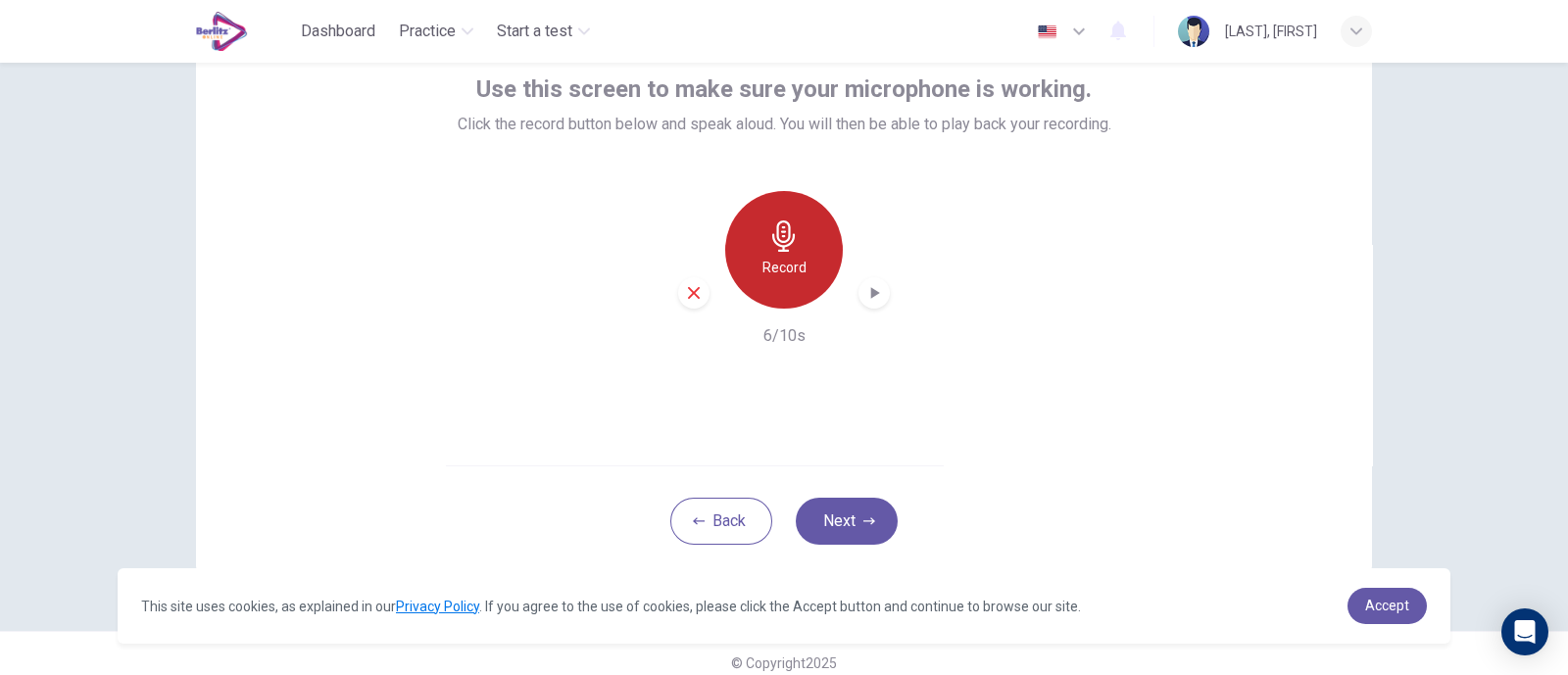 click 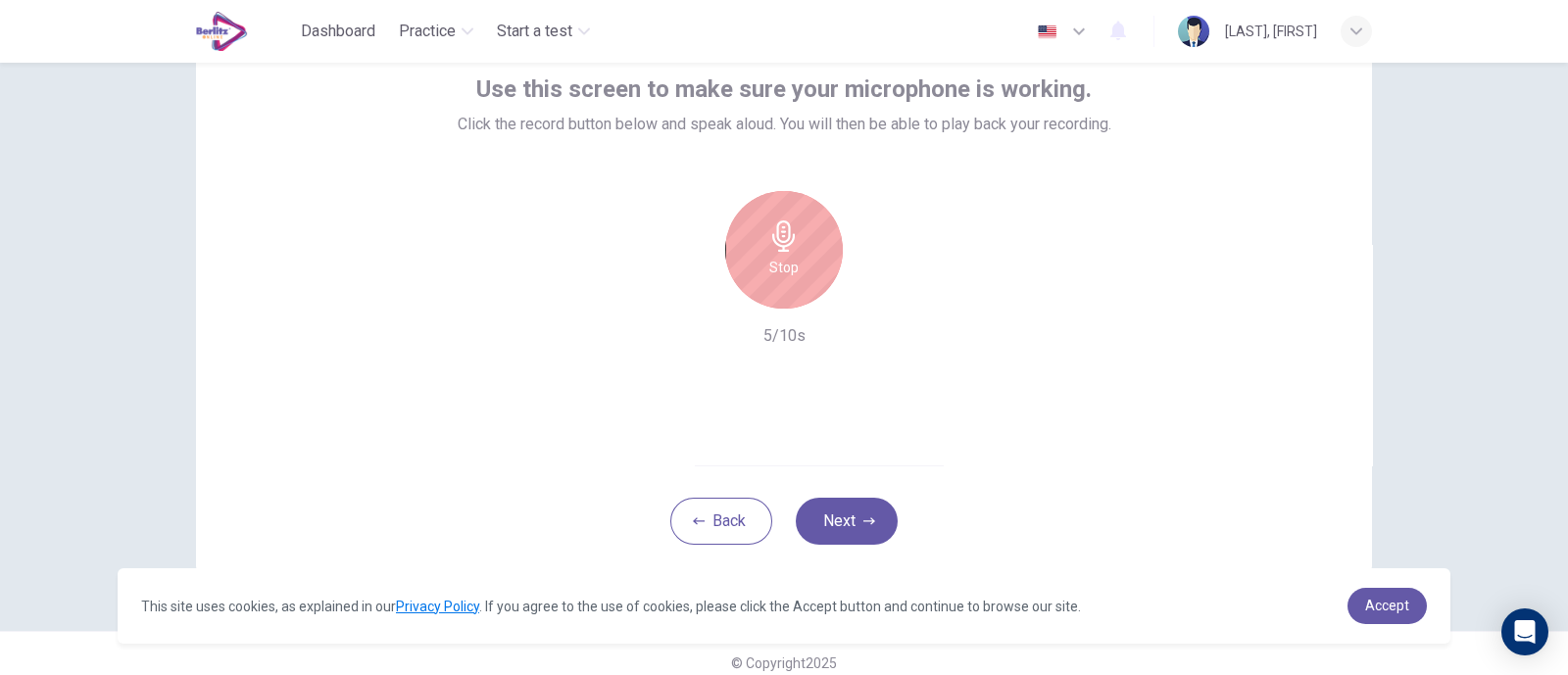 type 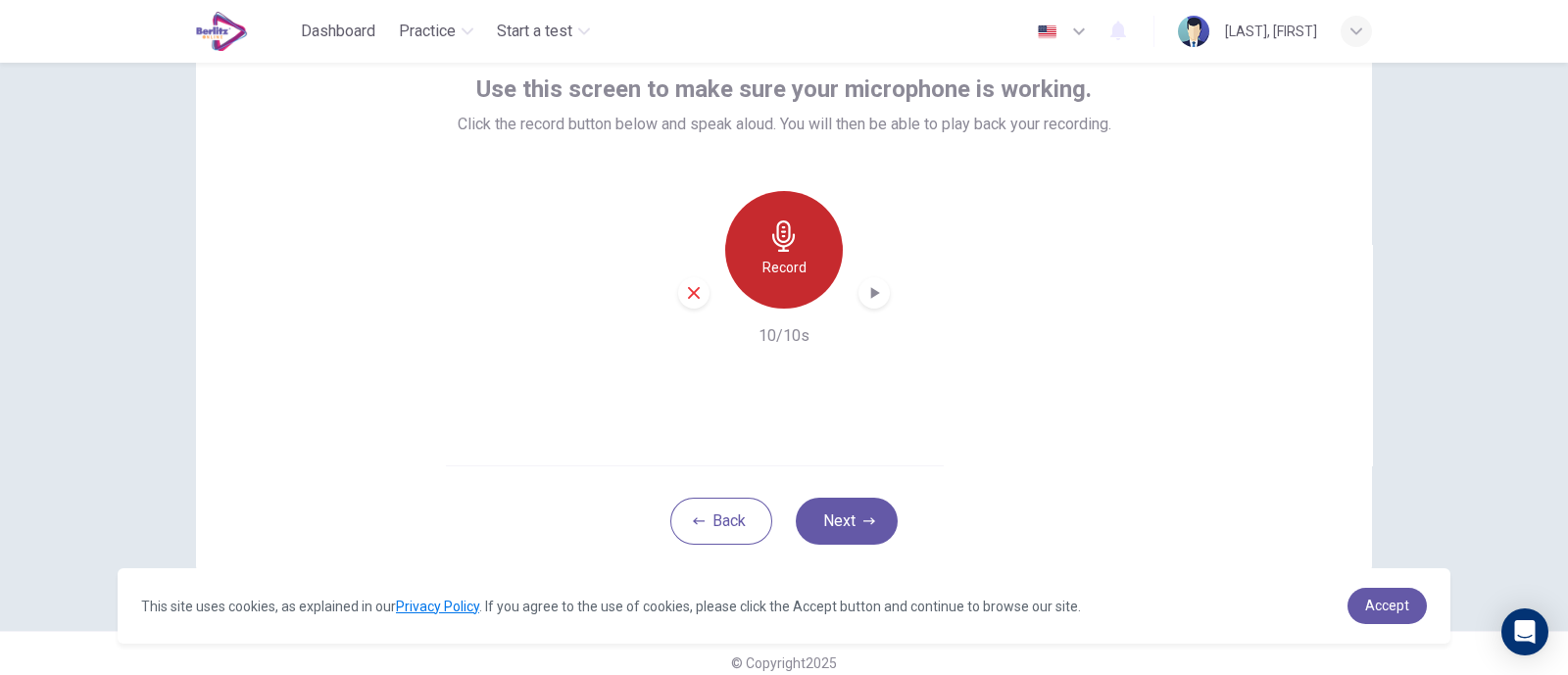 click on "Record" at bounding box center [784, 250] 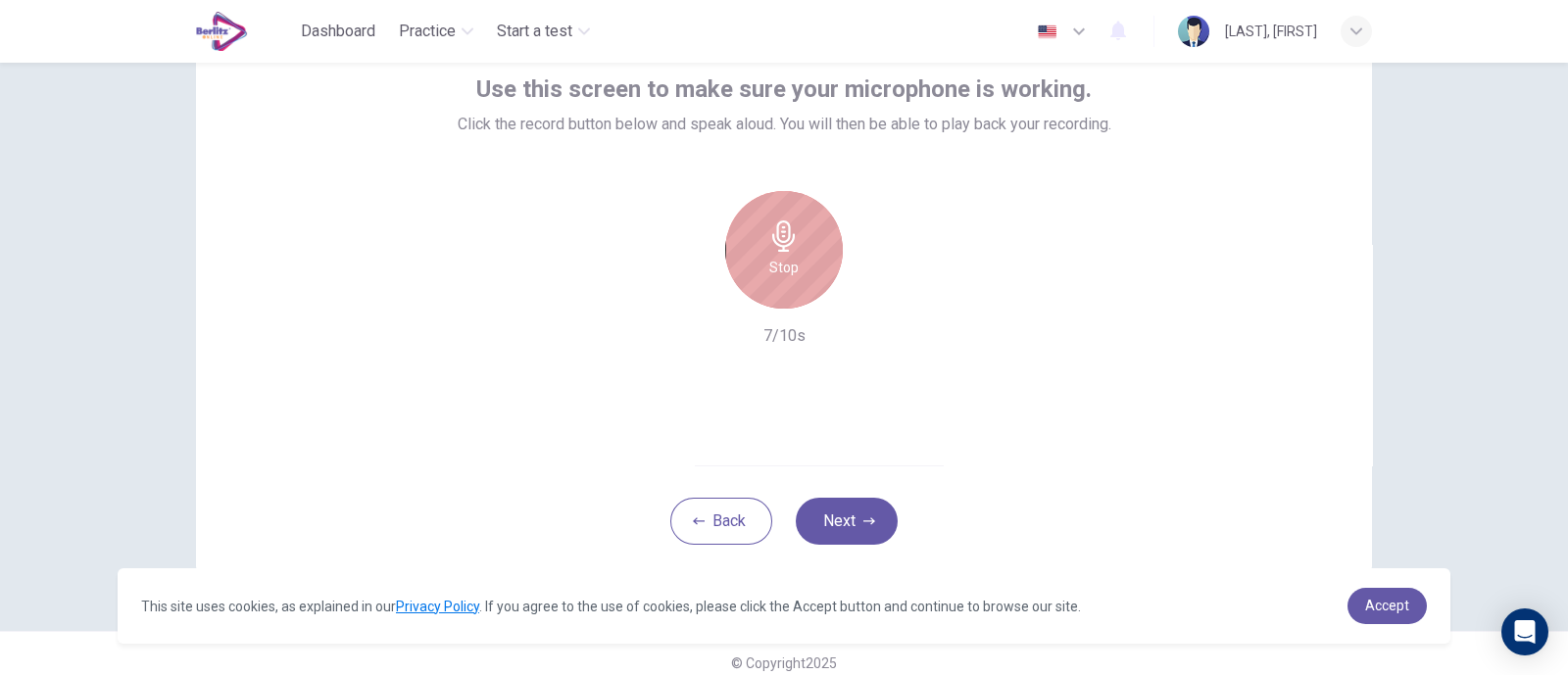click on "Stop" at bounding box center [784, 250] 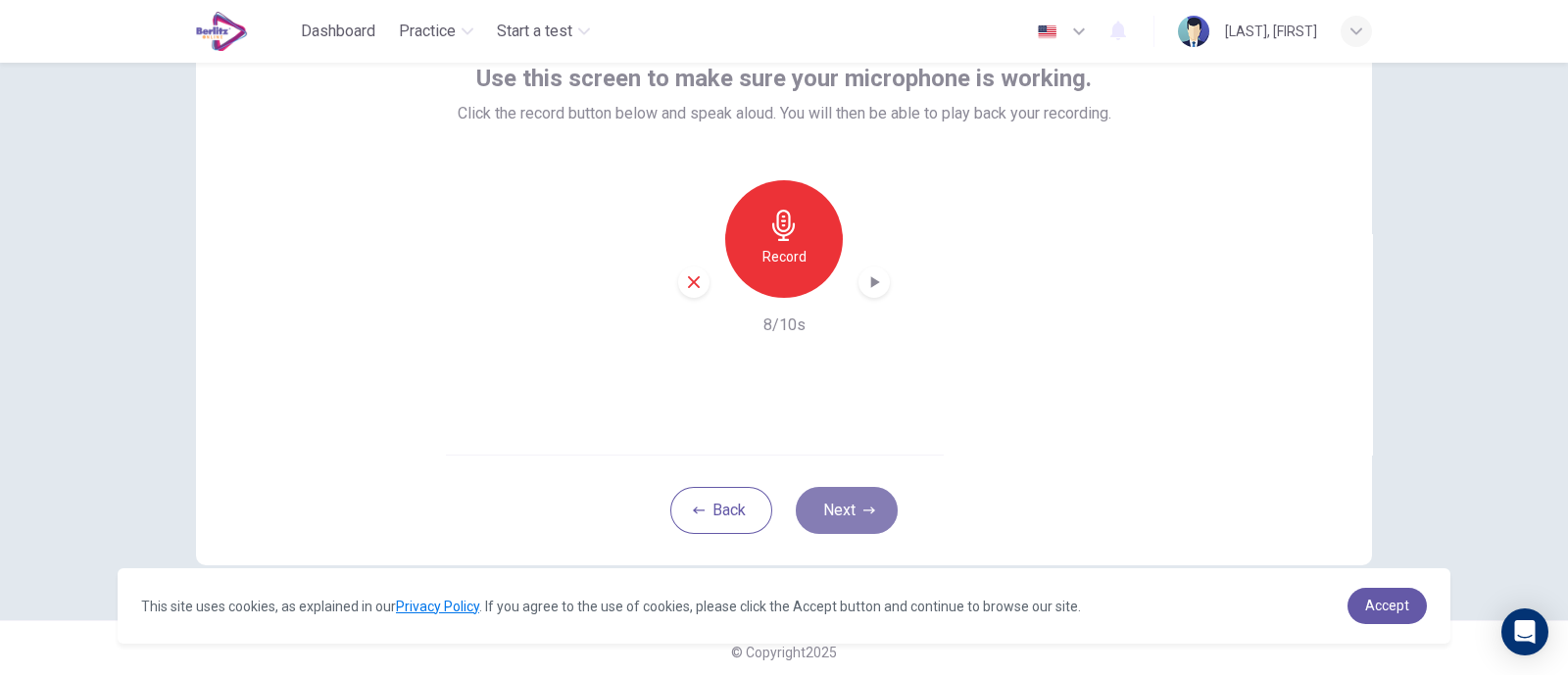 click on "Back Next" at bounding box center [784, 509] 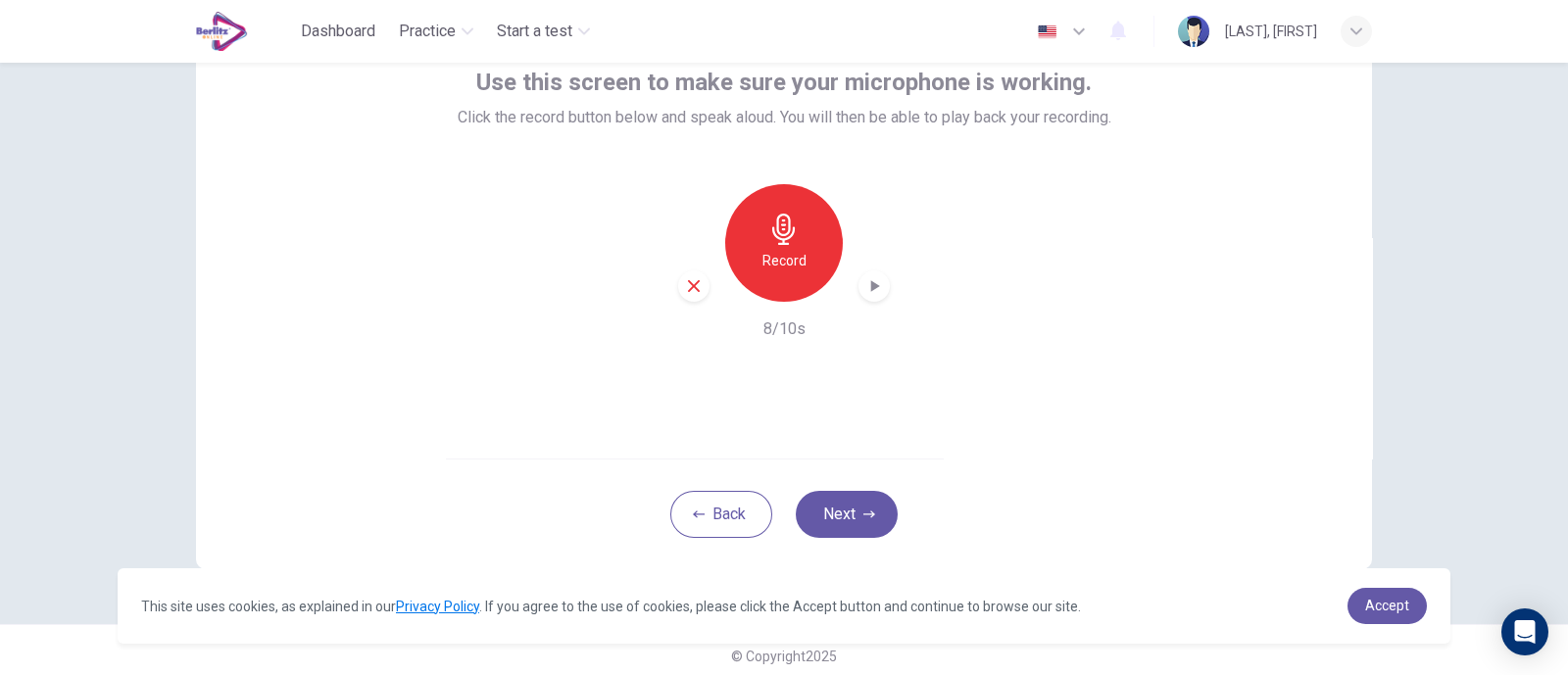 scroll, scrollTop: 132, scrollLeft: 0, axis: vertical 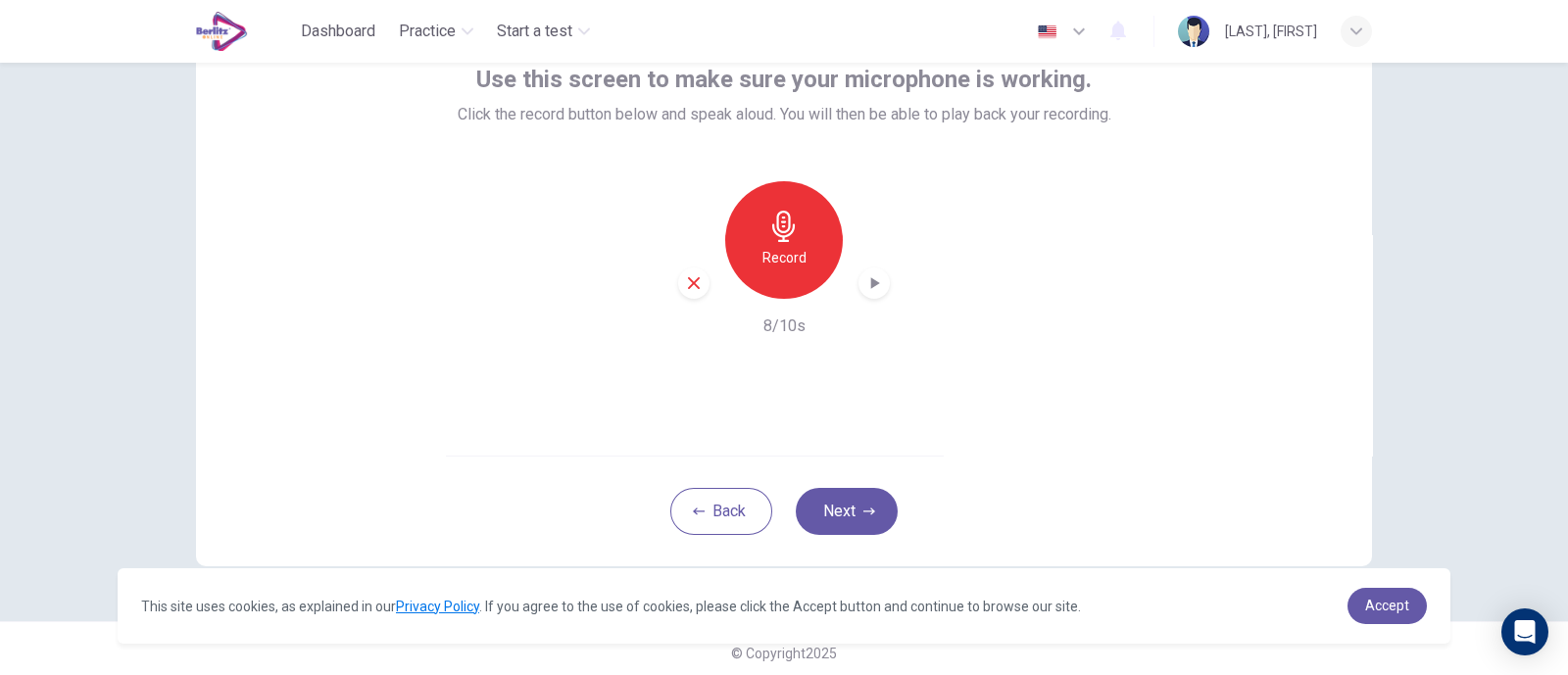 click 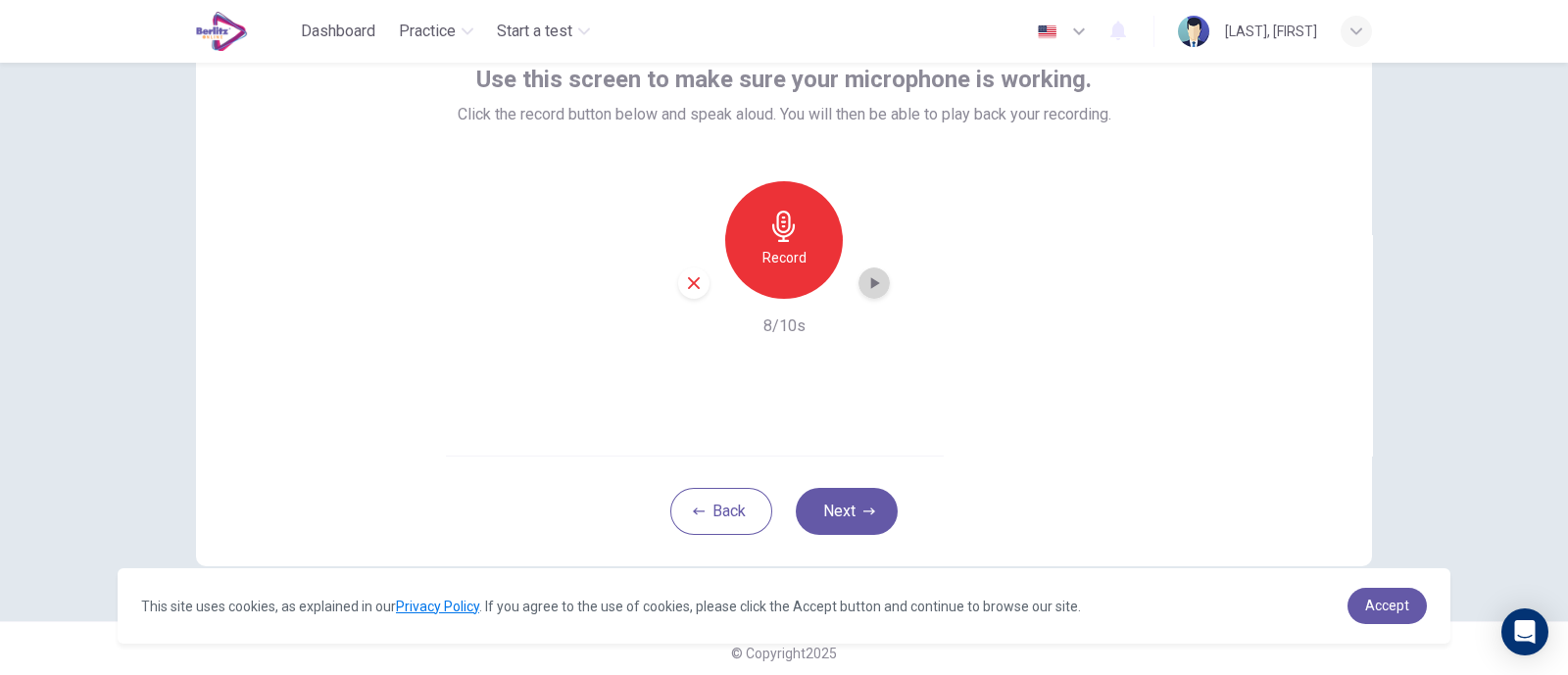 click 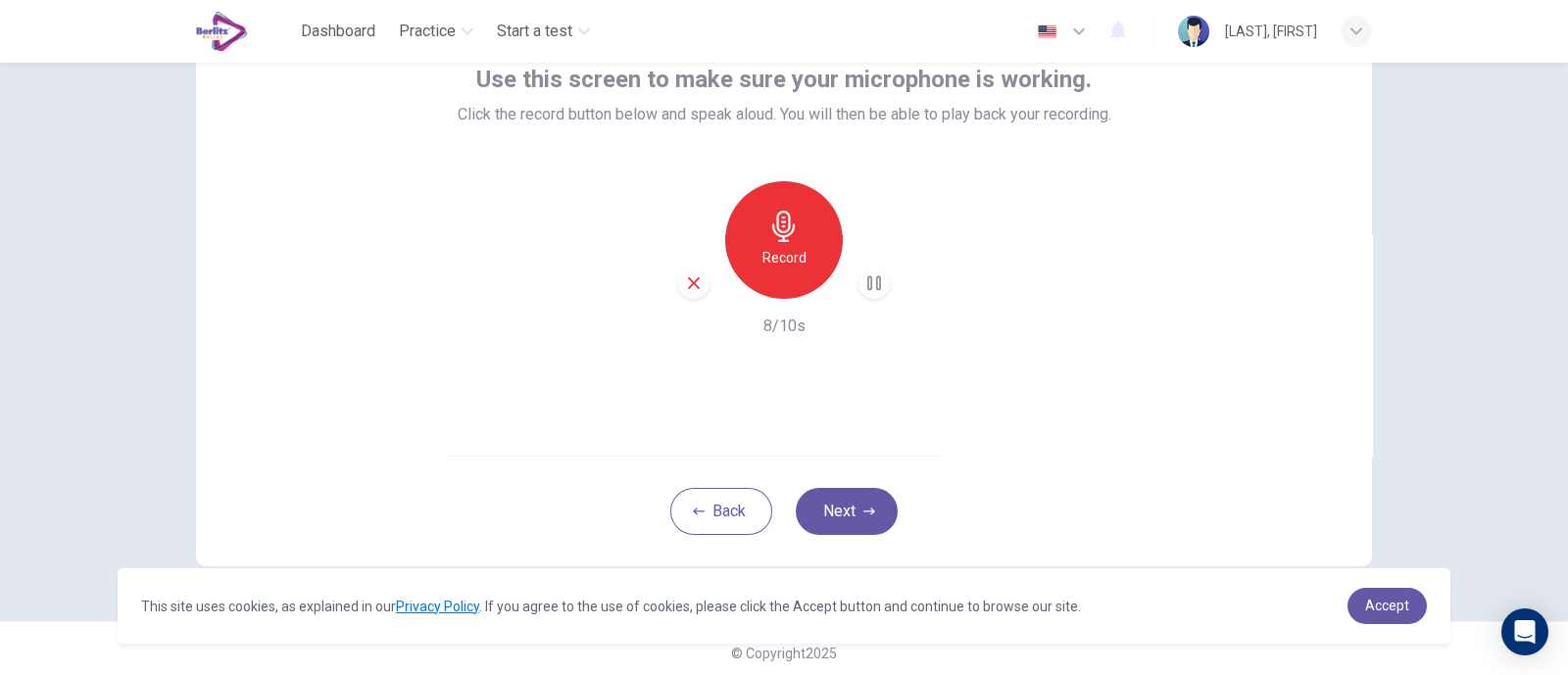 type 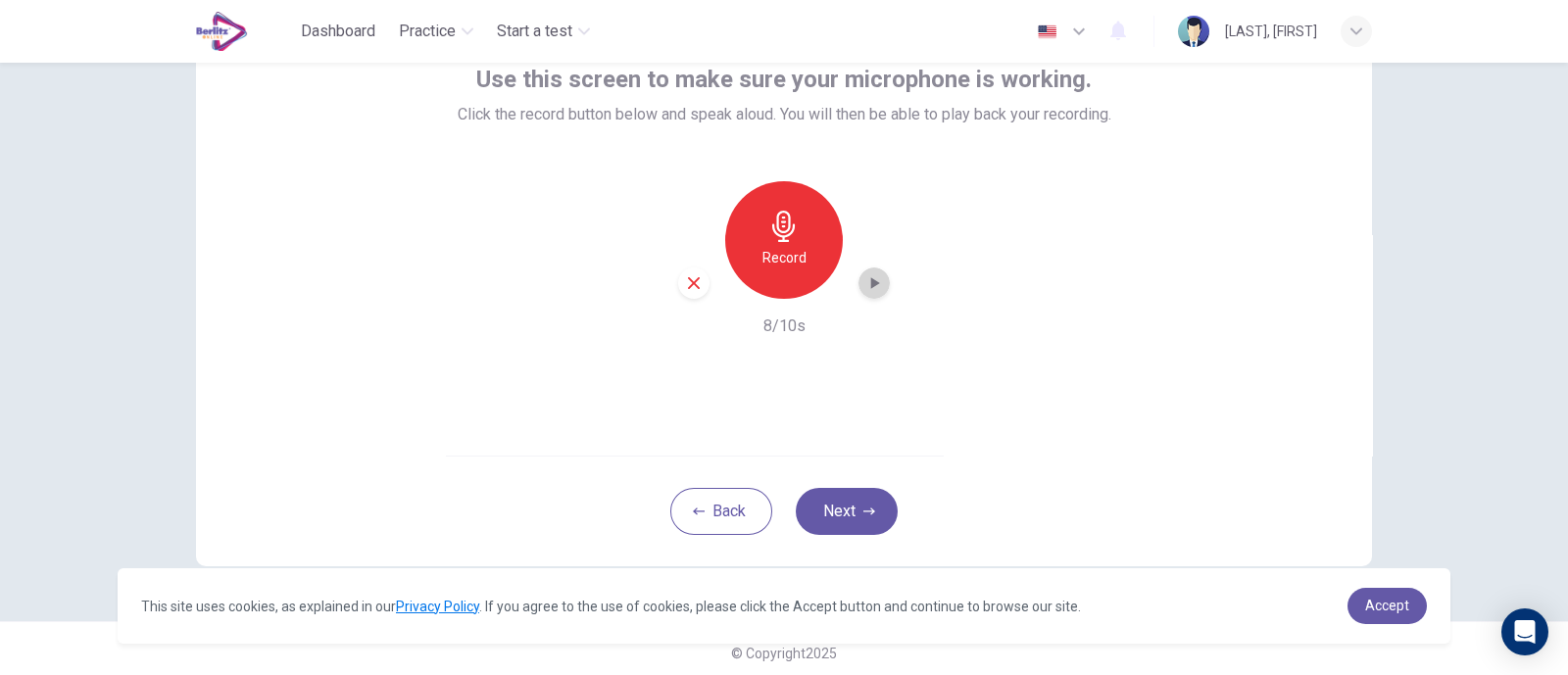 click 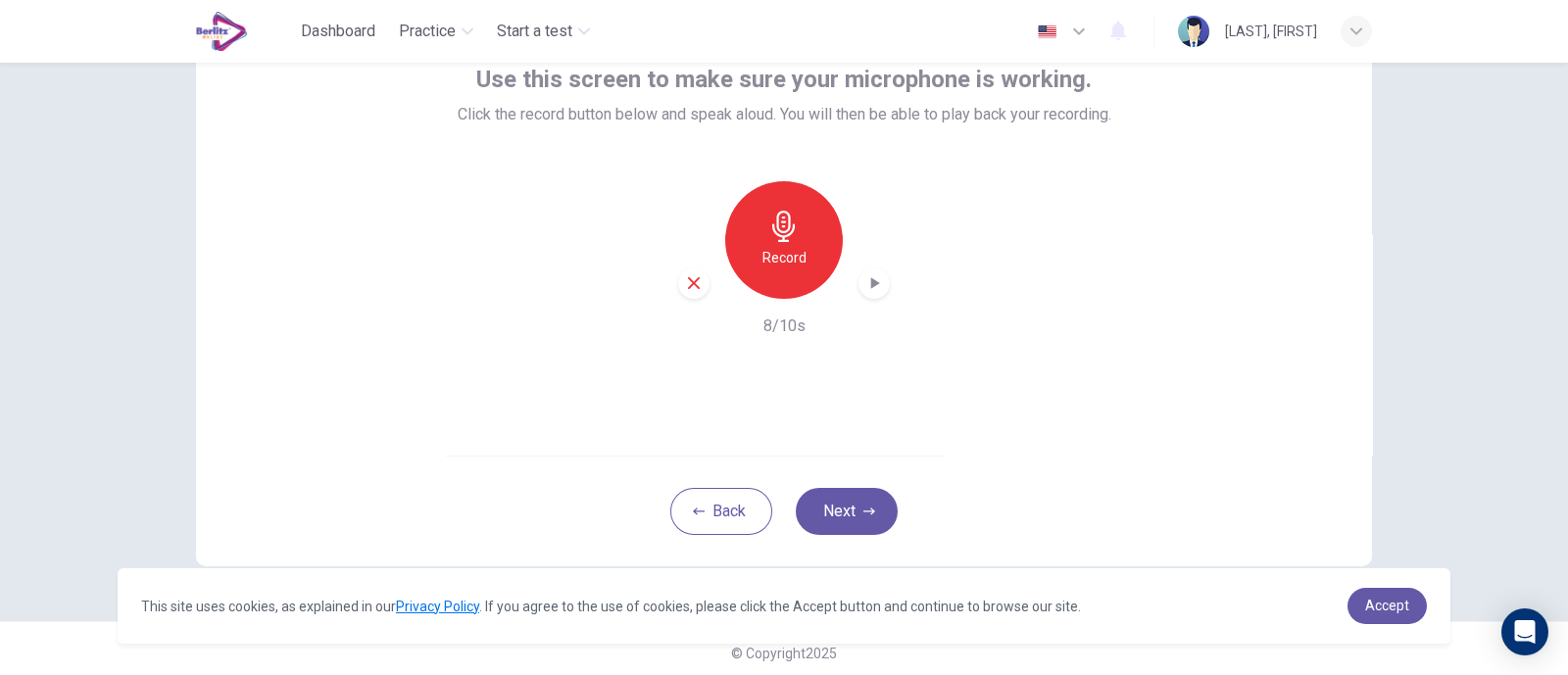 click 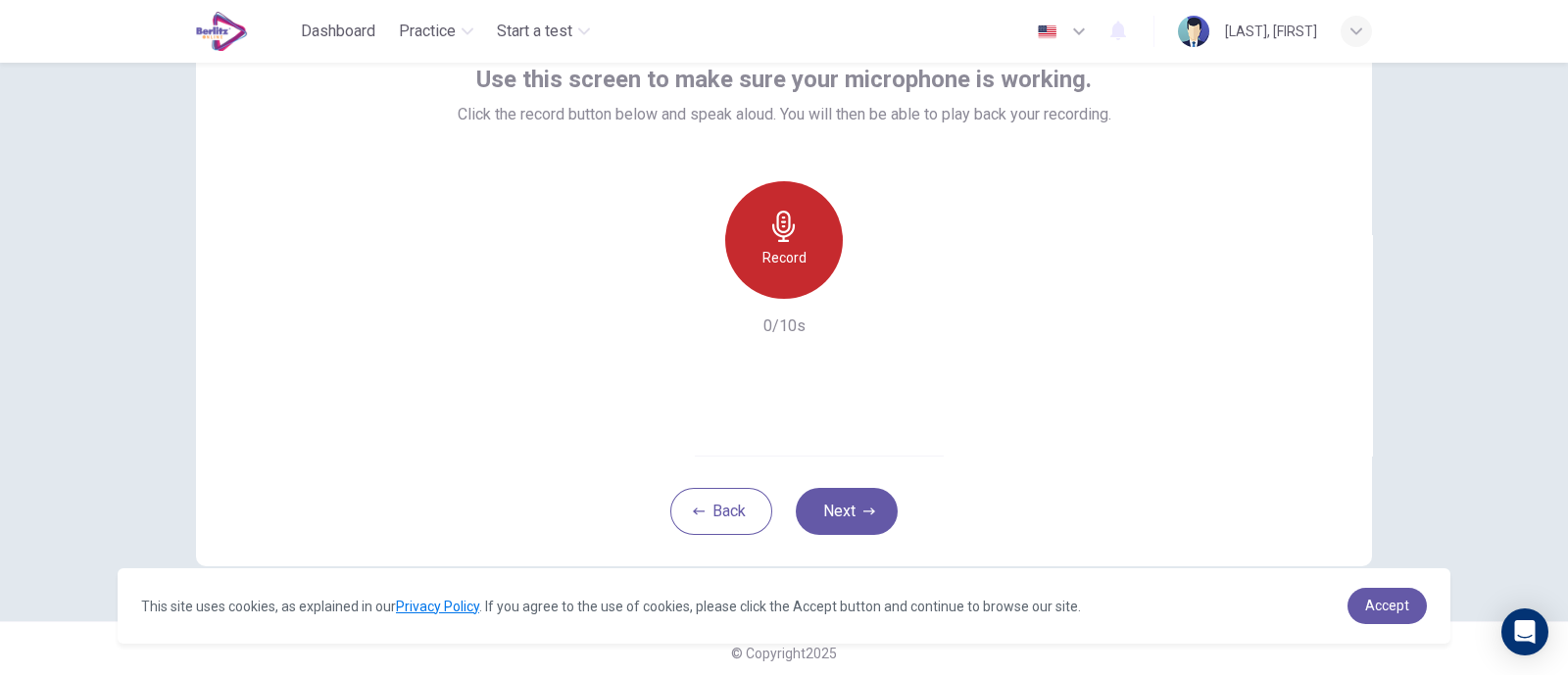 click 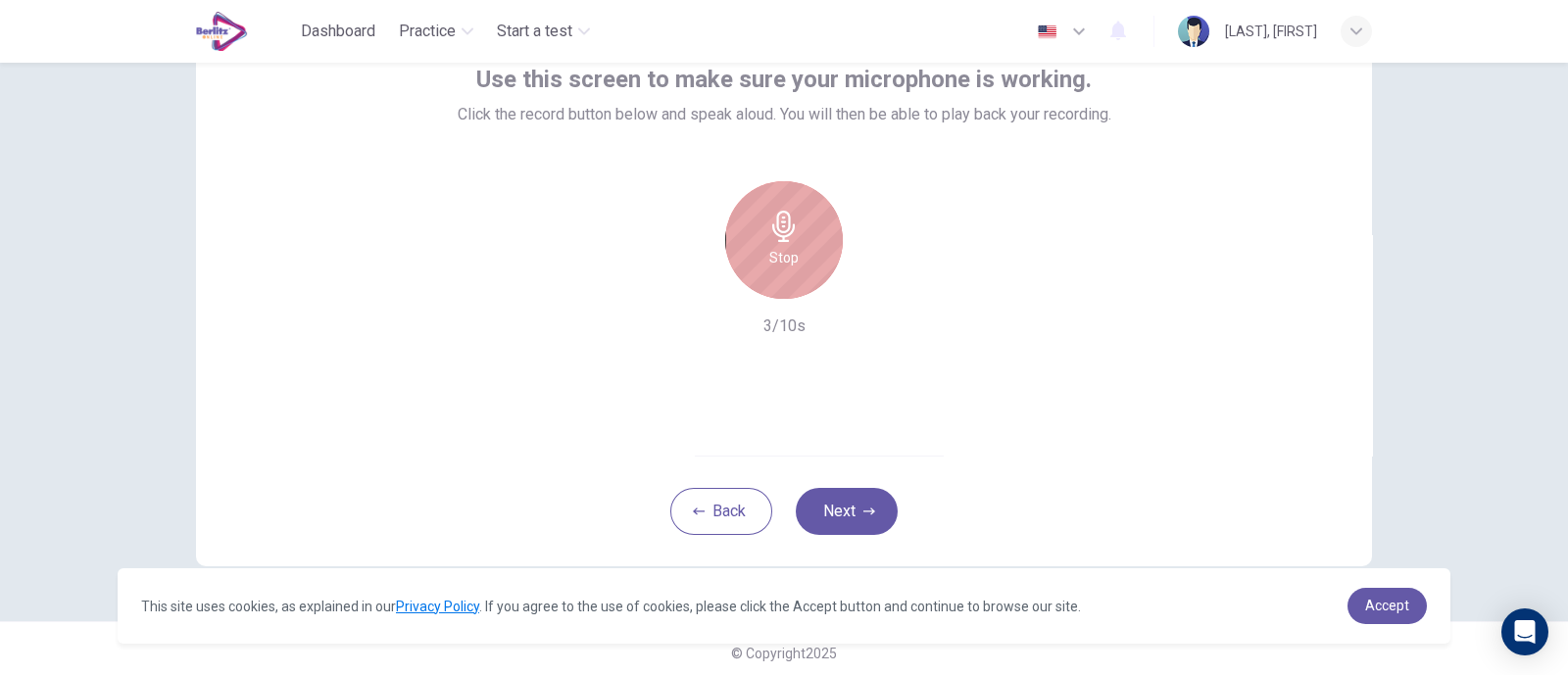 click 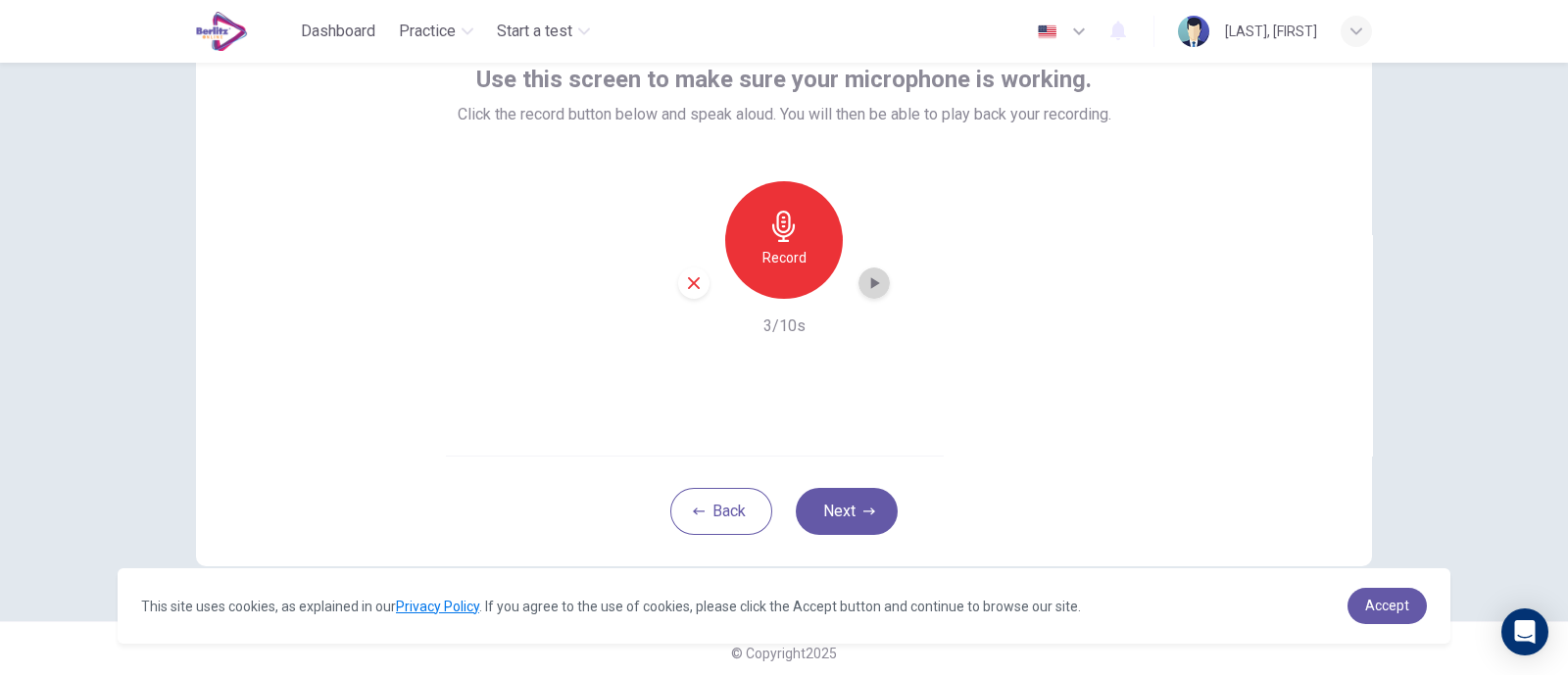 click 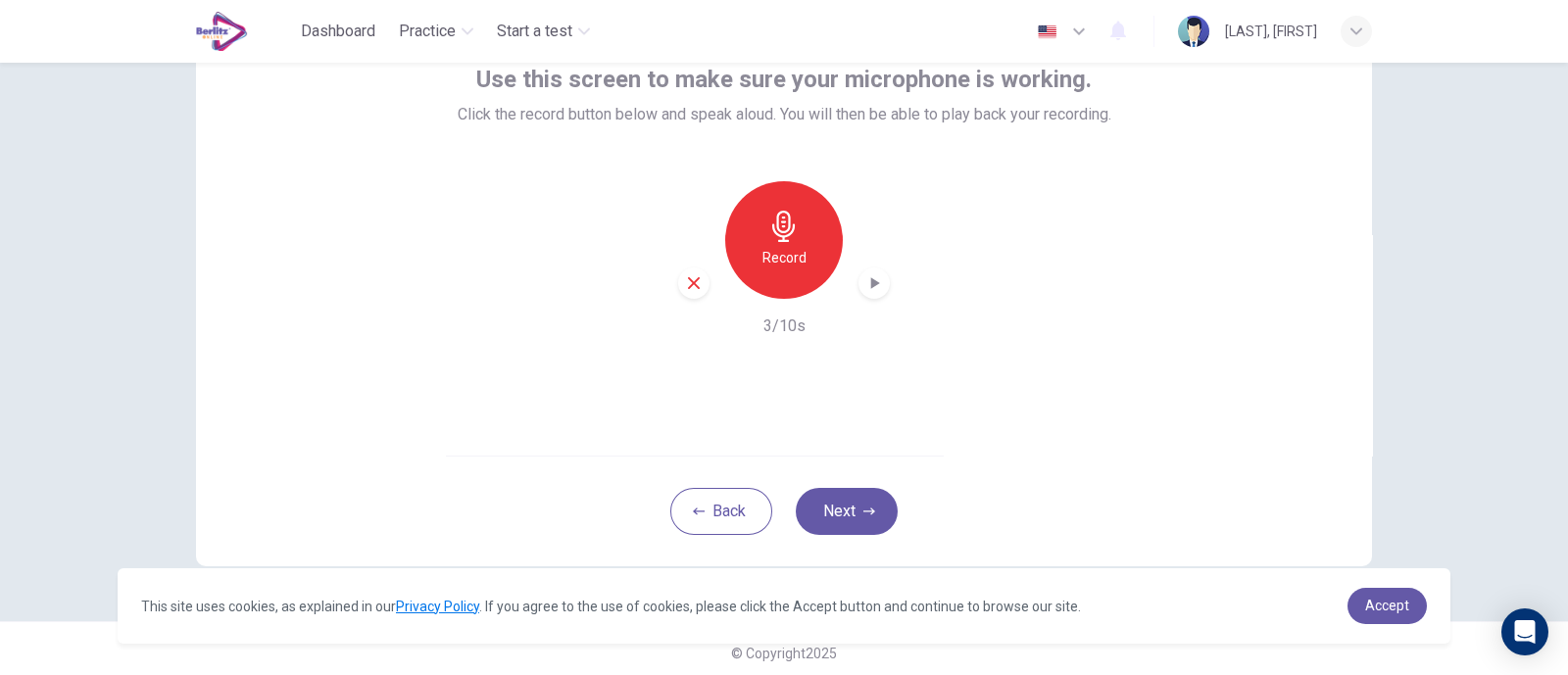 type 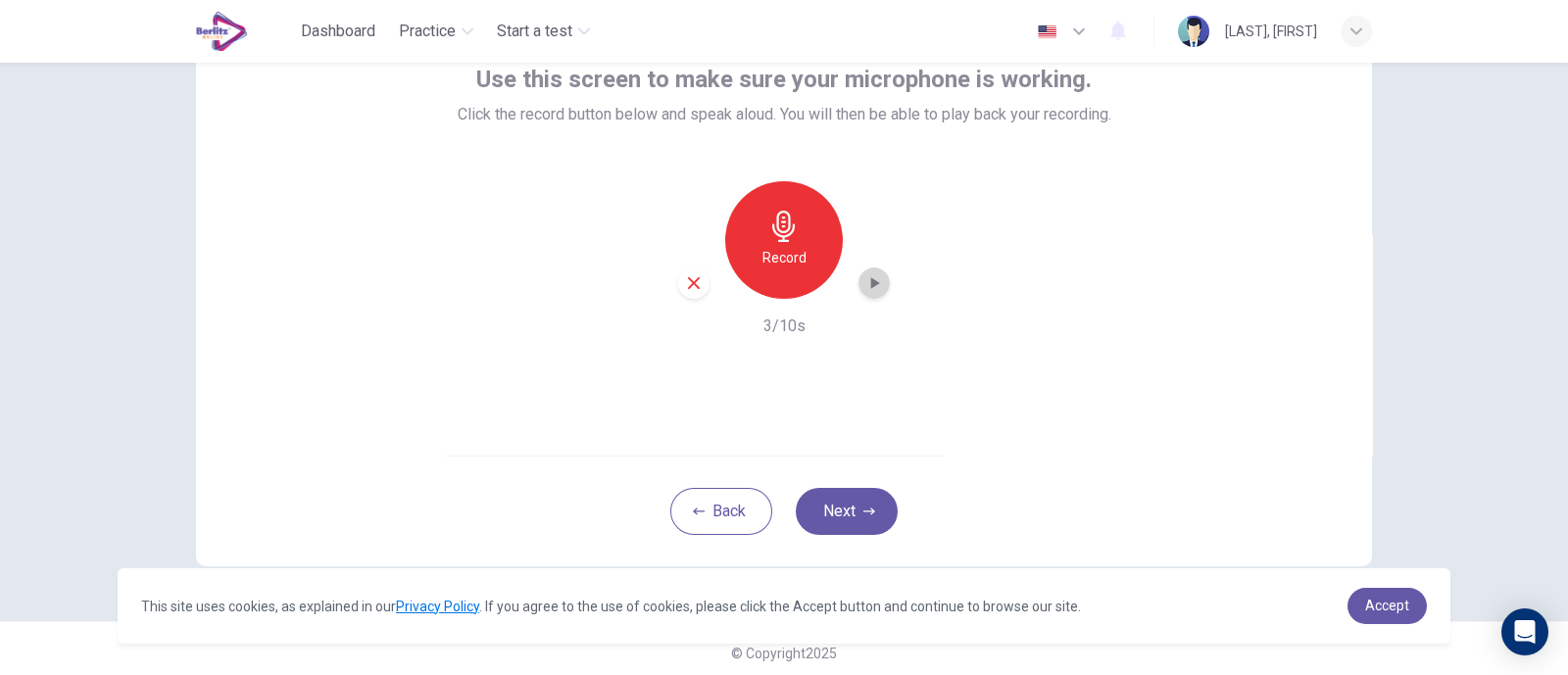 click 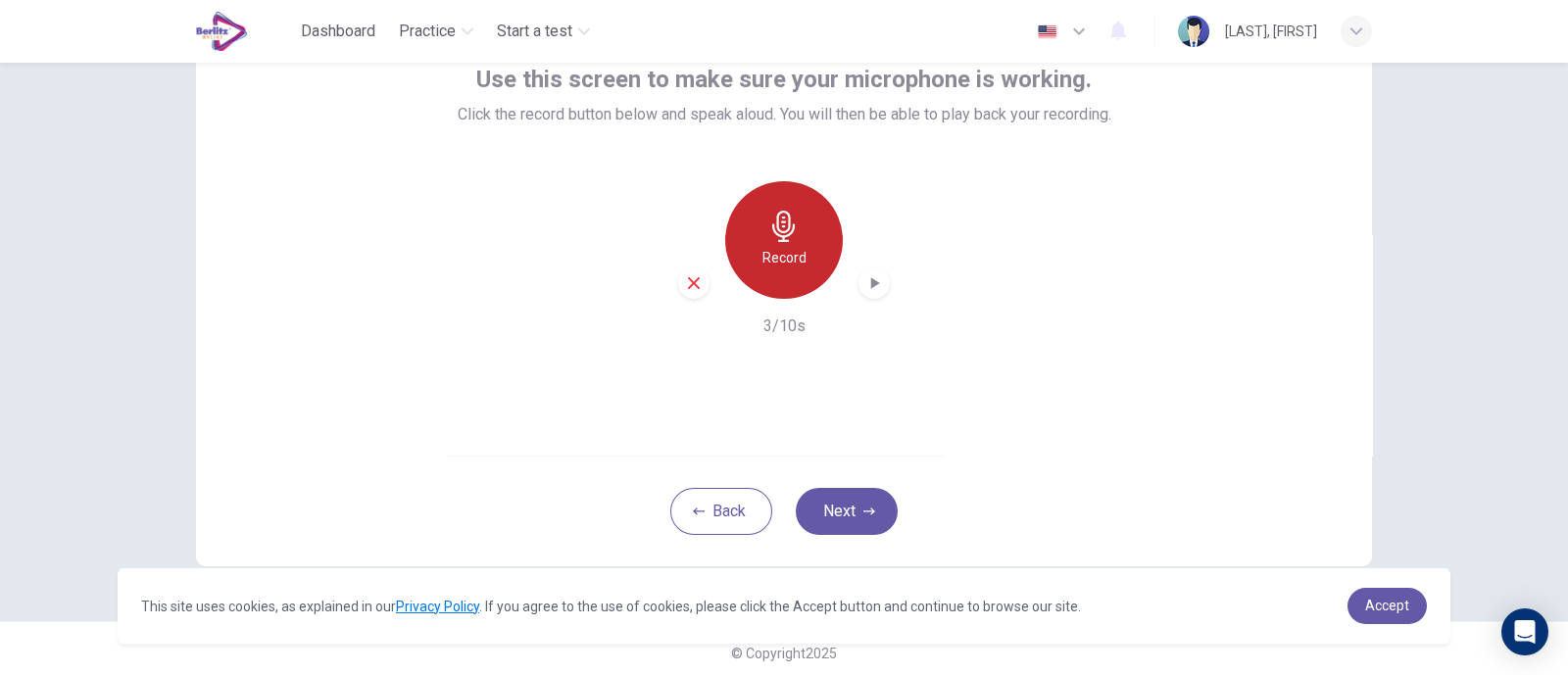 click on "Record" at bounding box center (784, 240) 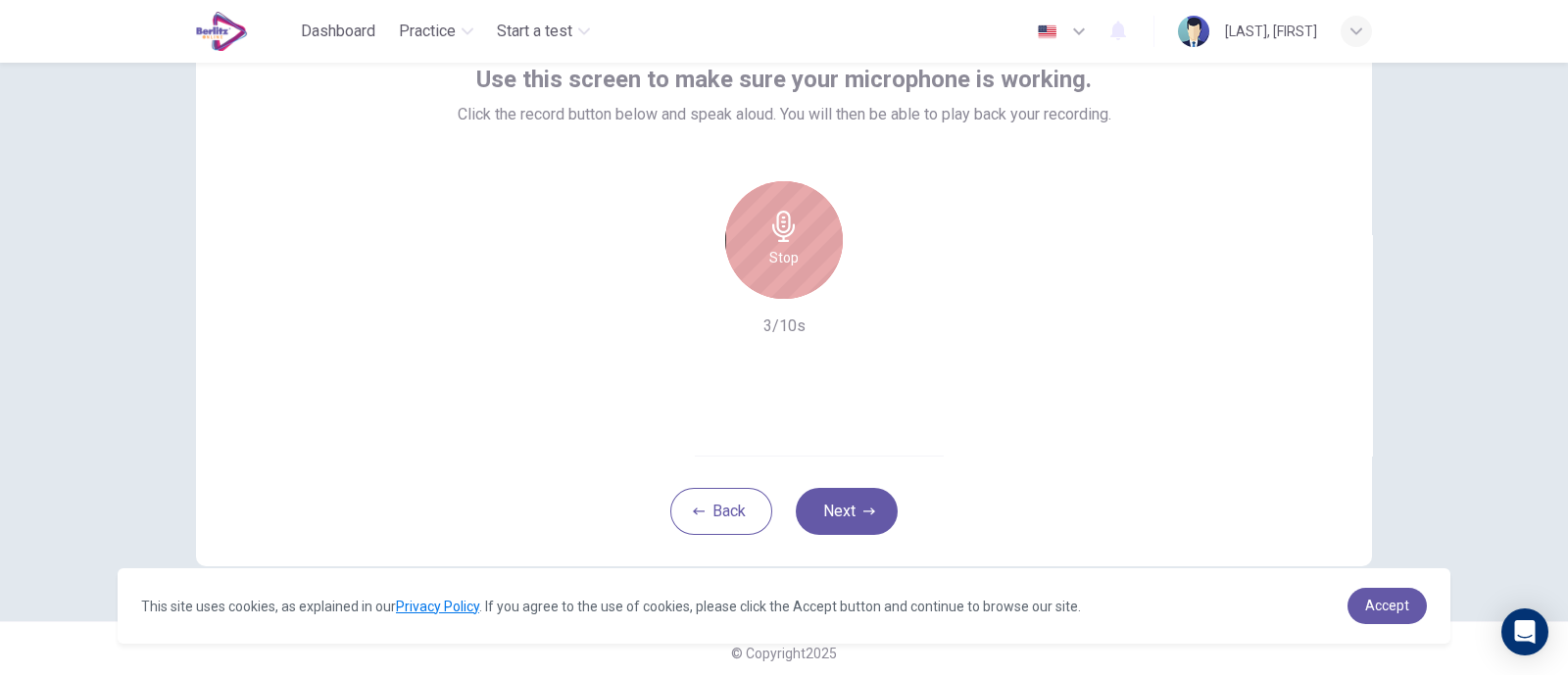 click on "Stop" at bounding box center [784, 240] 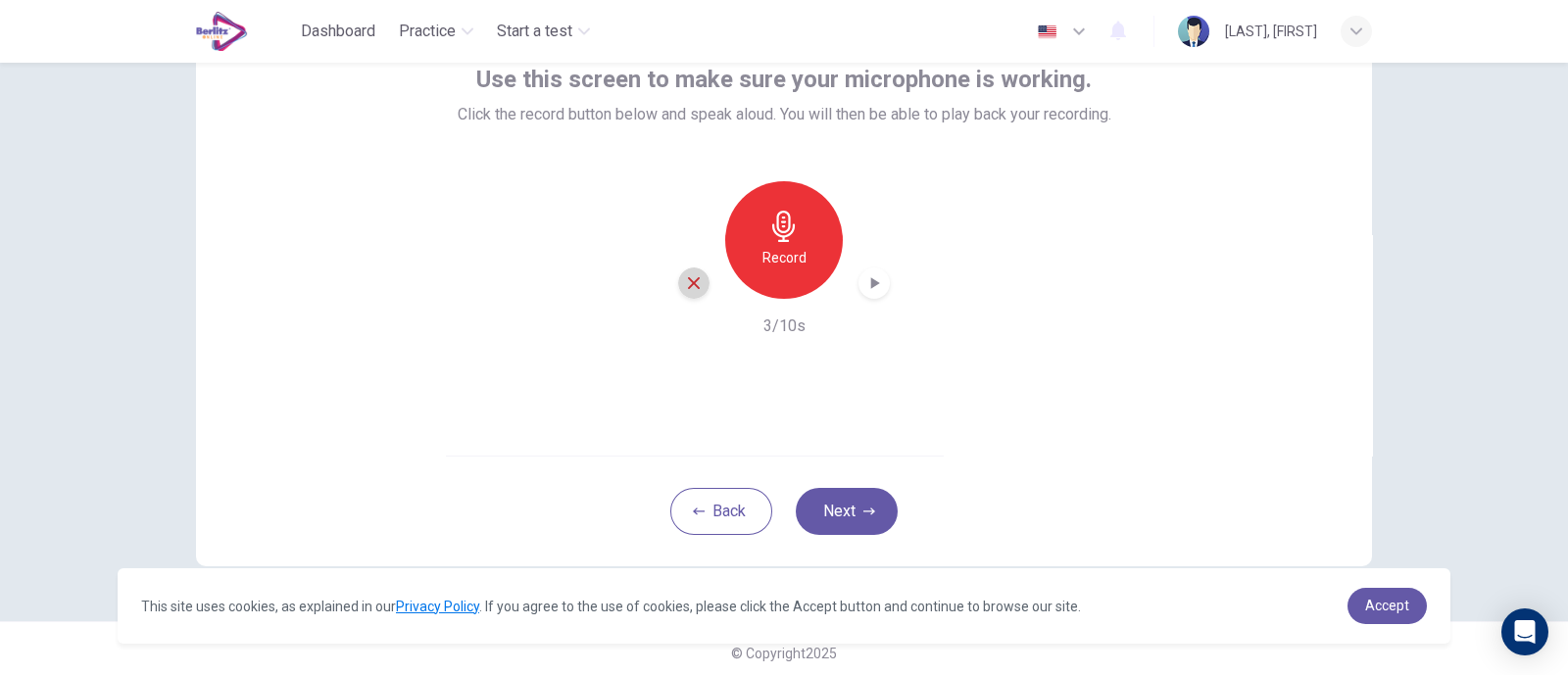 click 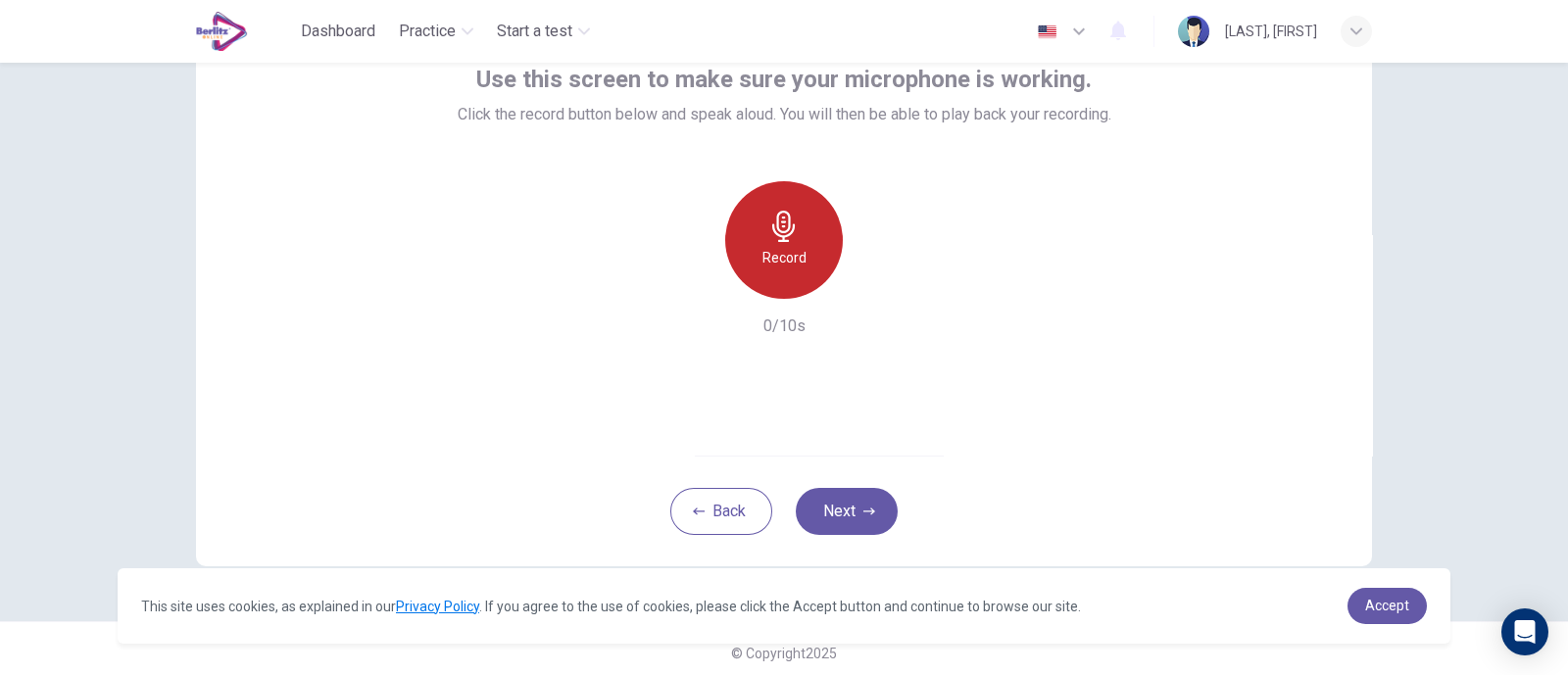 click on "Record" at bounding box center [784, 240] 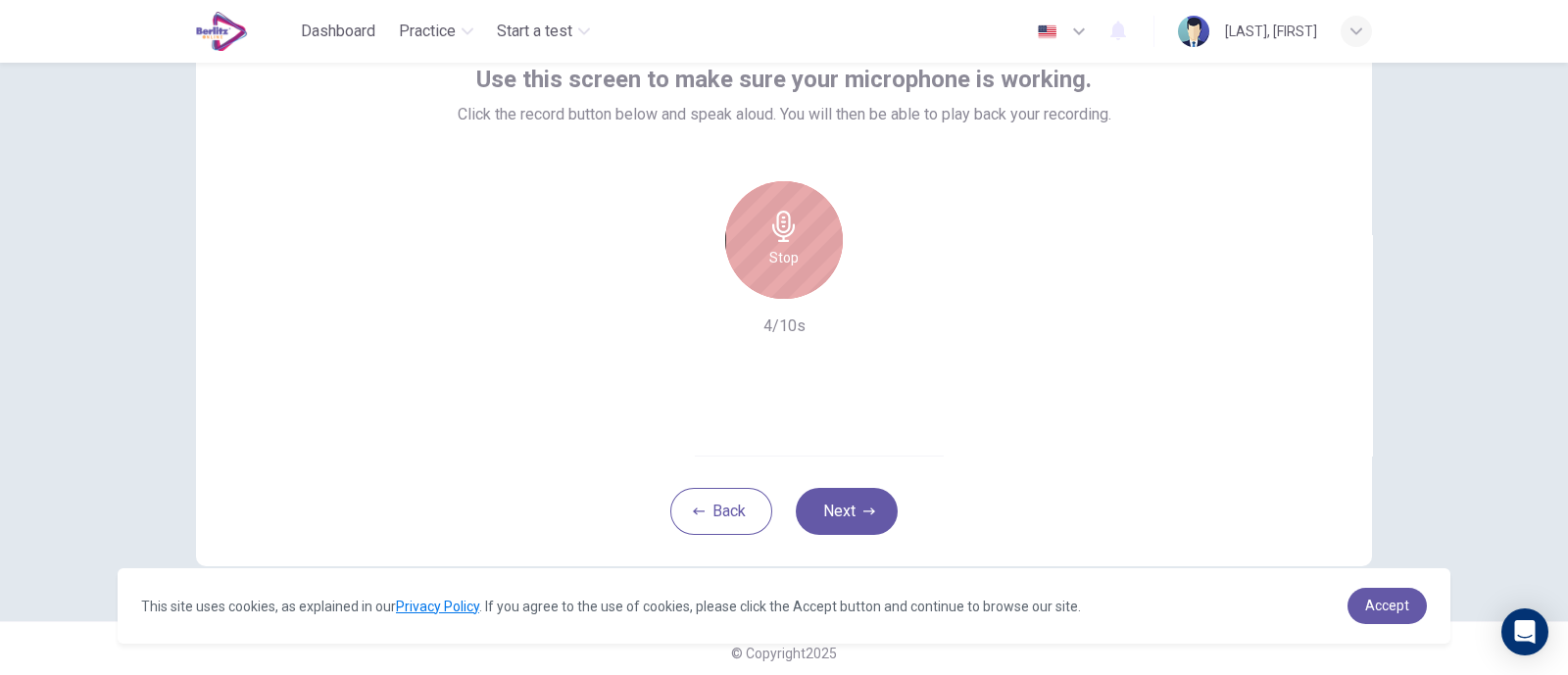 click on "Stop" at bounding box center (784, 240) 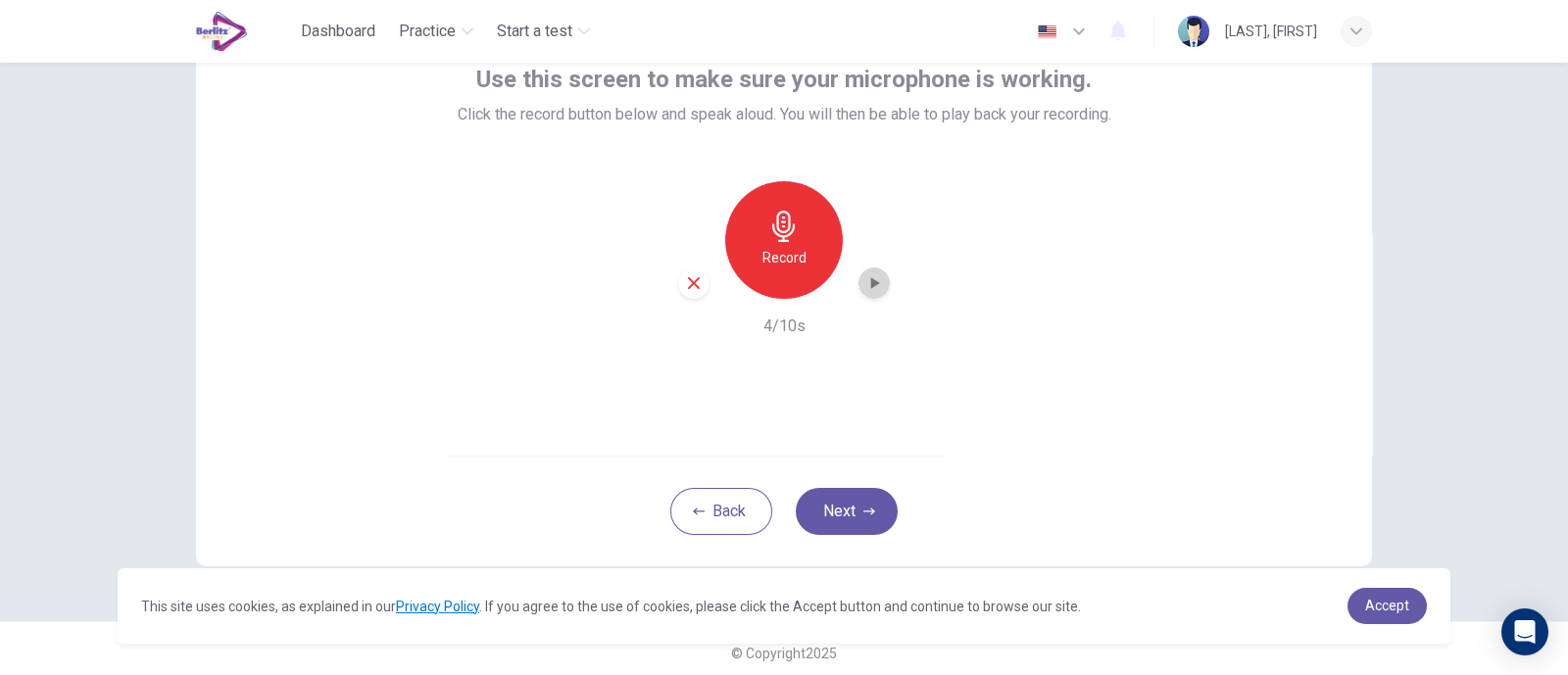 click 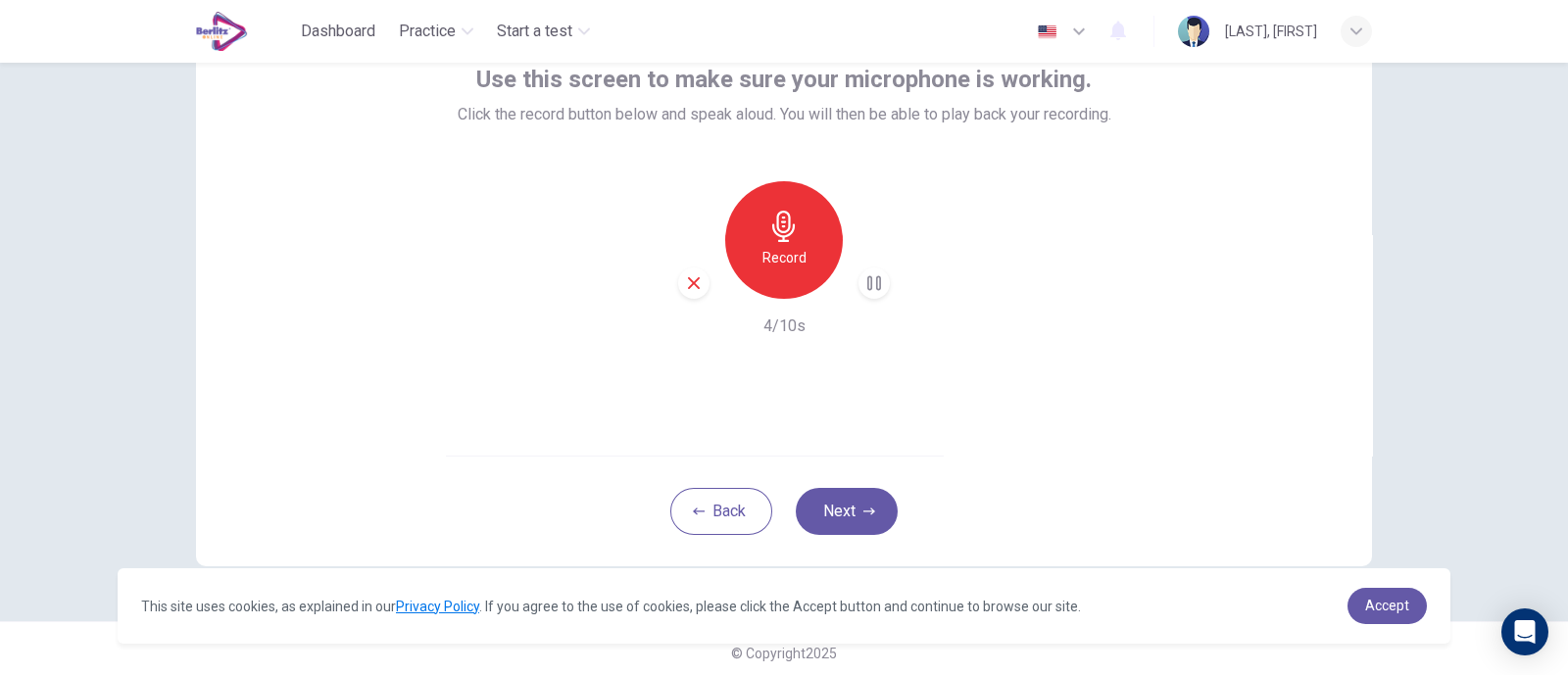 type 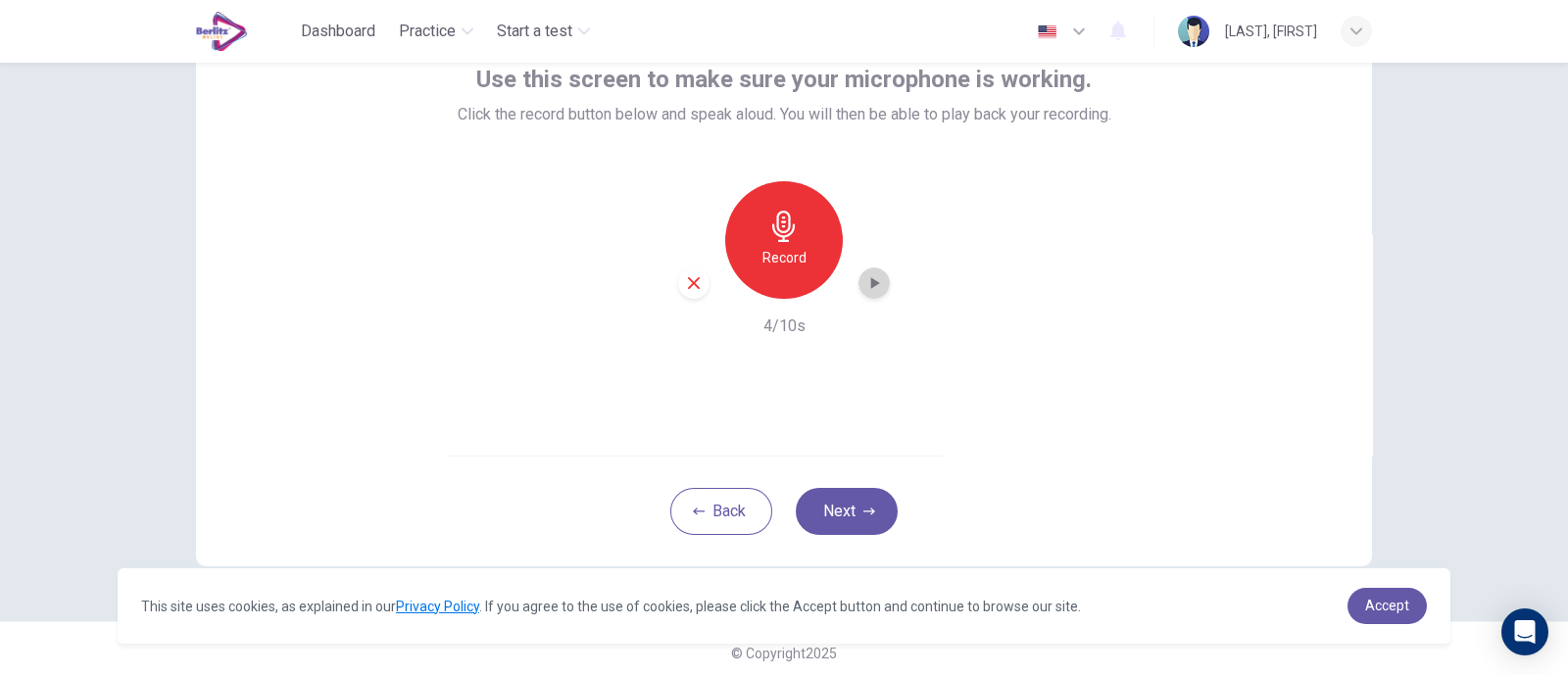 click 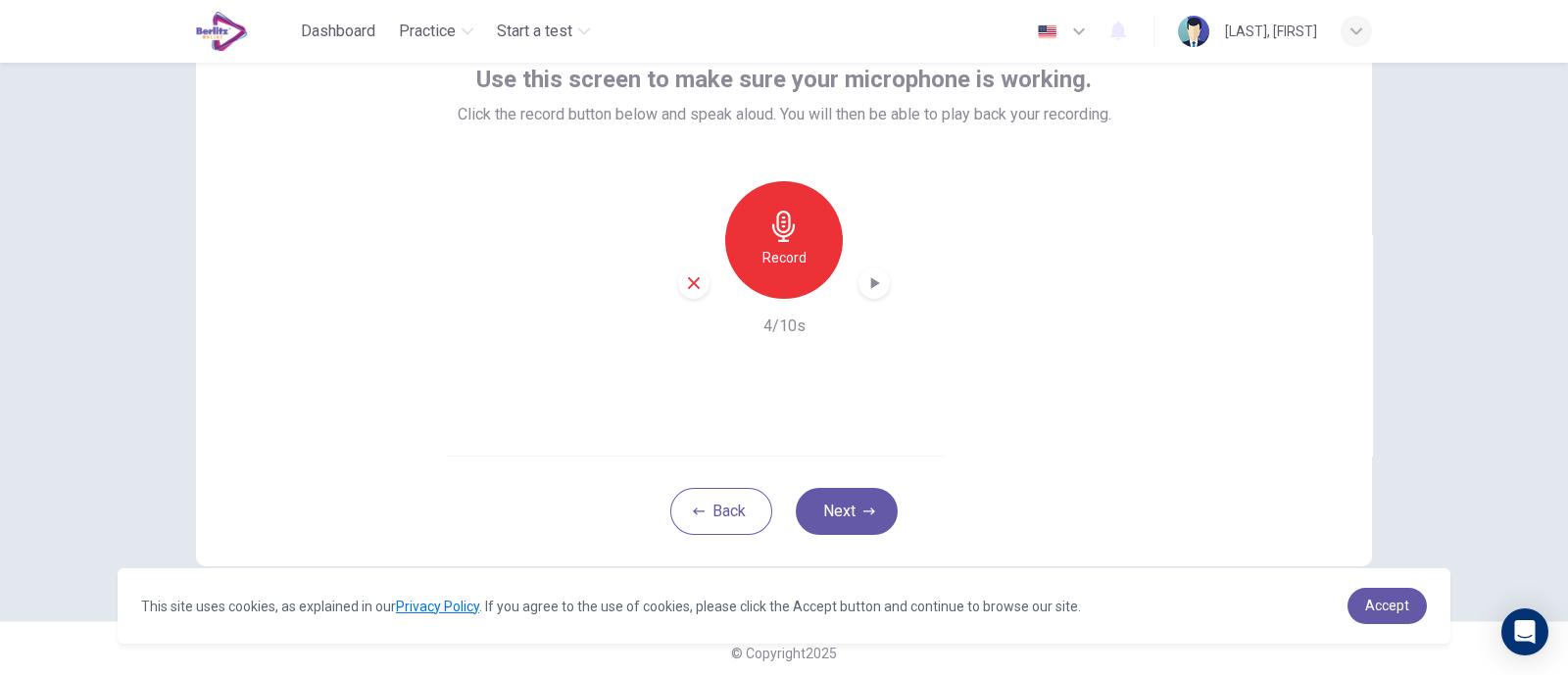 click 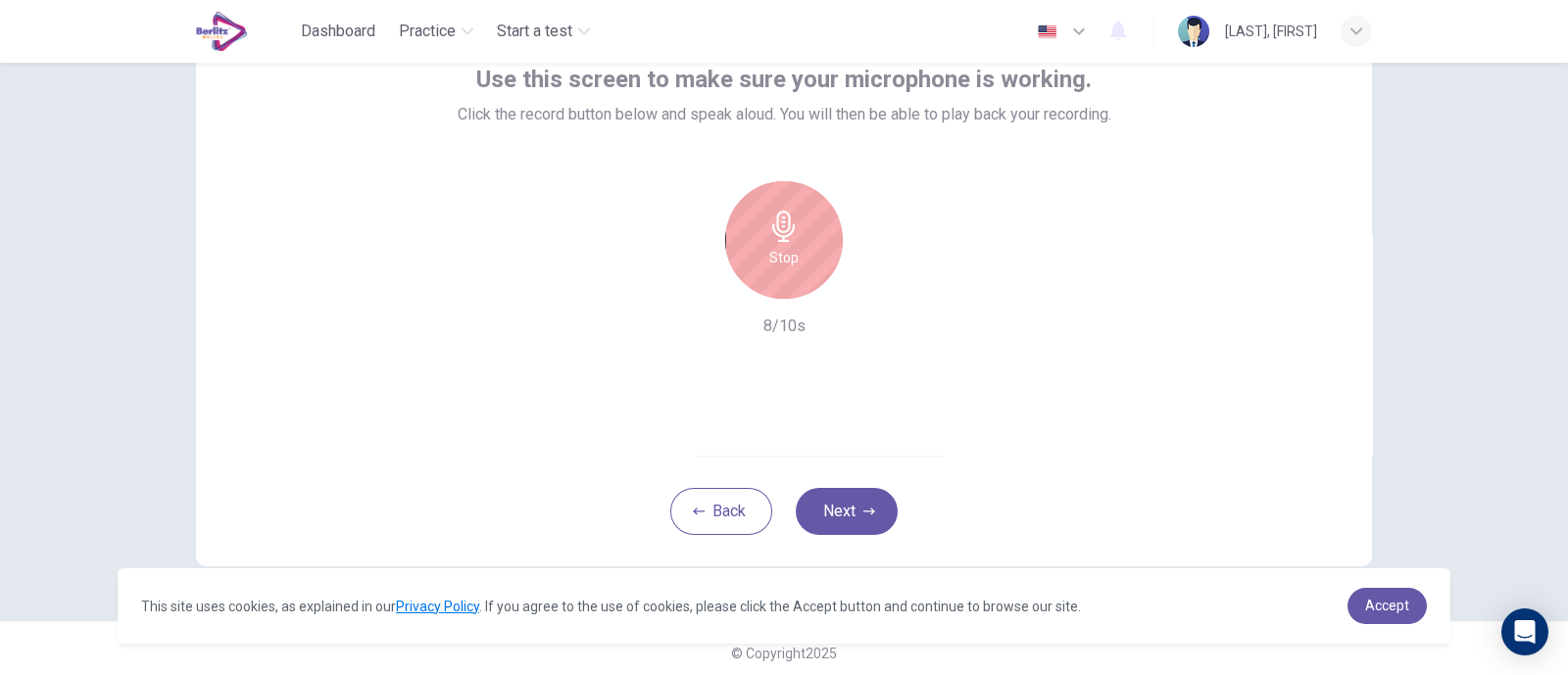 click 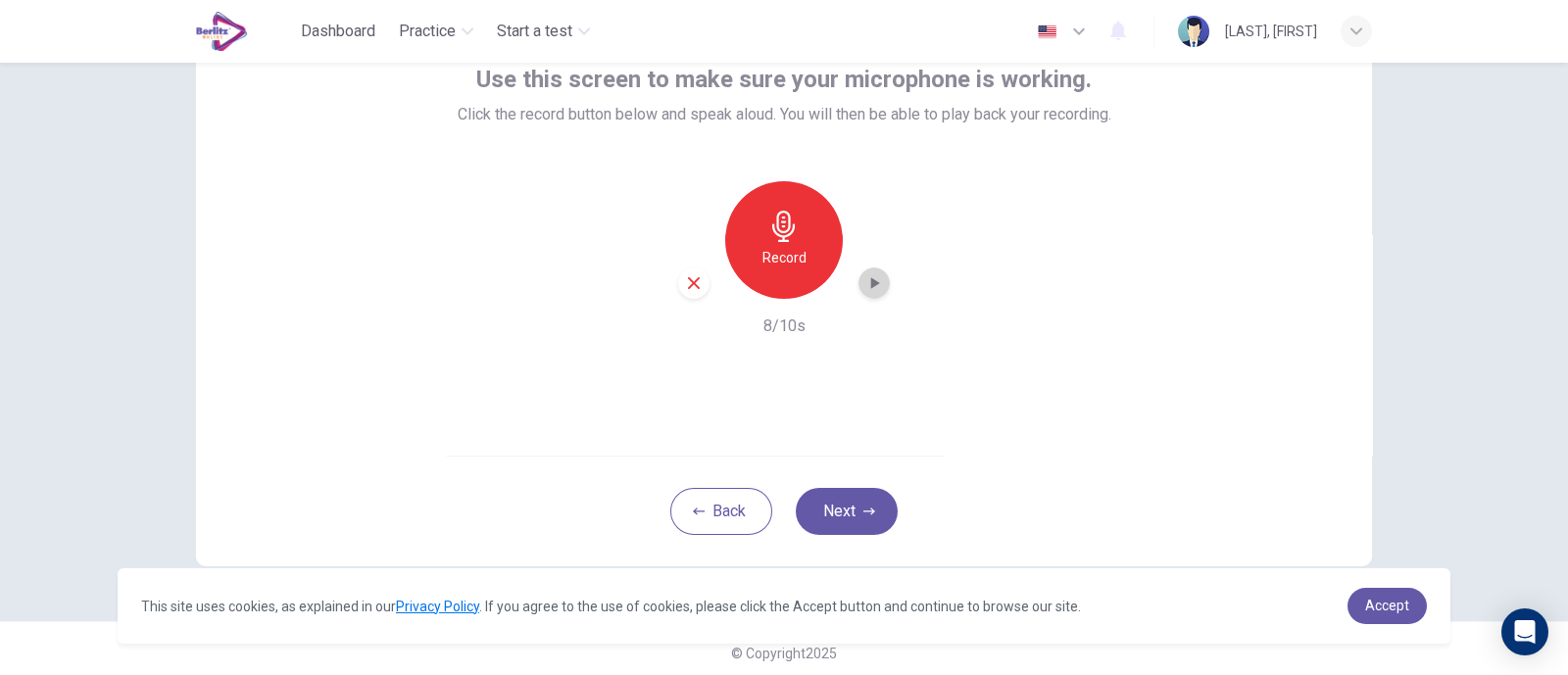 click 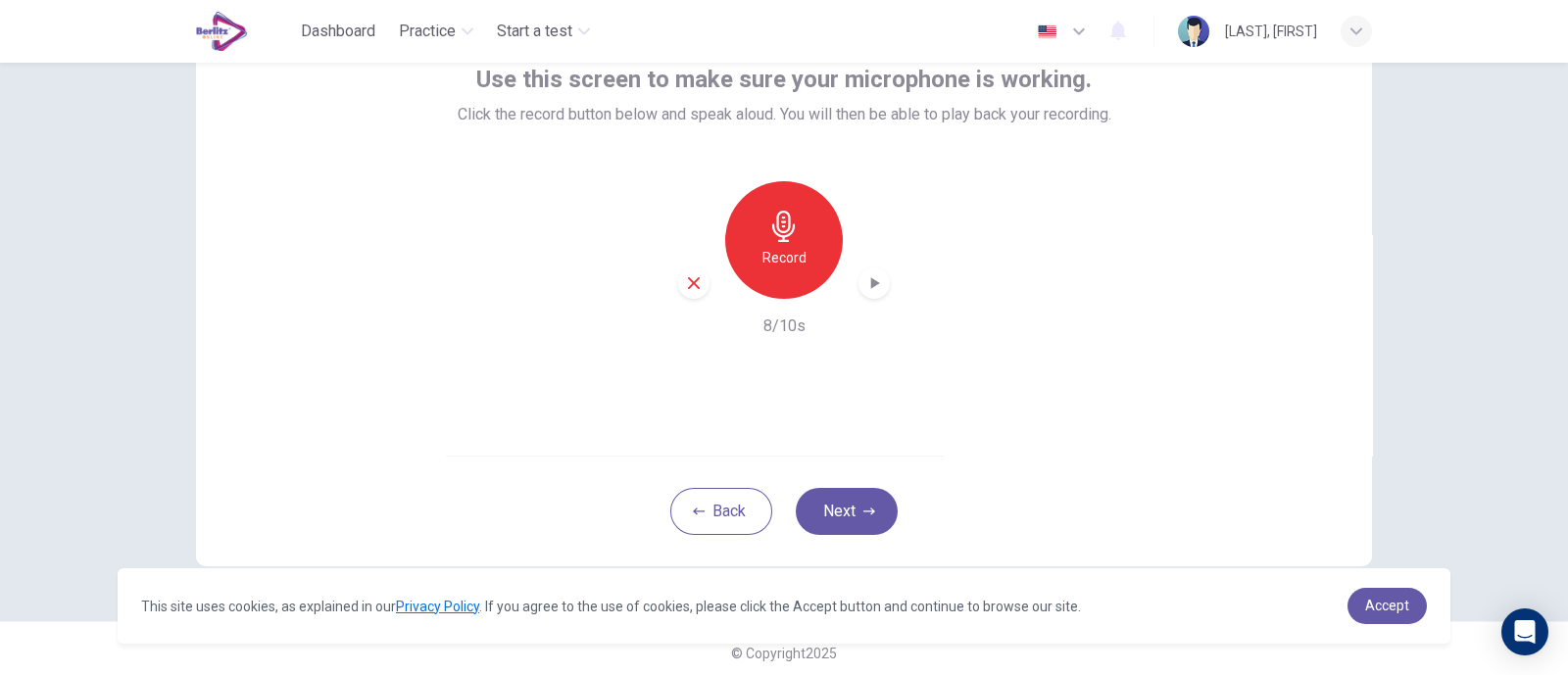 click 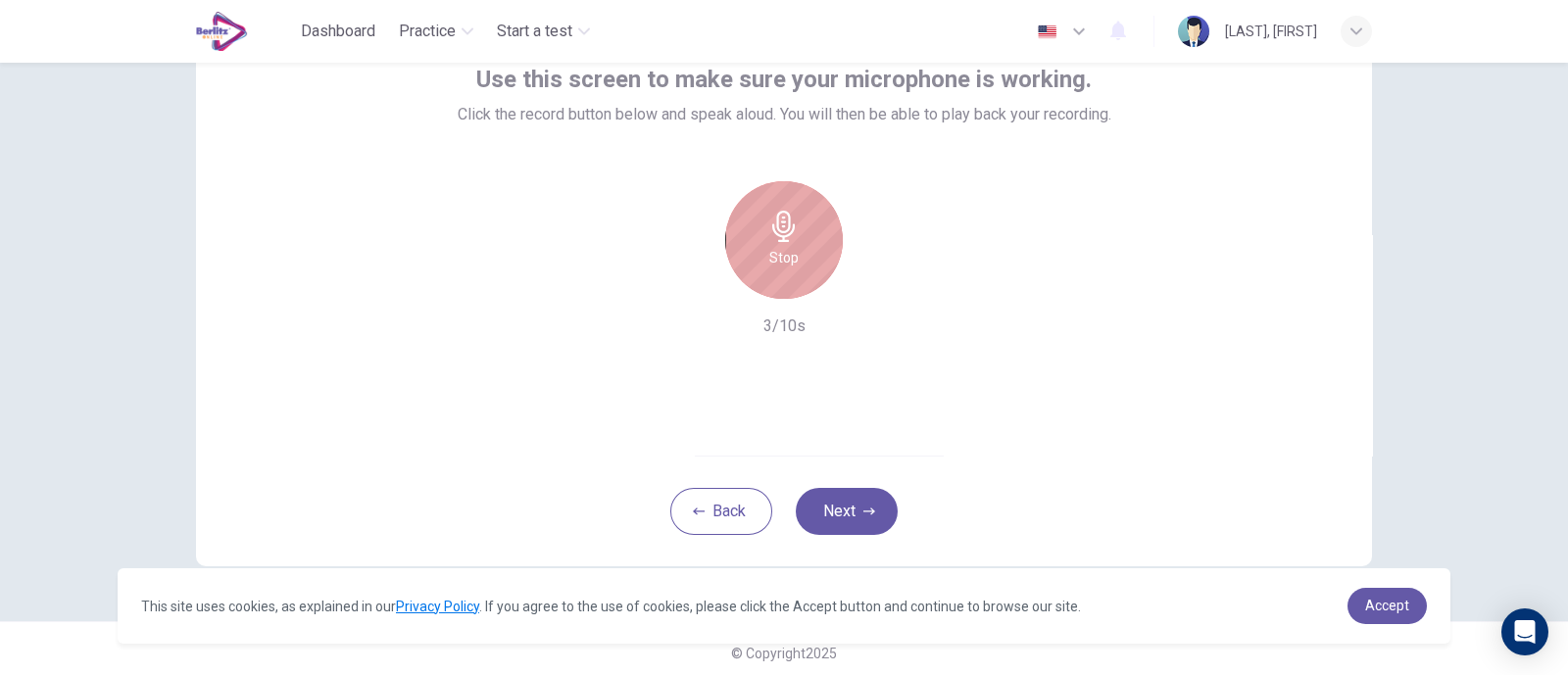 click on "Stop" at bounding box center (784, 240) 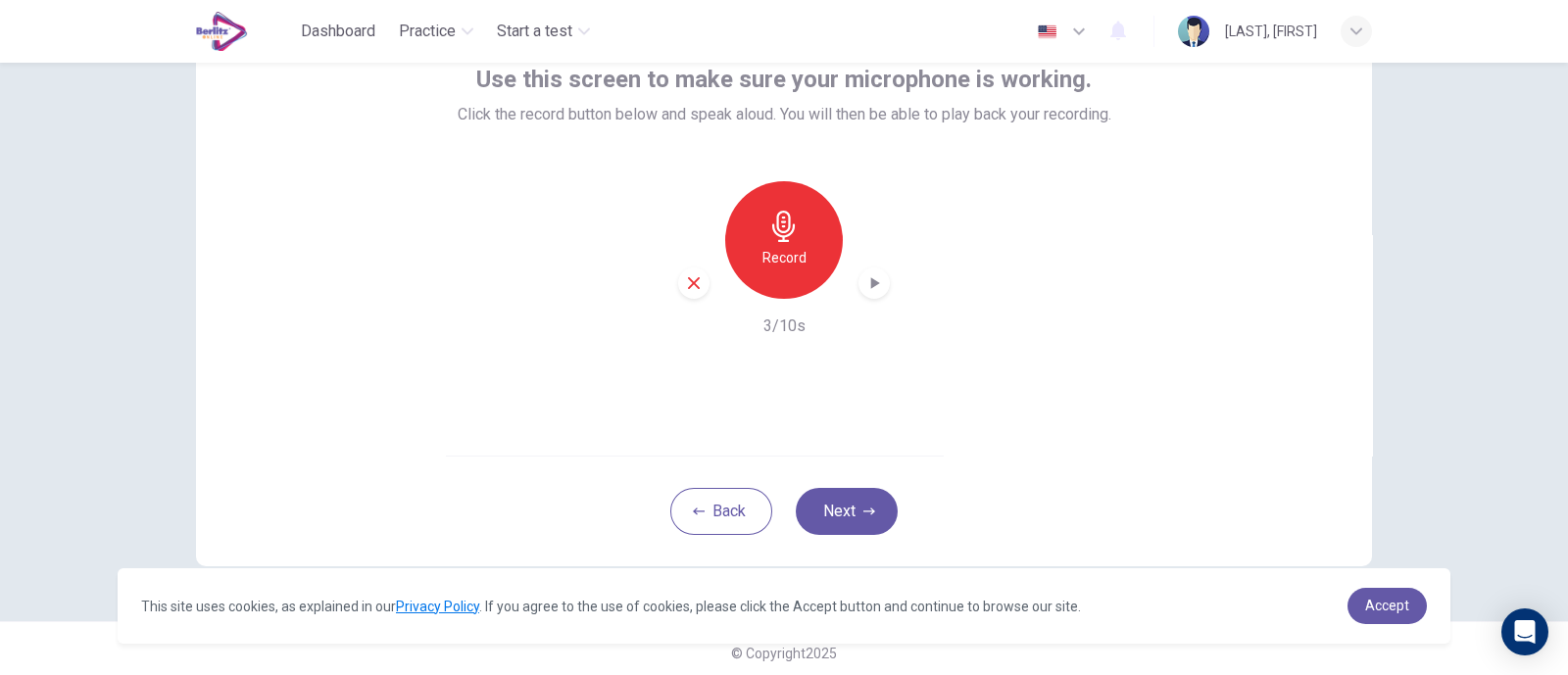 click 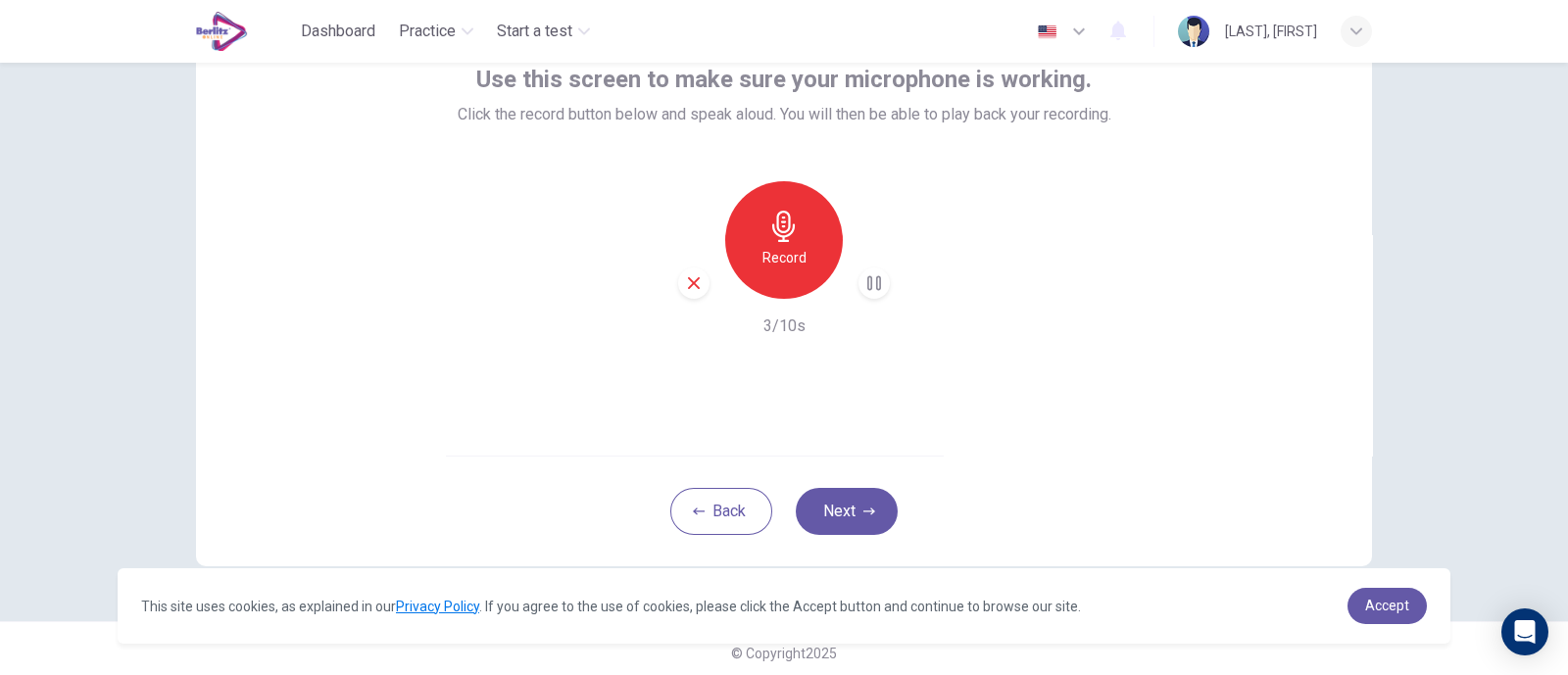 type 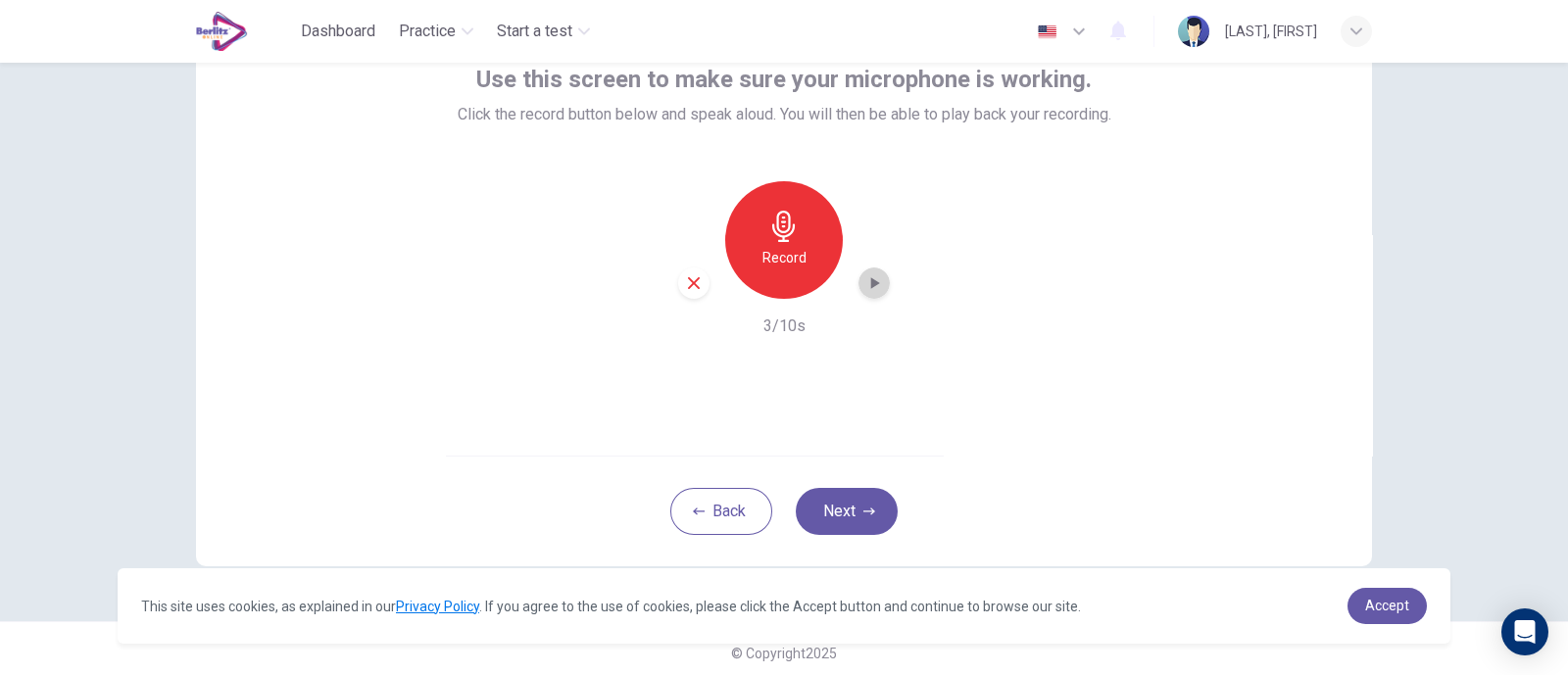 click 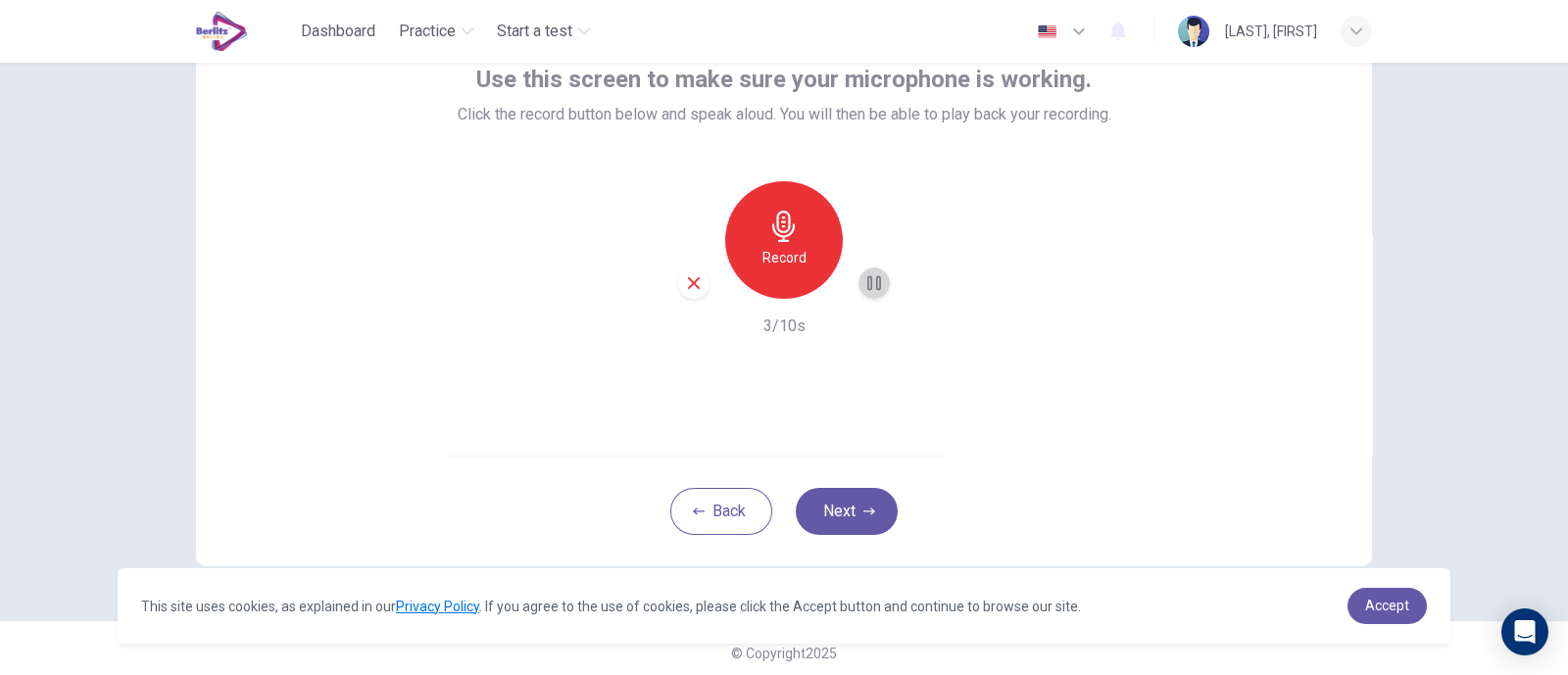 click 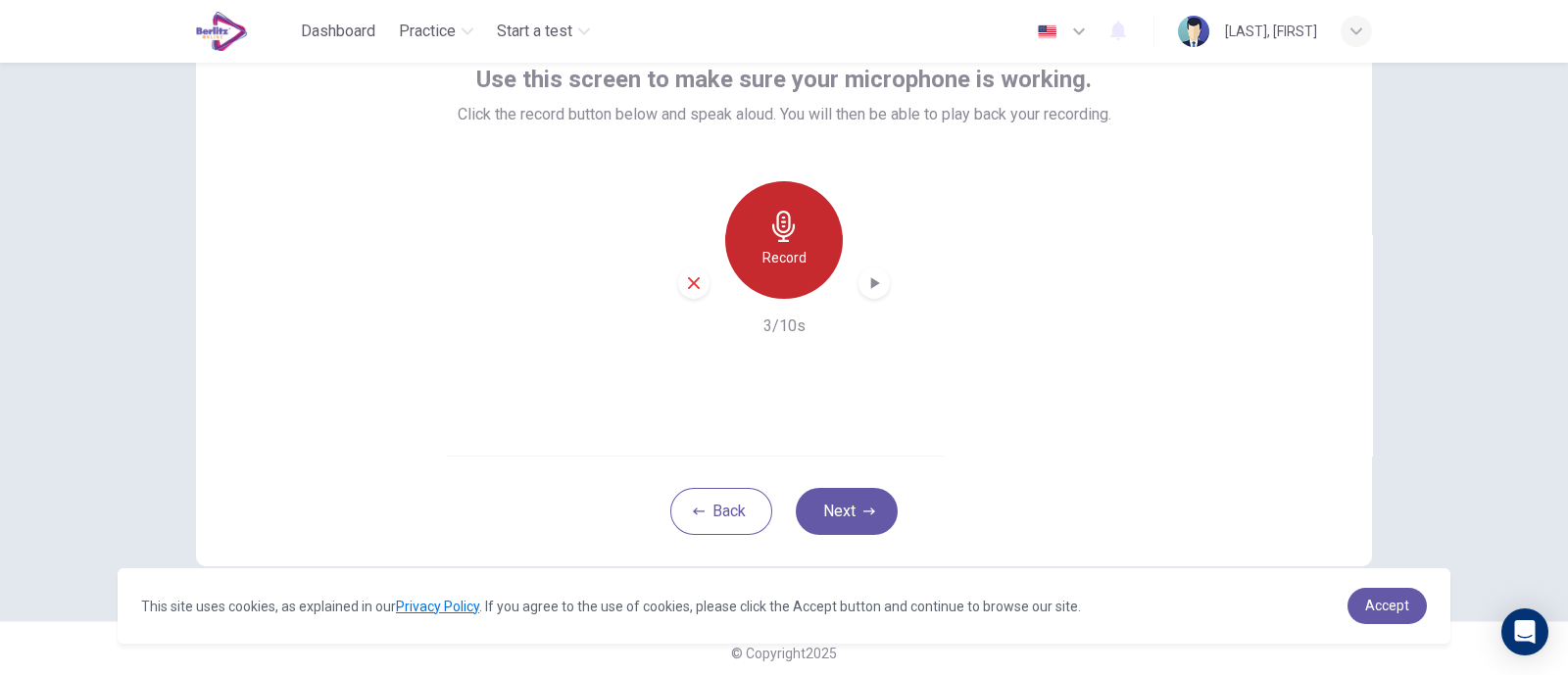 click on "Record" at bounding box center (784, 258) 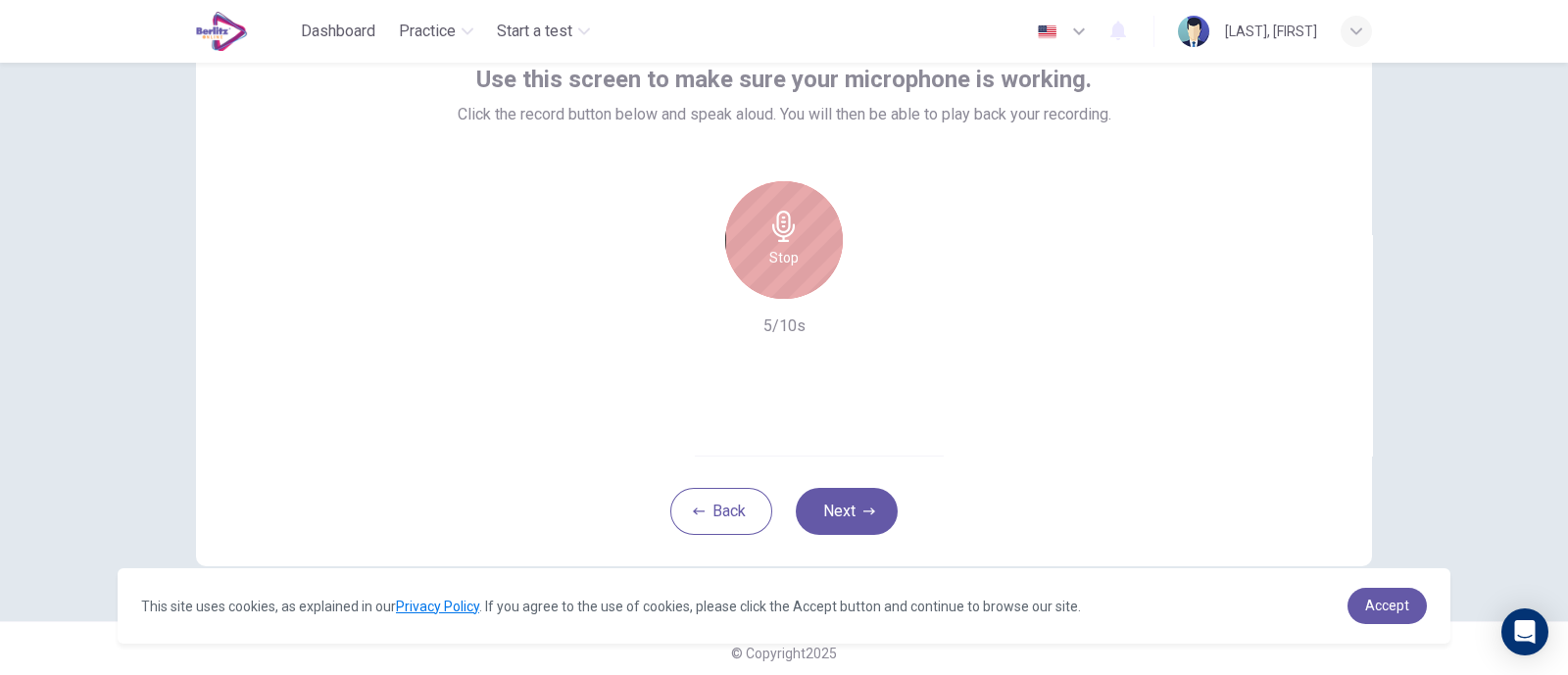 click on "Stop" at bounding box center [784, 258] 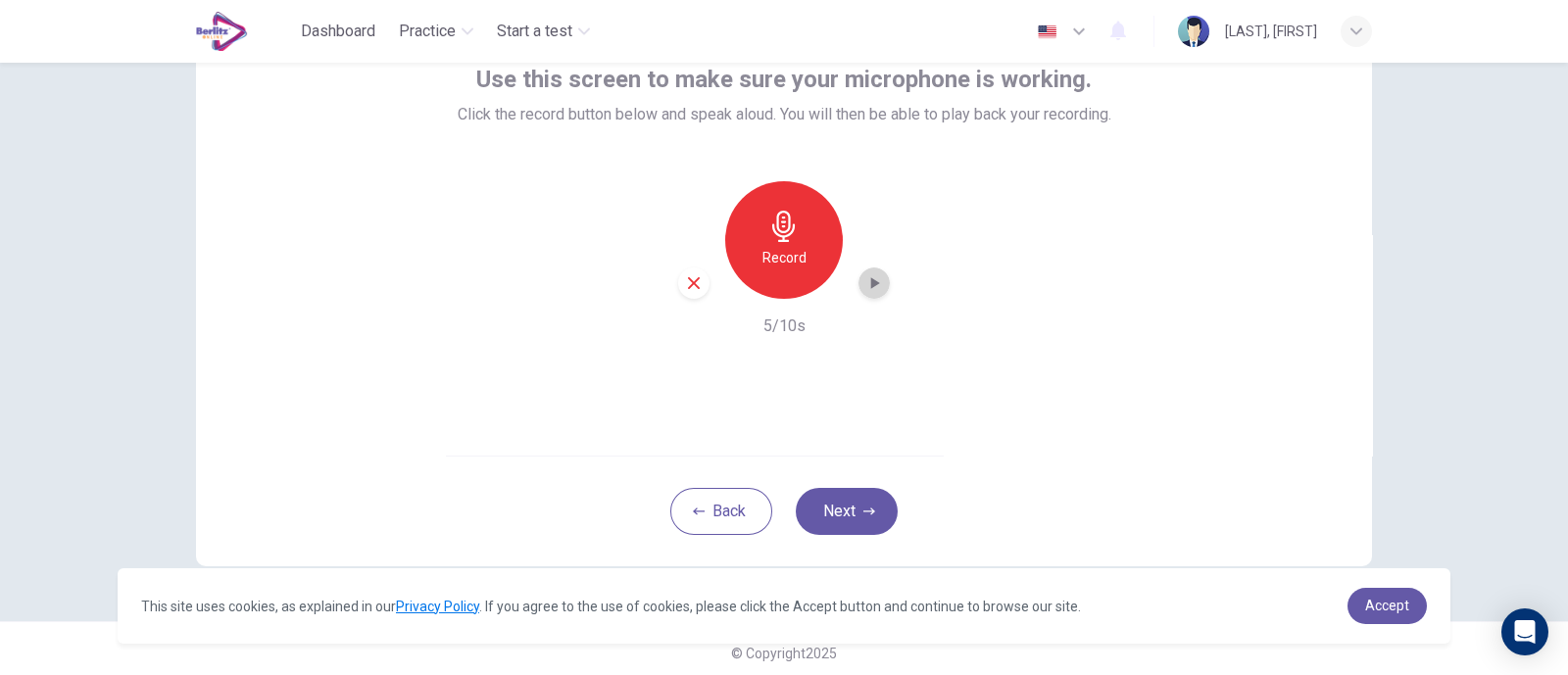 click 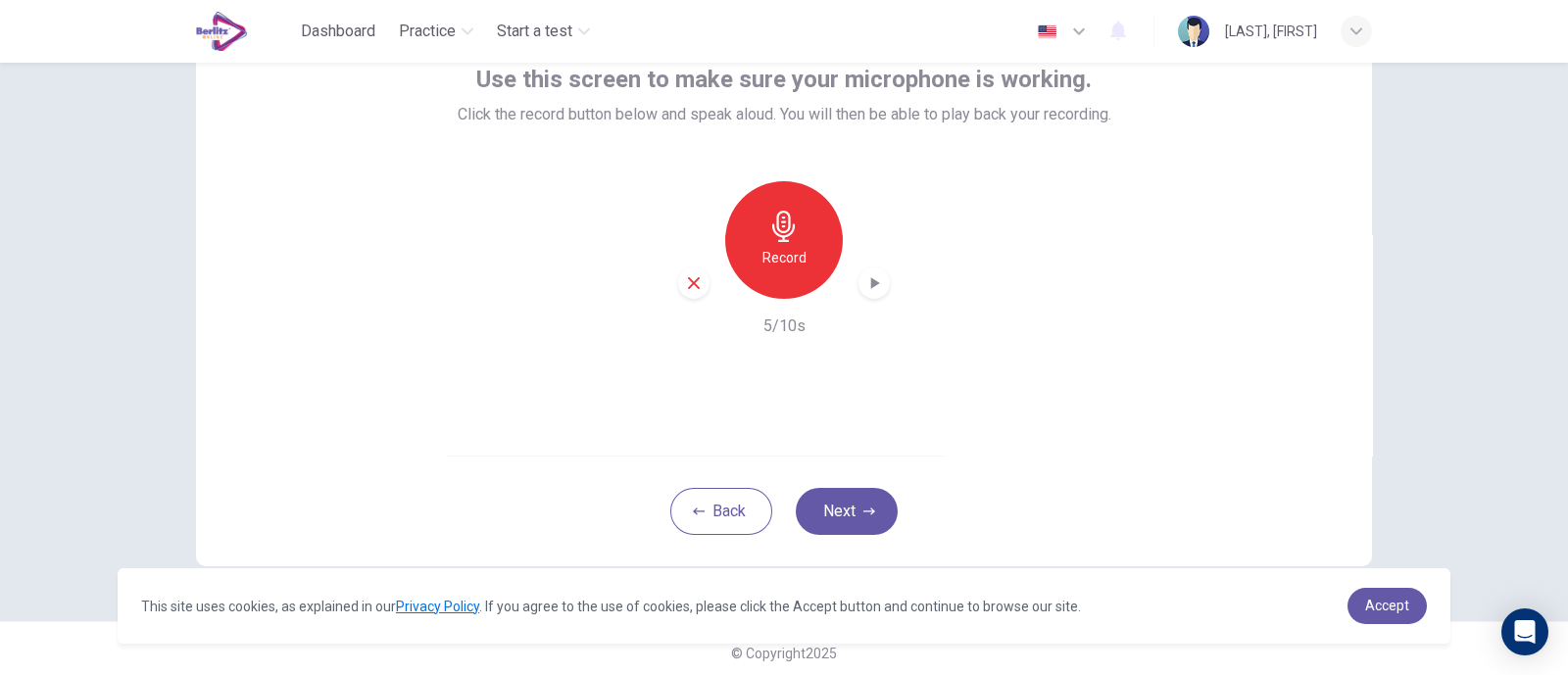type 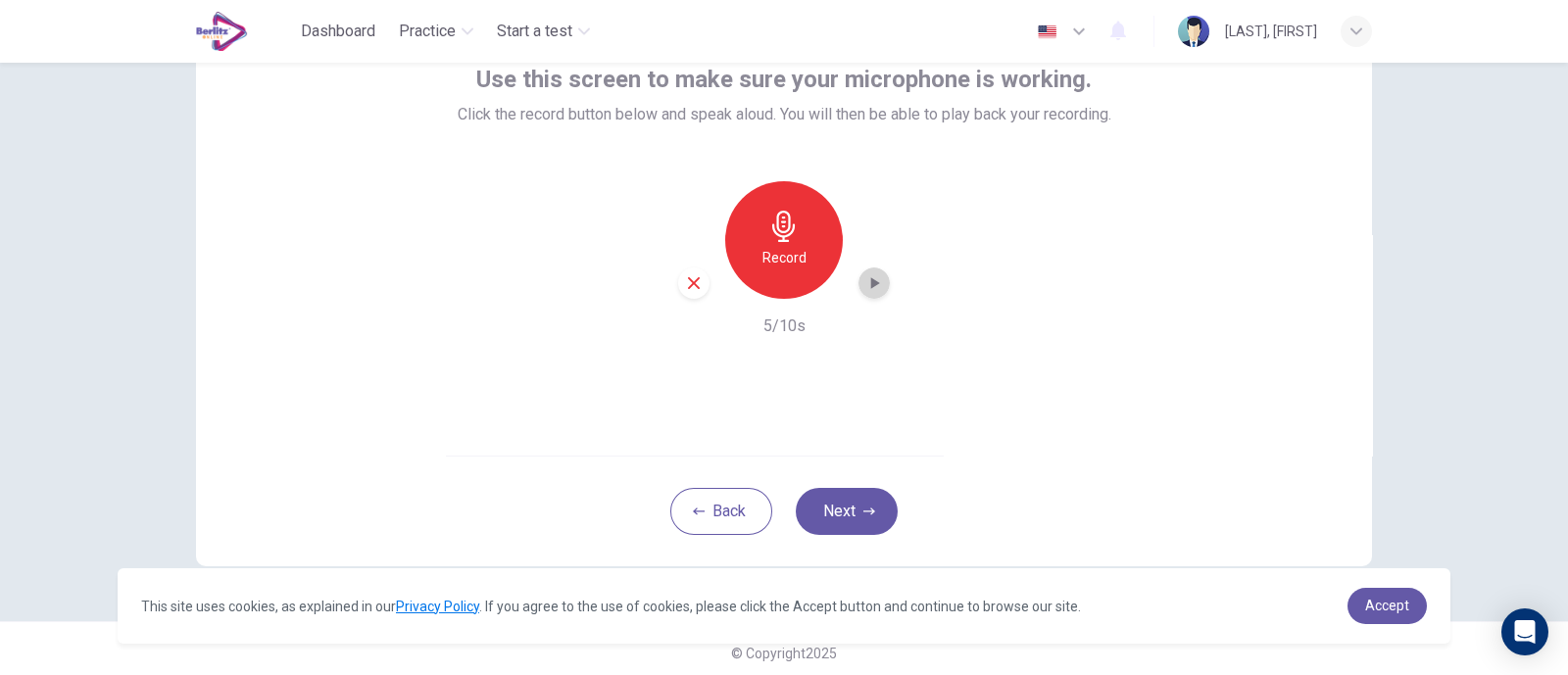 click 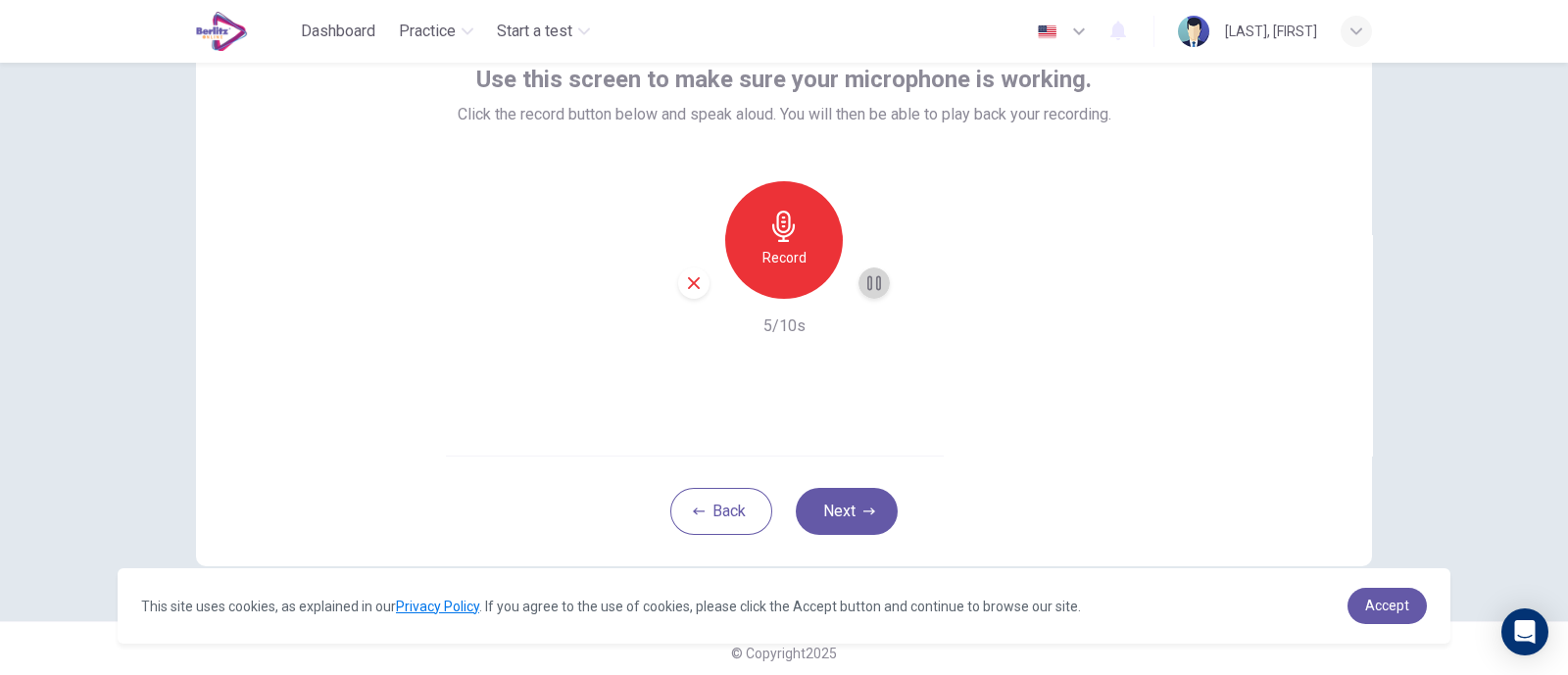 click 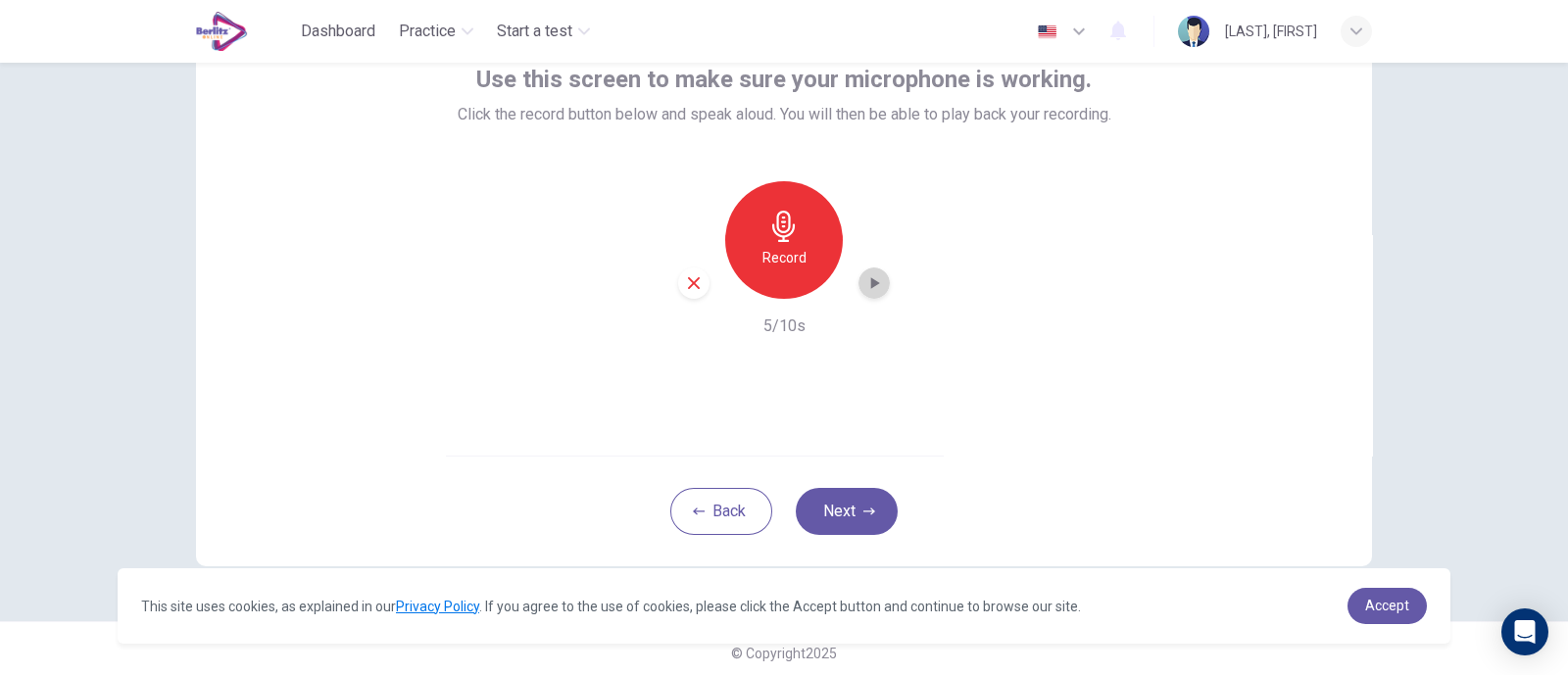 click 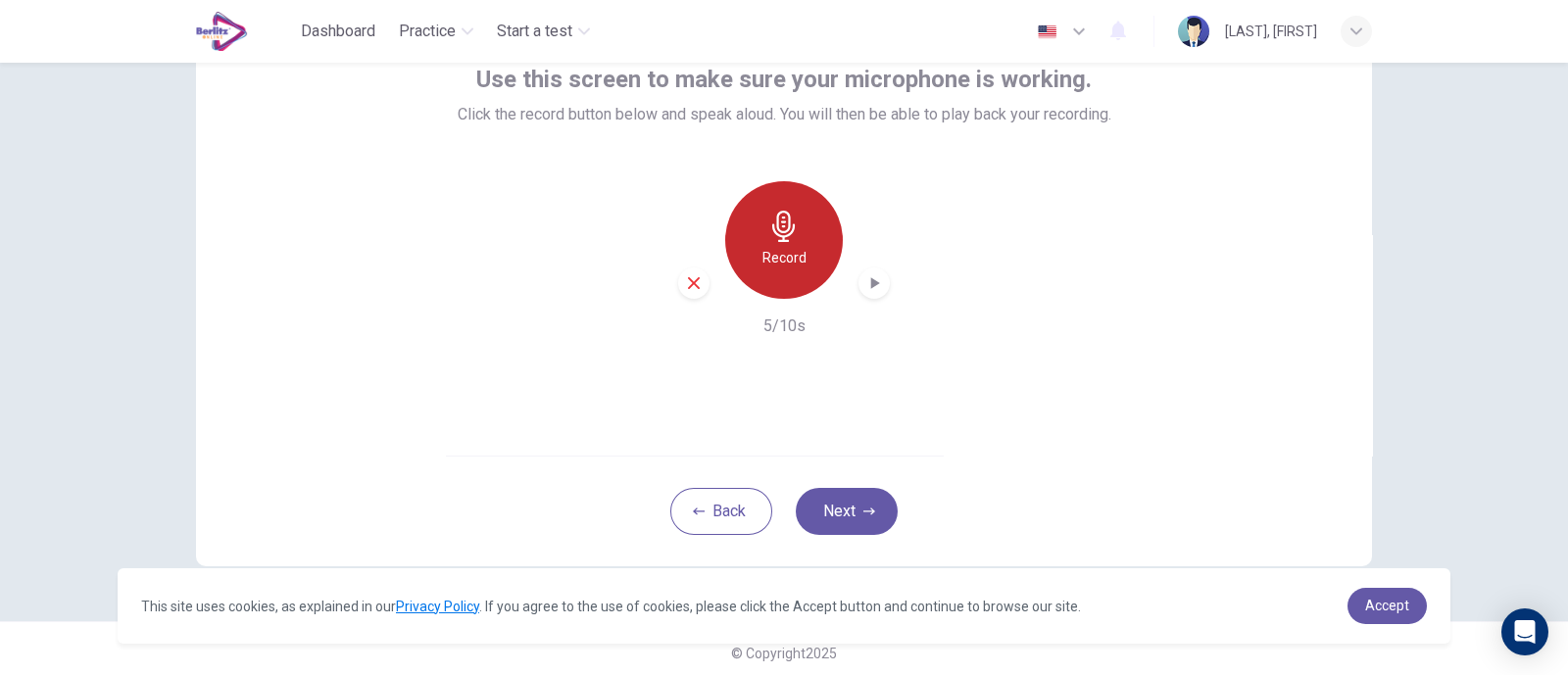 click on "Record" at bounding box center [784, 258] 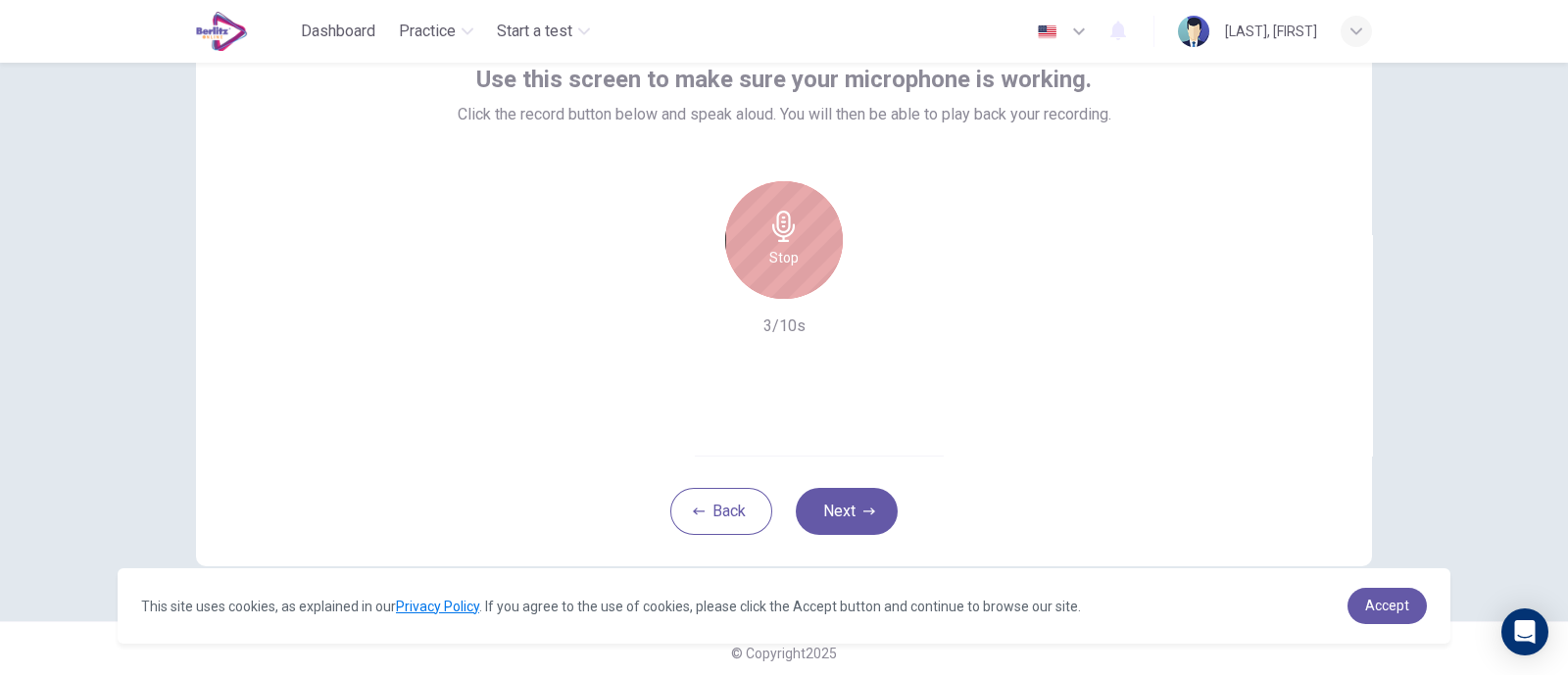 click on "Stop" at bounding box center (784, 240) 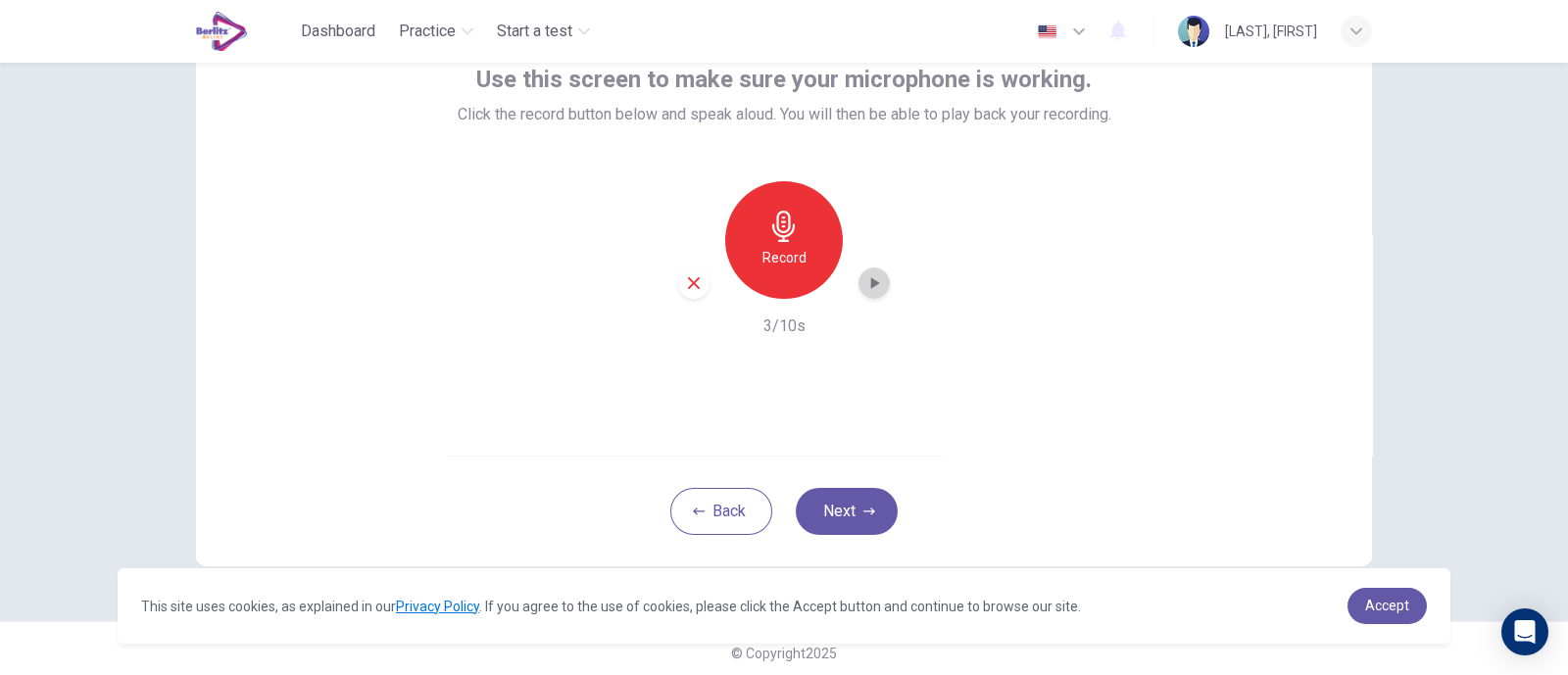 click 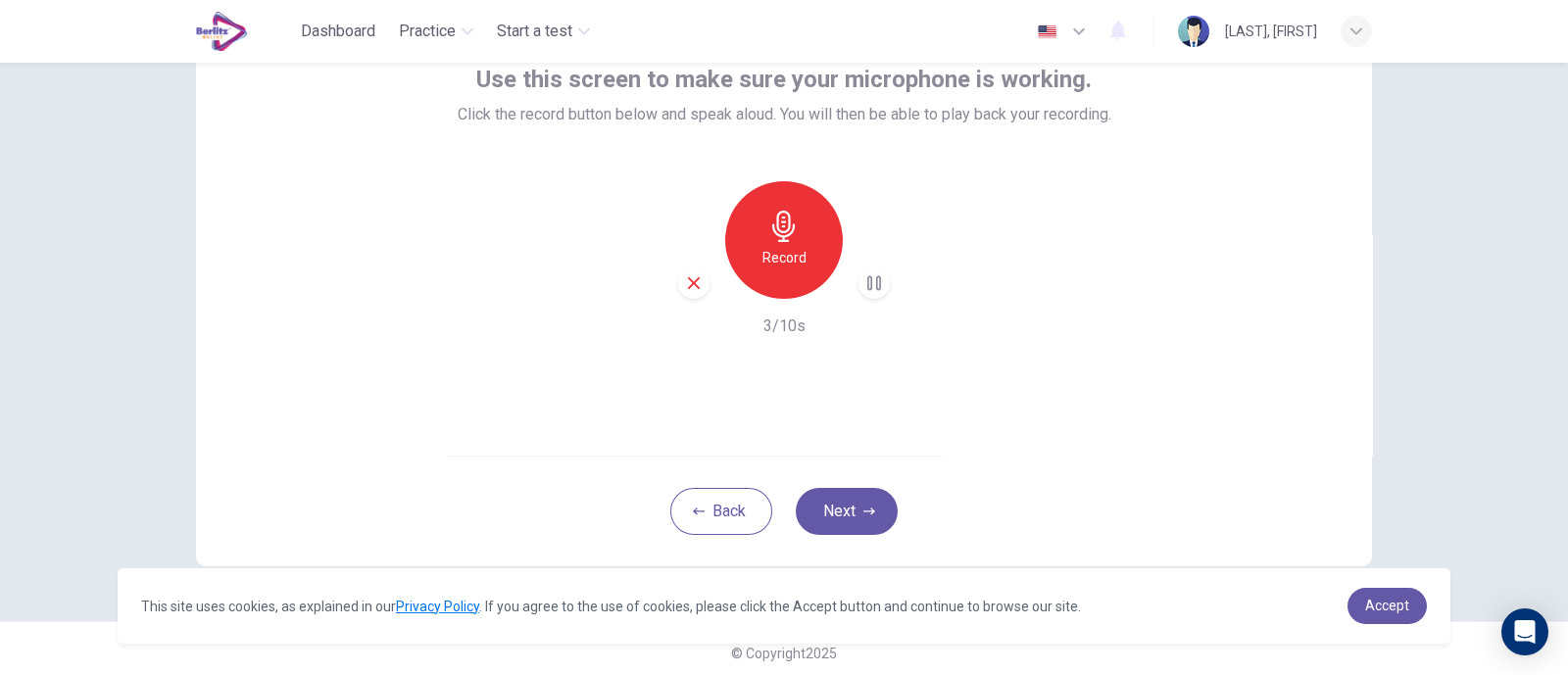type 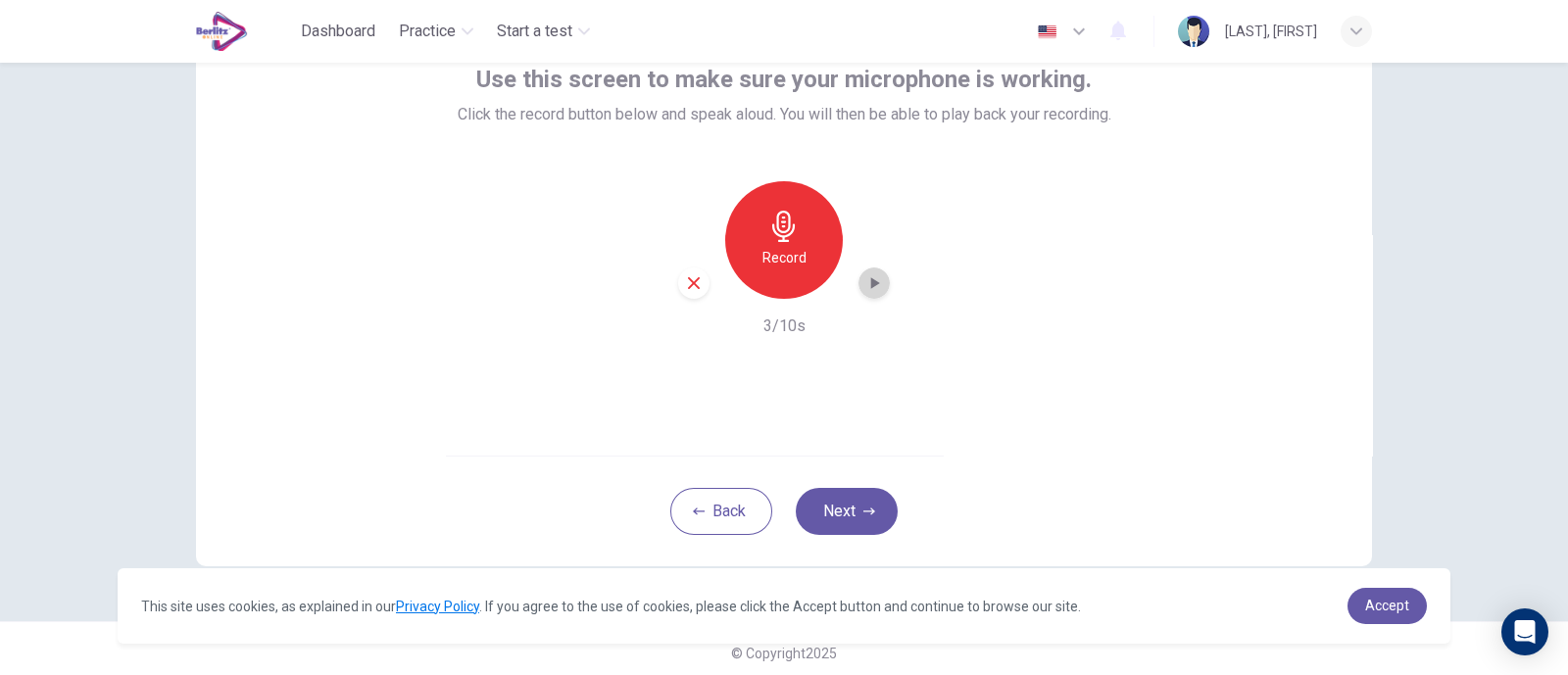 click 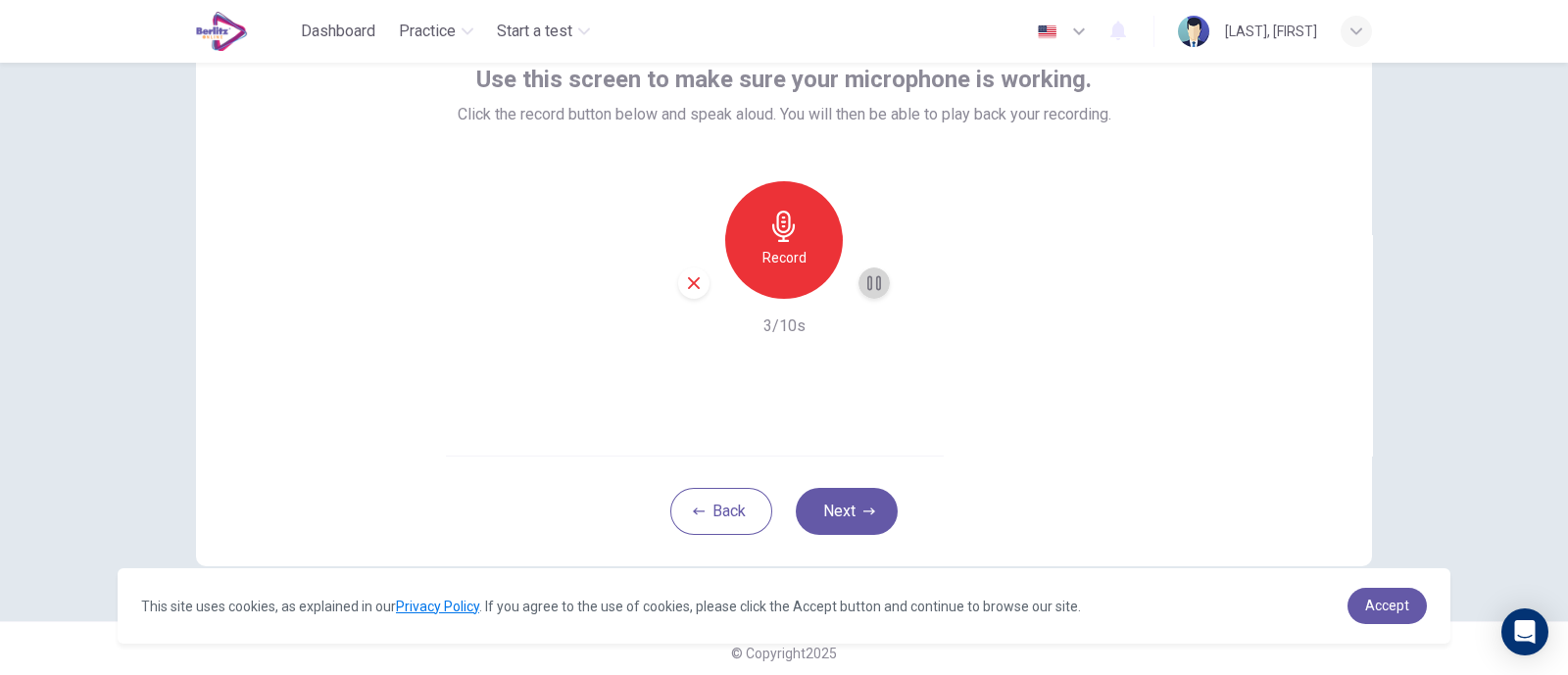 click 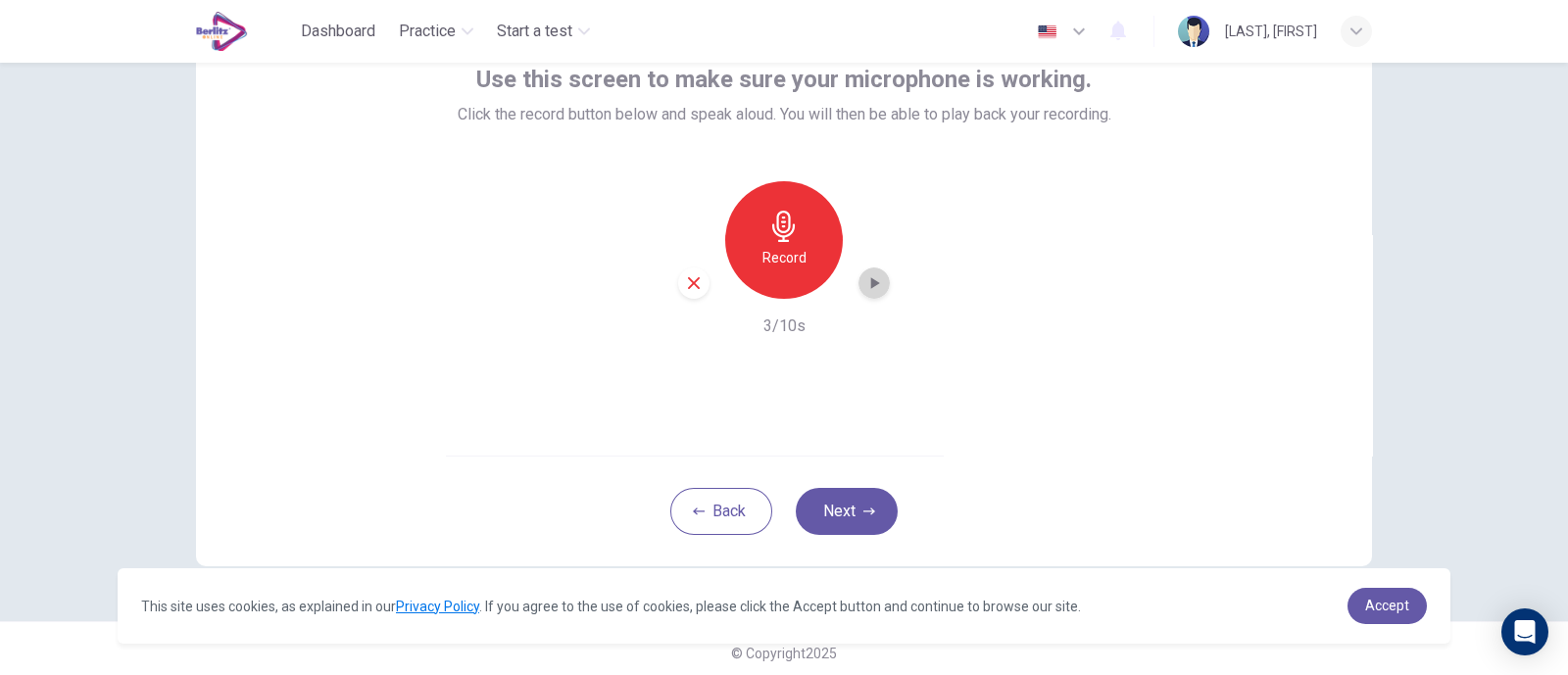 click 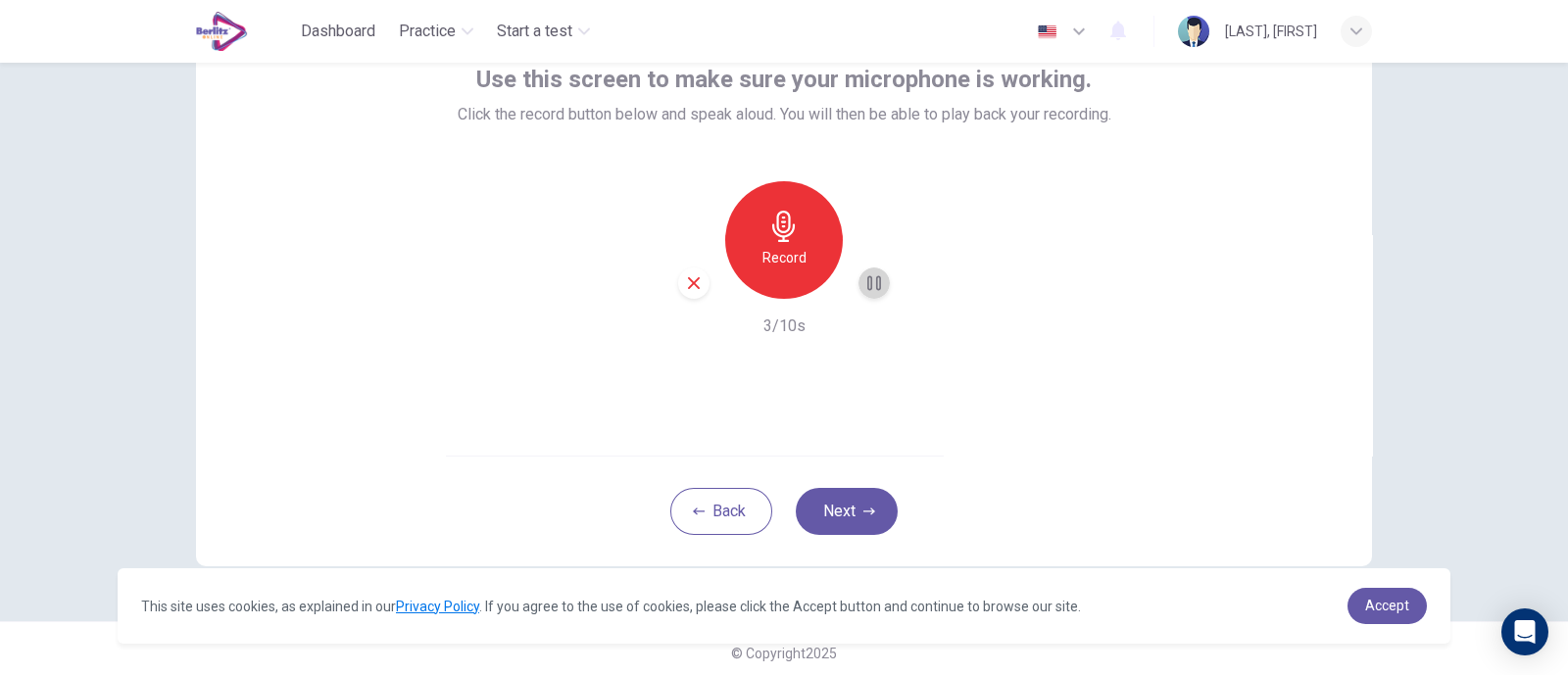 click 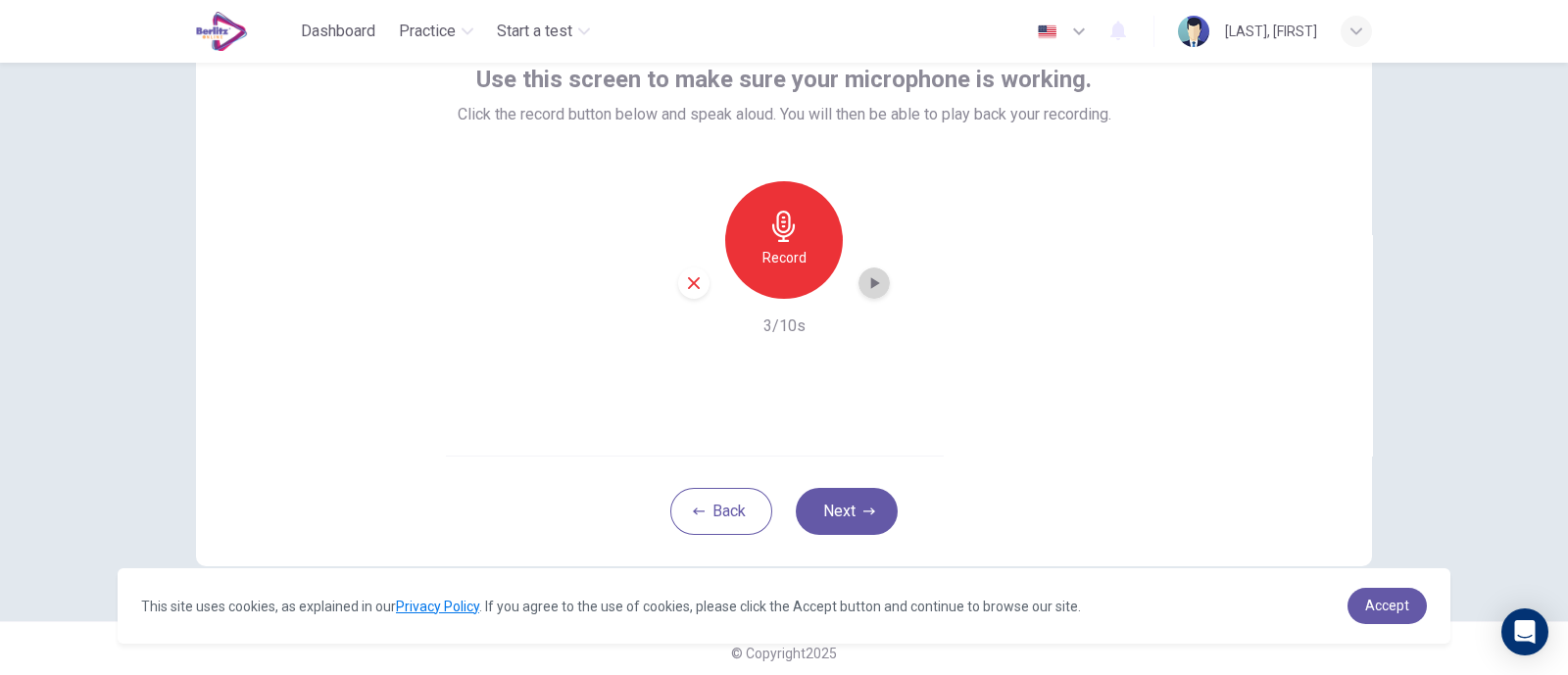 click 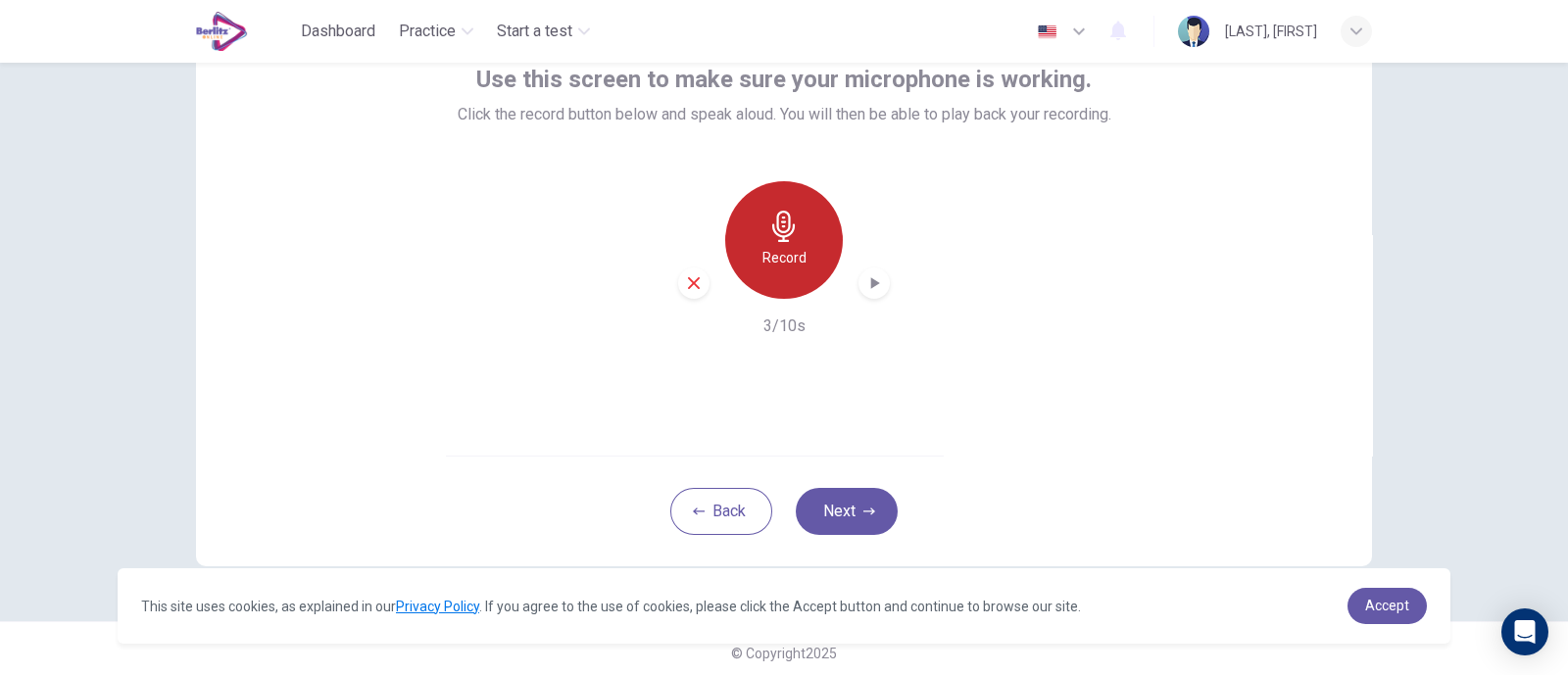 click 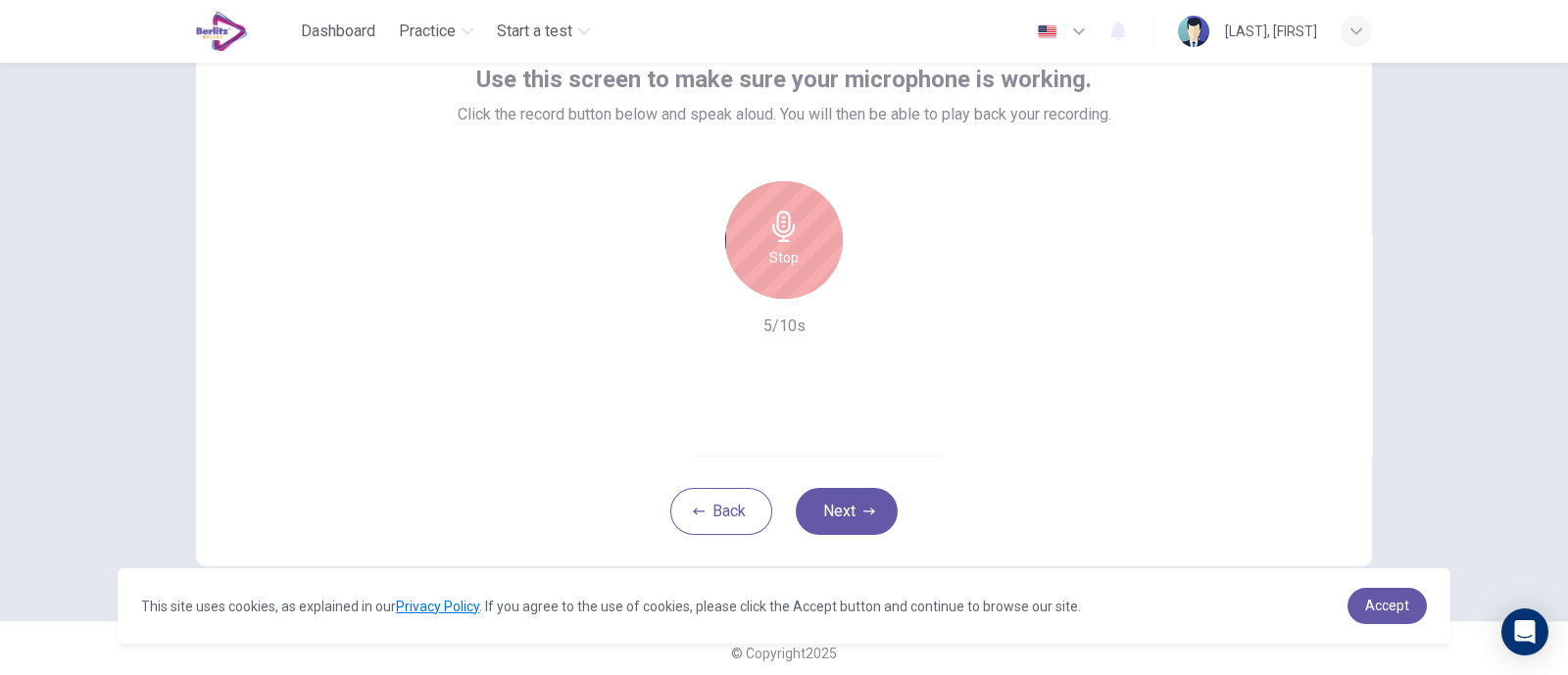 click 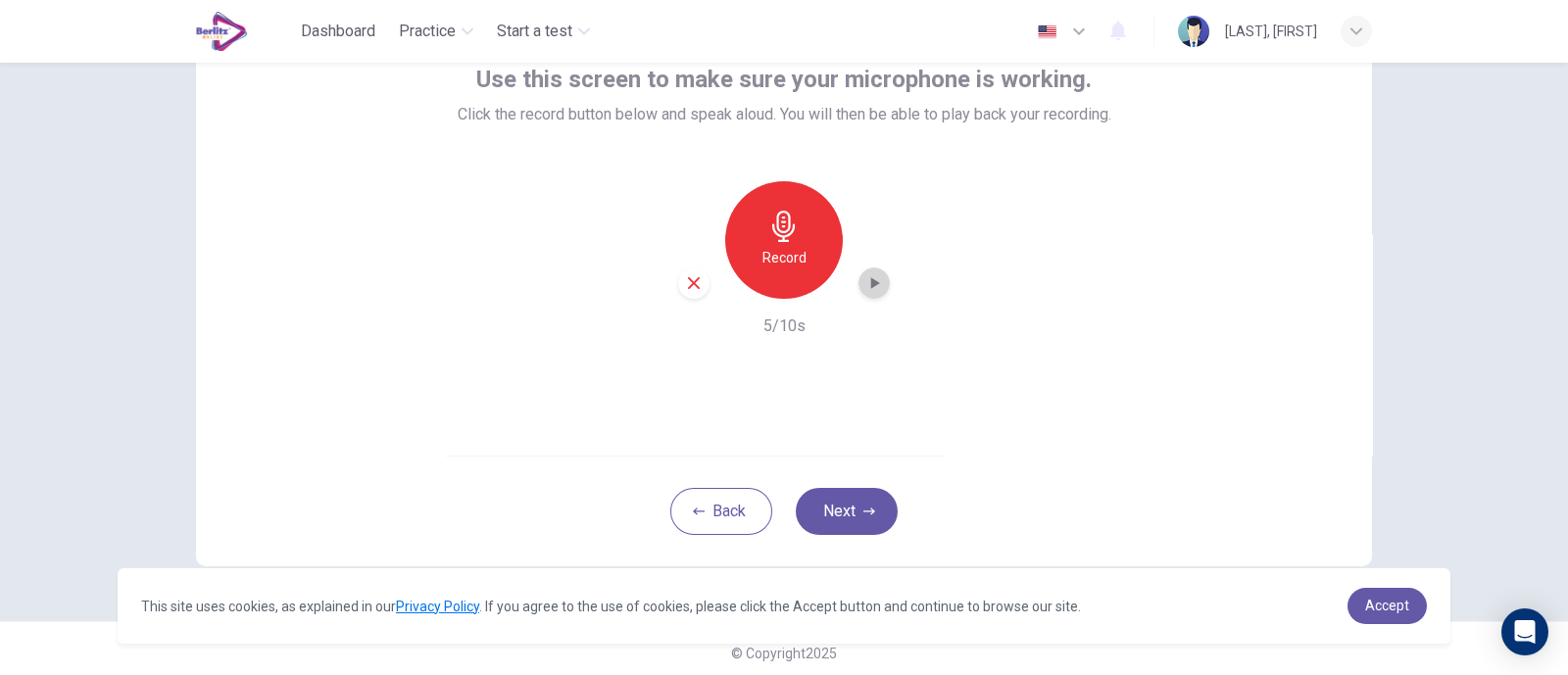 click 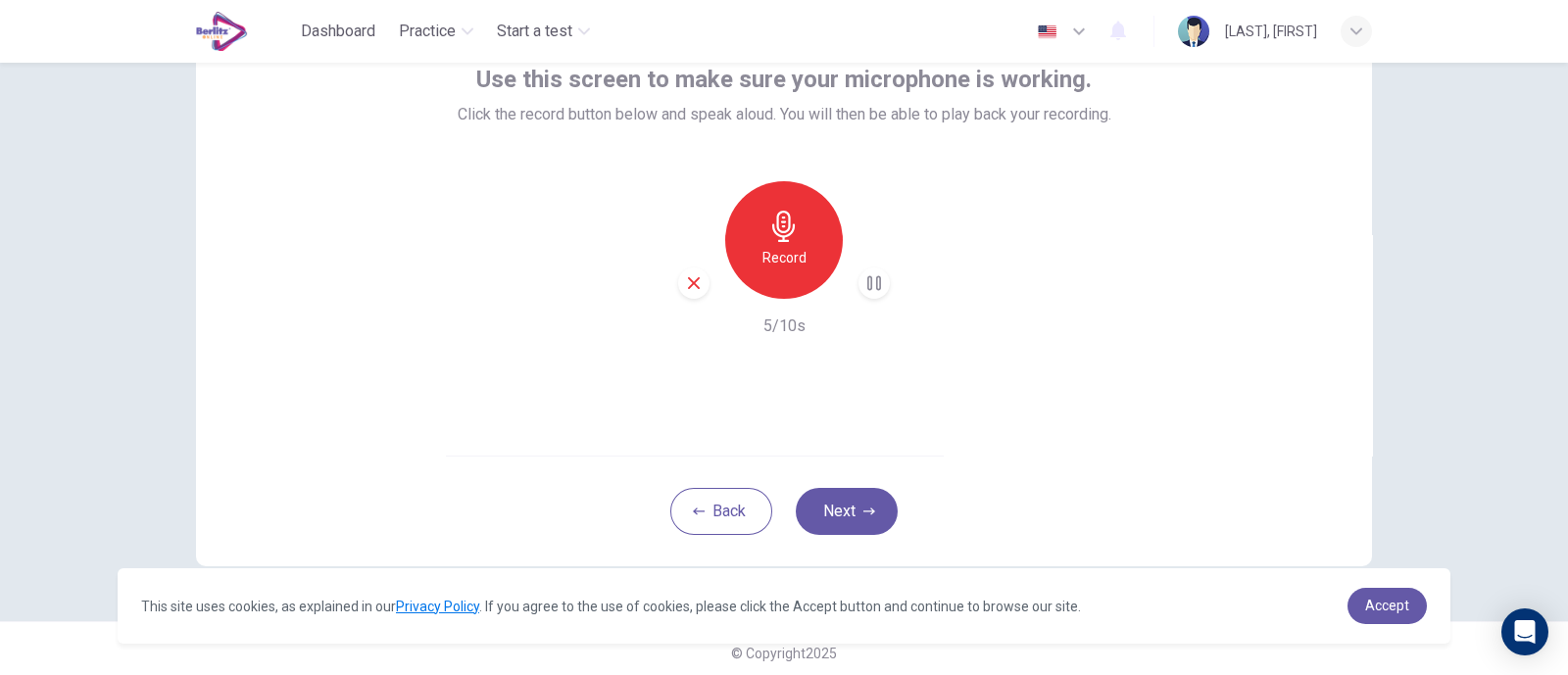 type 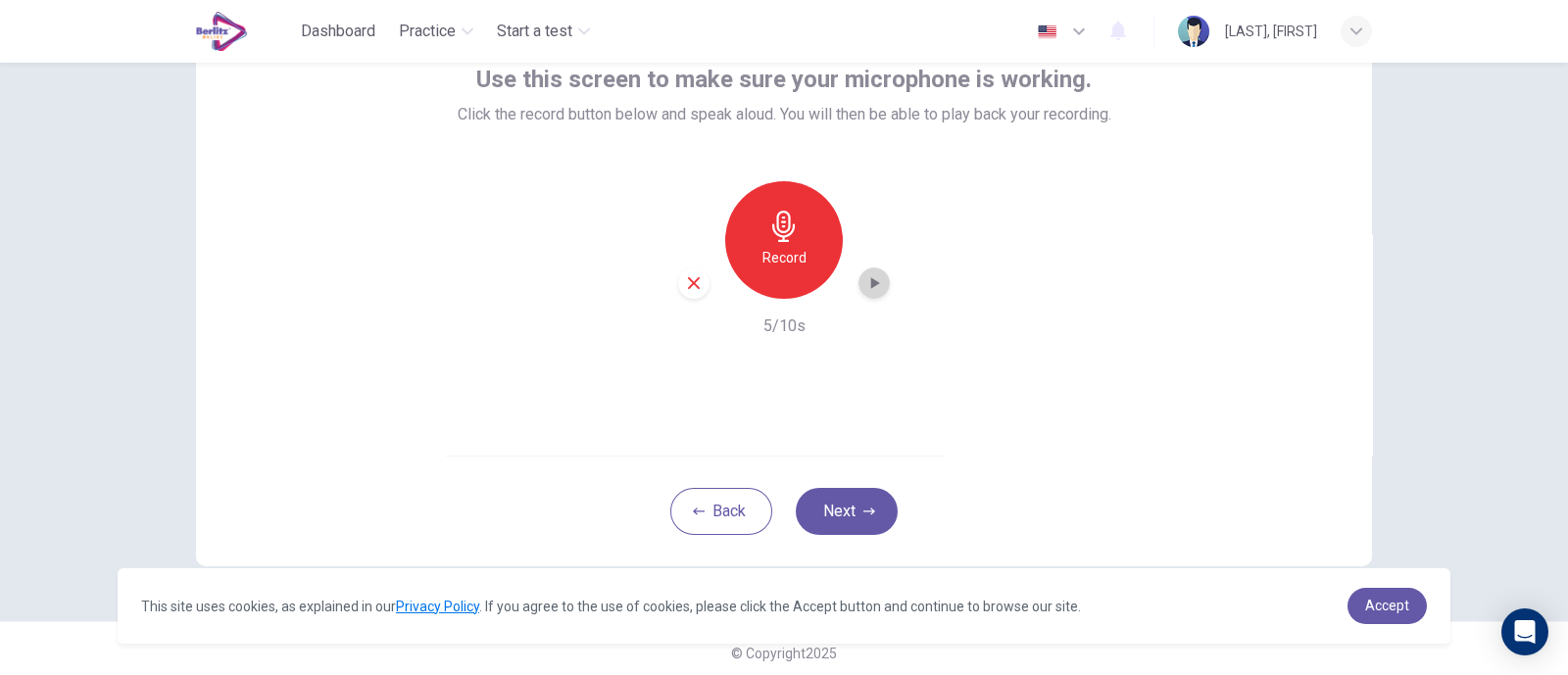 click 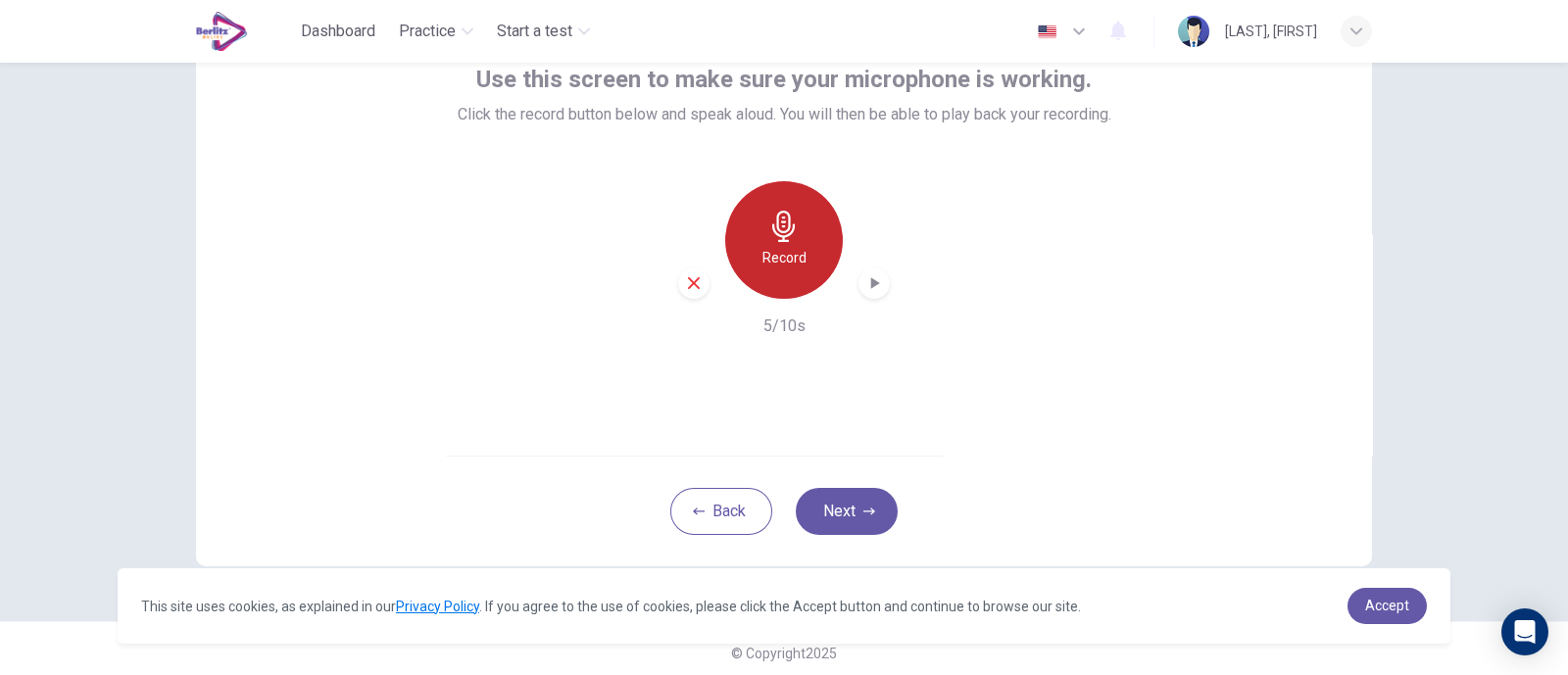 click on "Record" at bounding box center [784, 258] 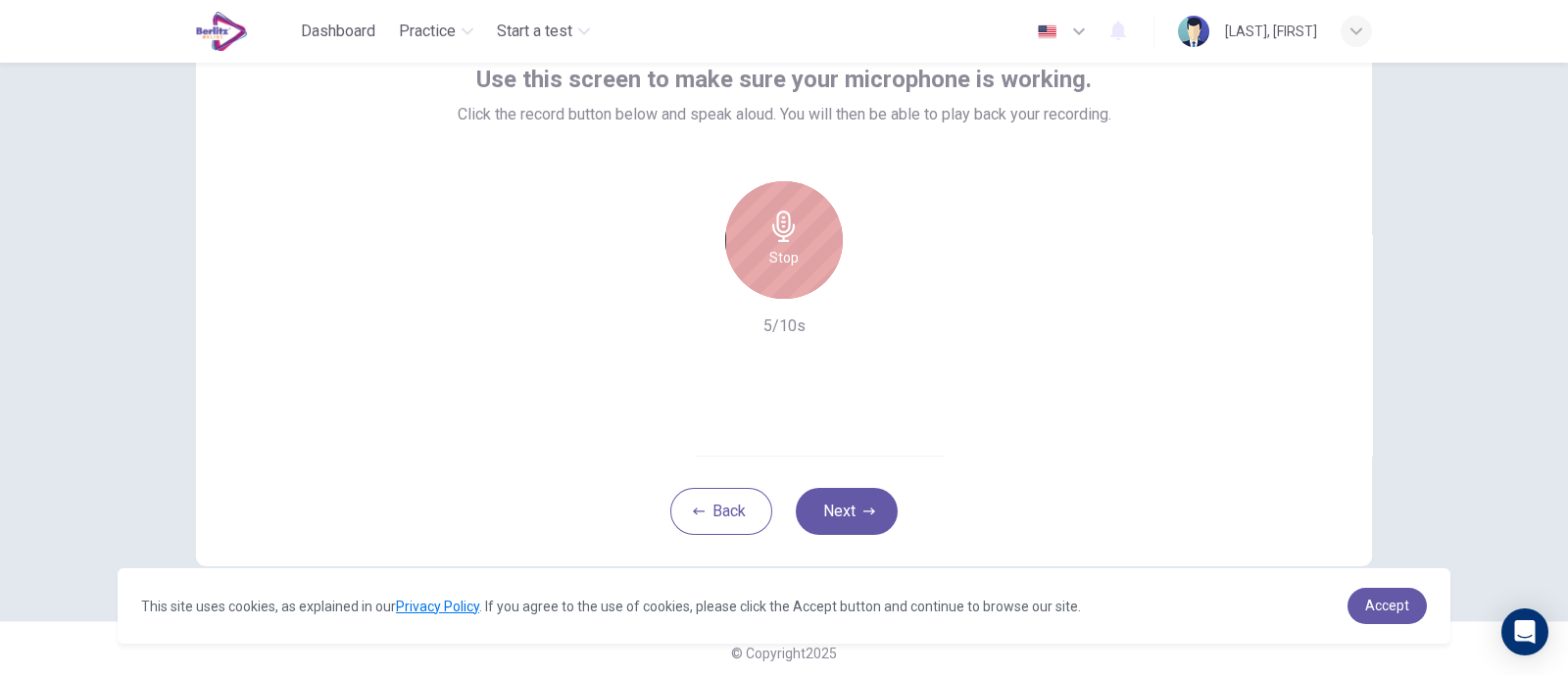 click on "Stop" at bounding box center [784, 240] 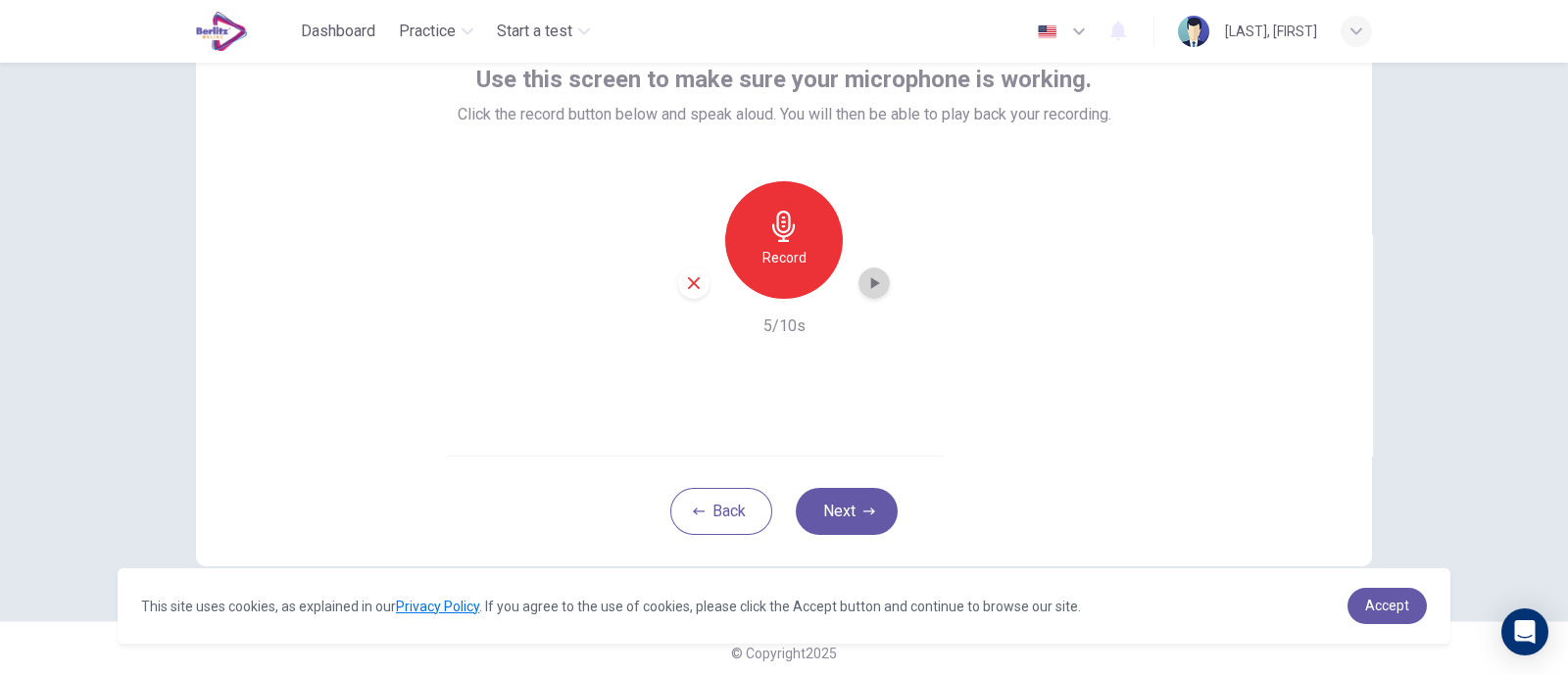 click 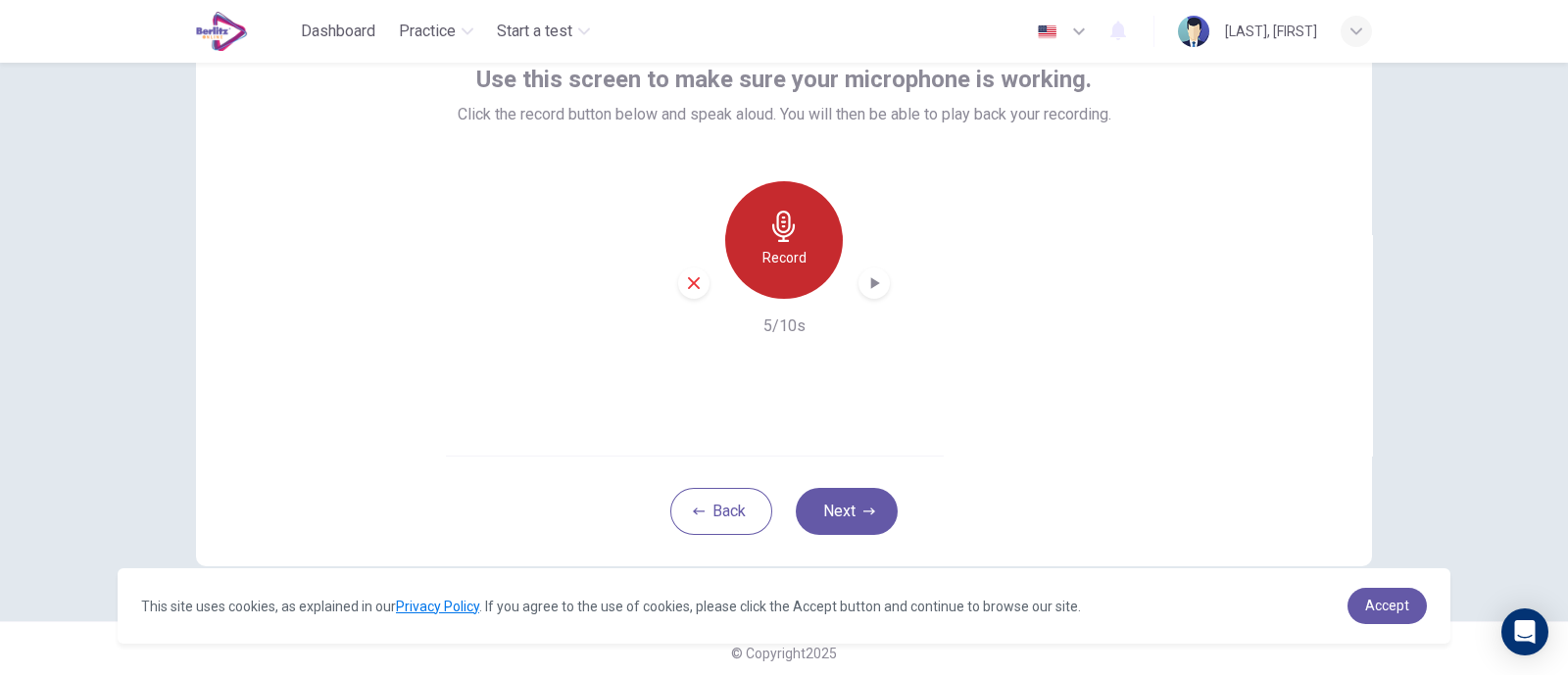 click on "Record" at bounding box center (784, 240) 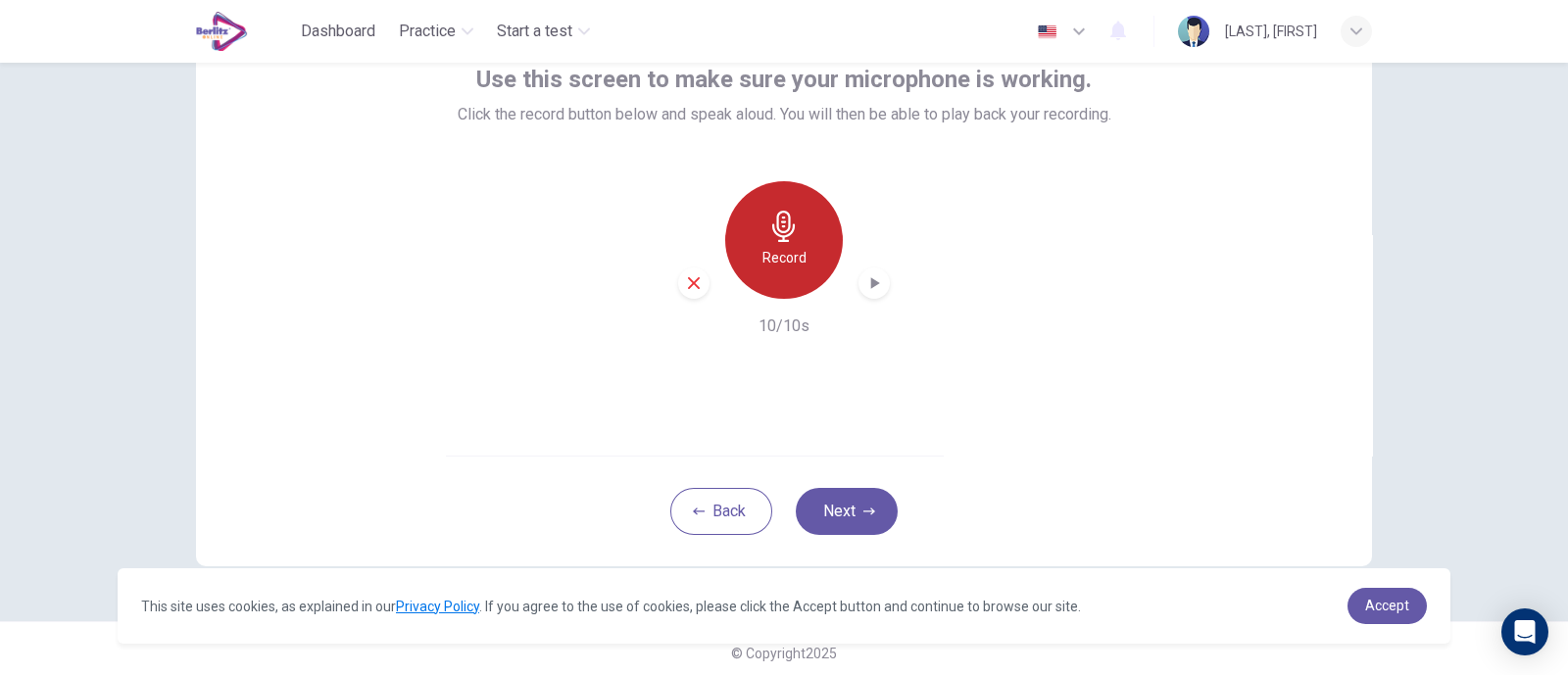 click on "Record" at bounding box center [784, 240] 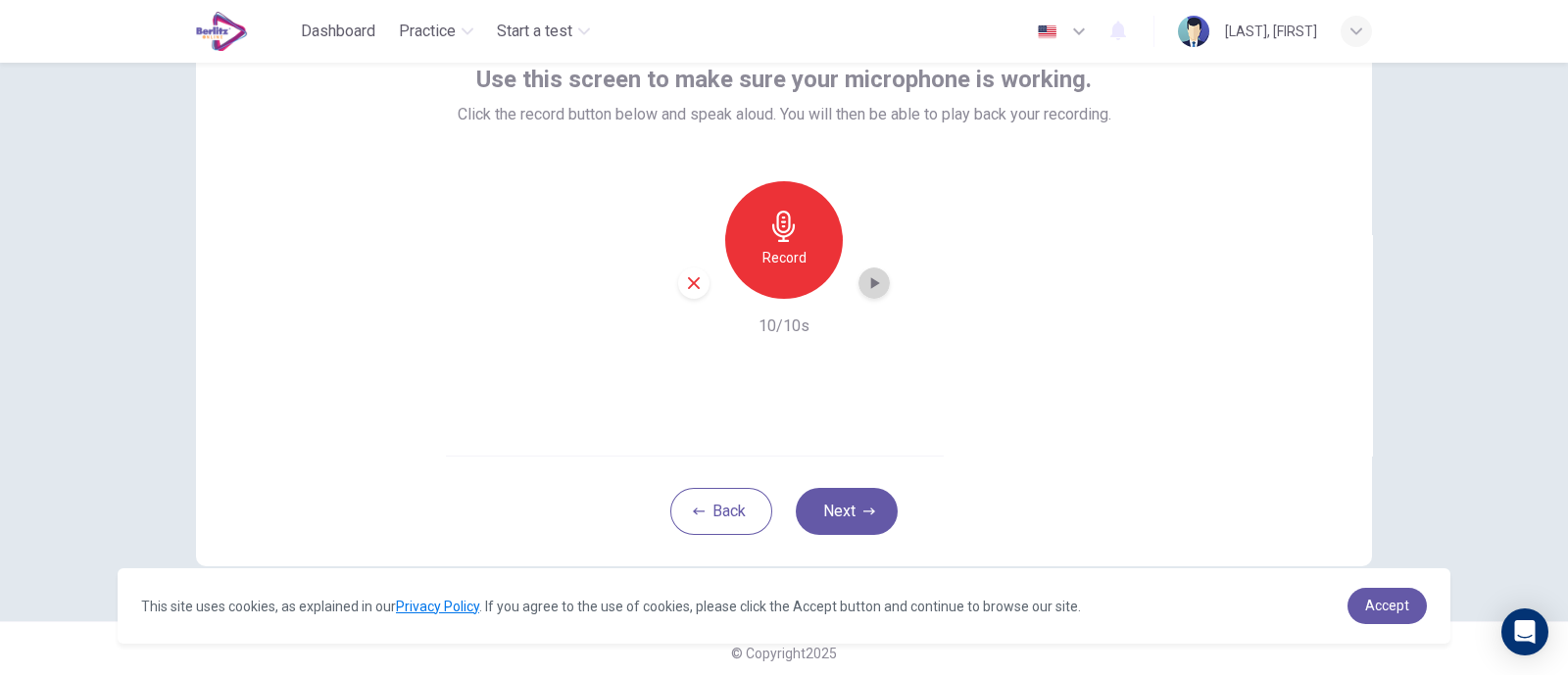 click 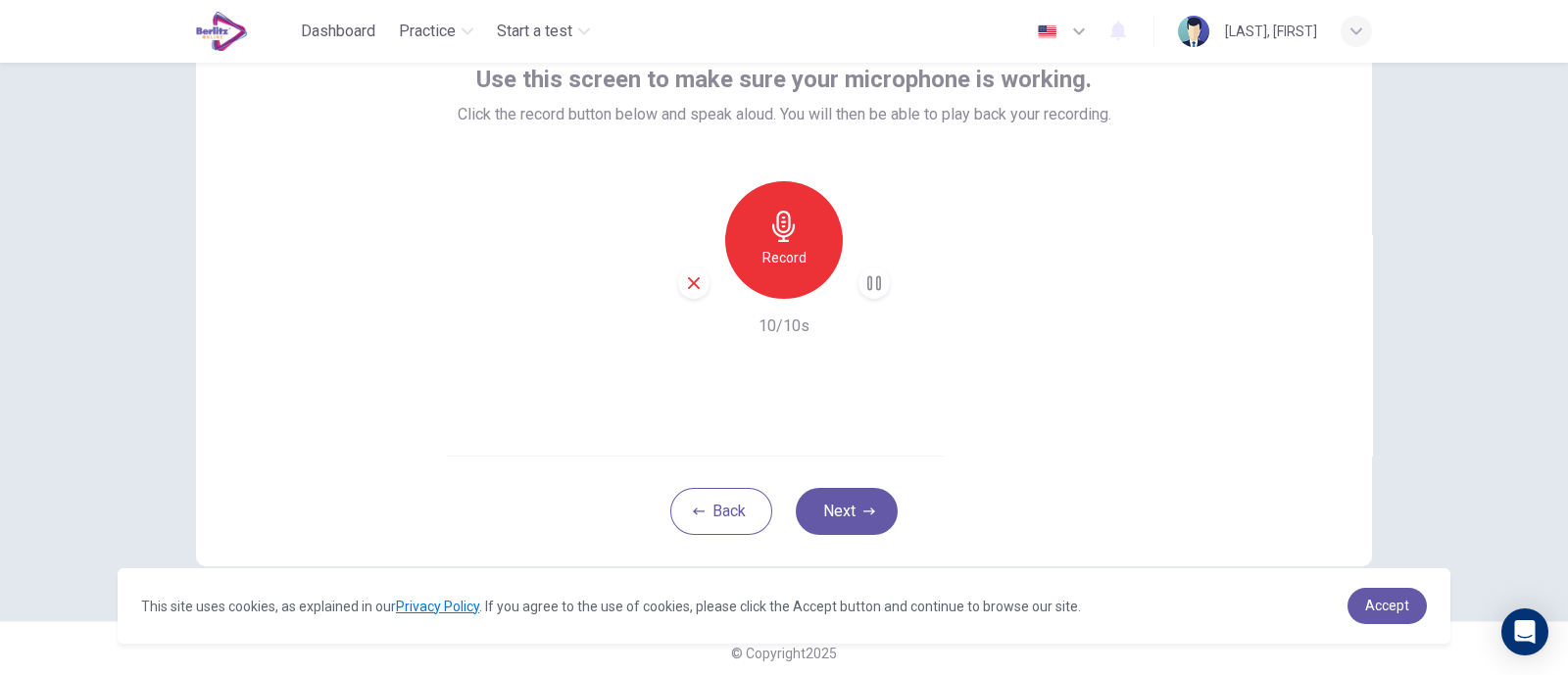type 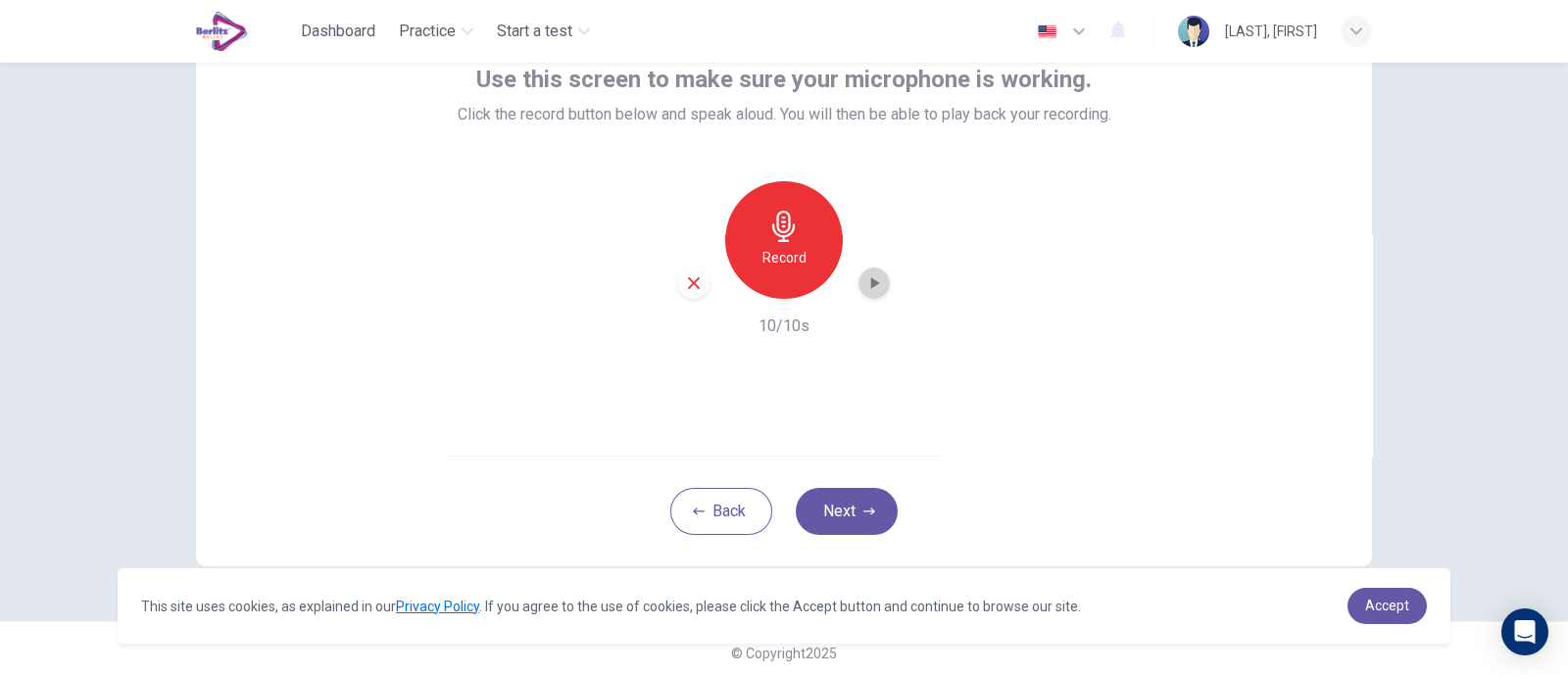 click 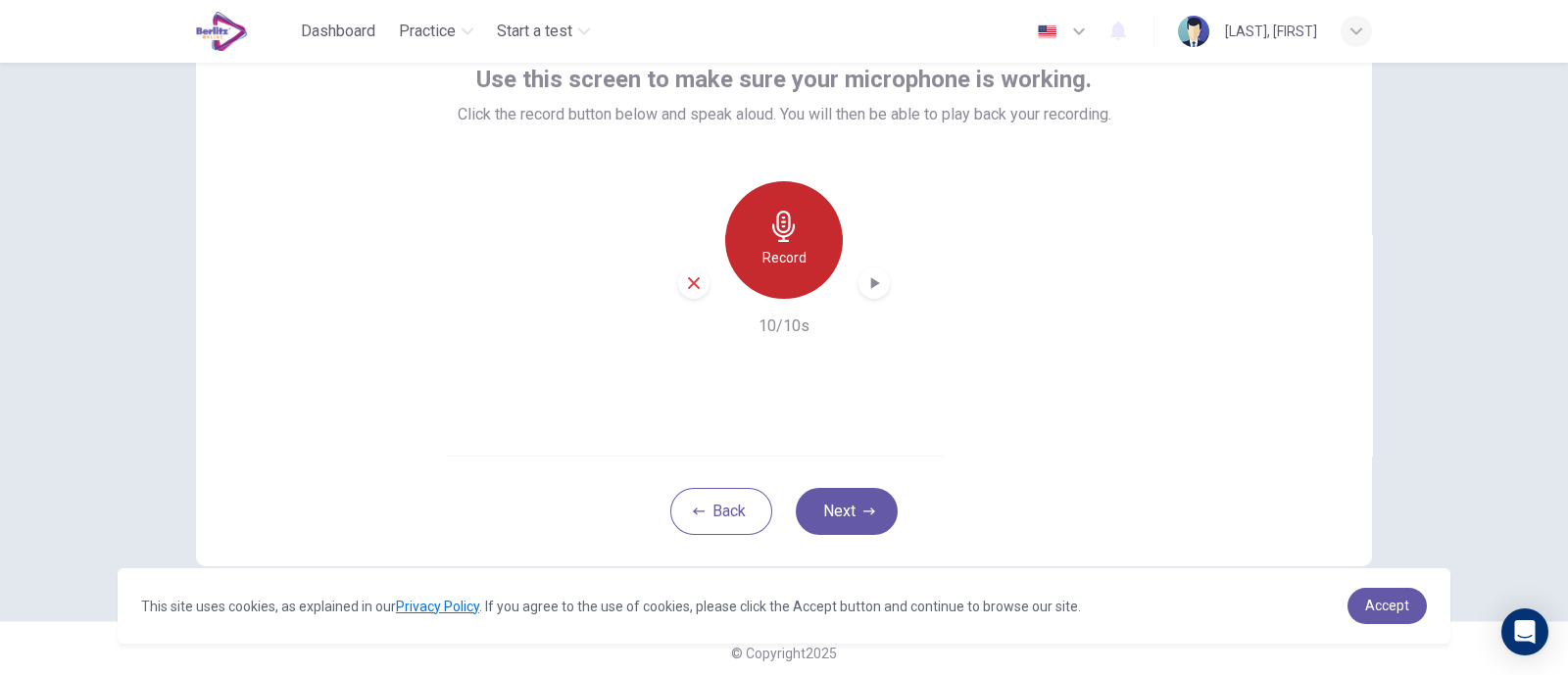 click 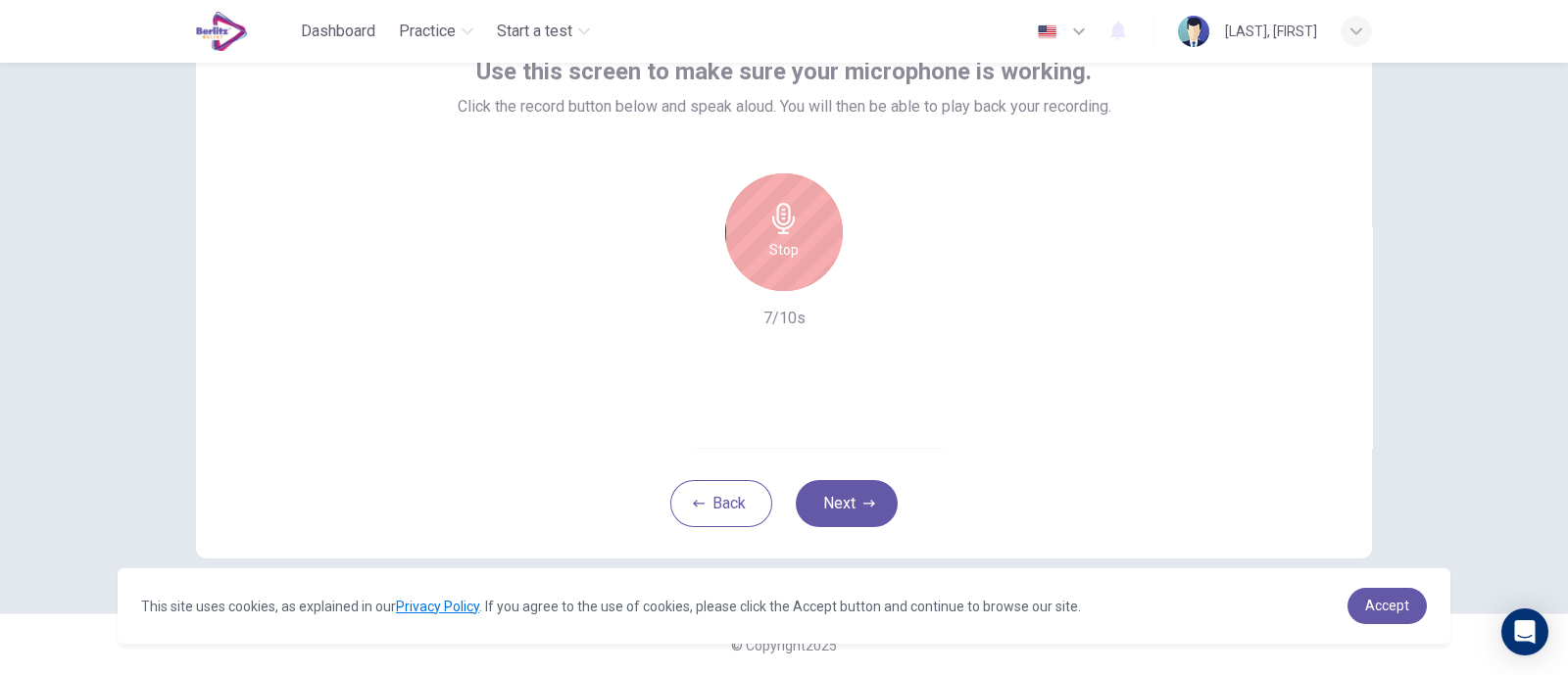 scroll, scrollTop: 140, scrollLeft: 0, axis: vertical 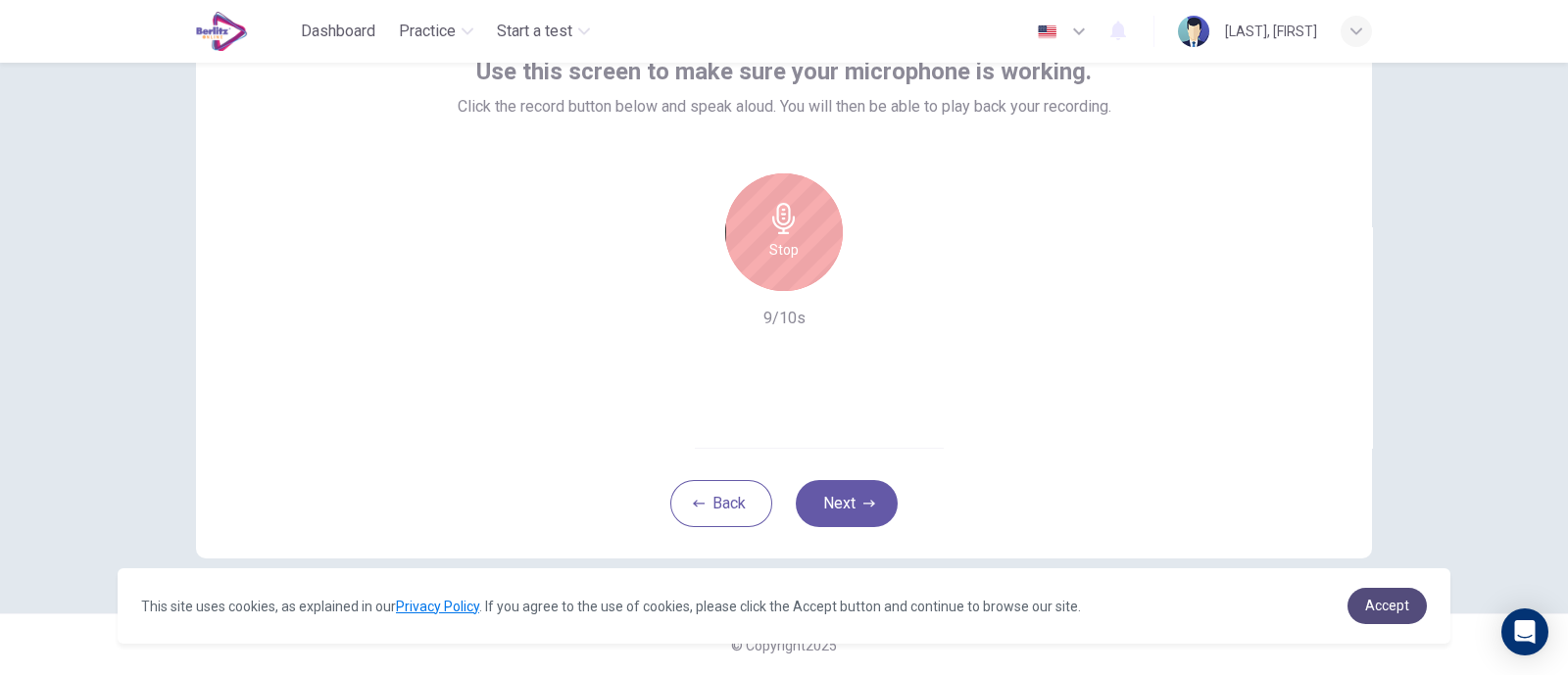 click on "Accept" at bounding box center [1387, 605] 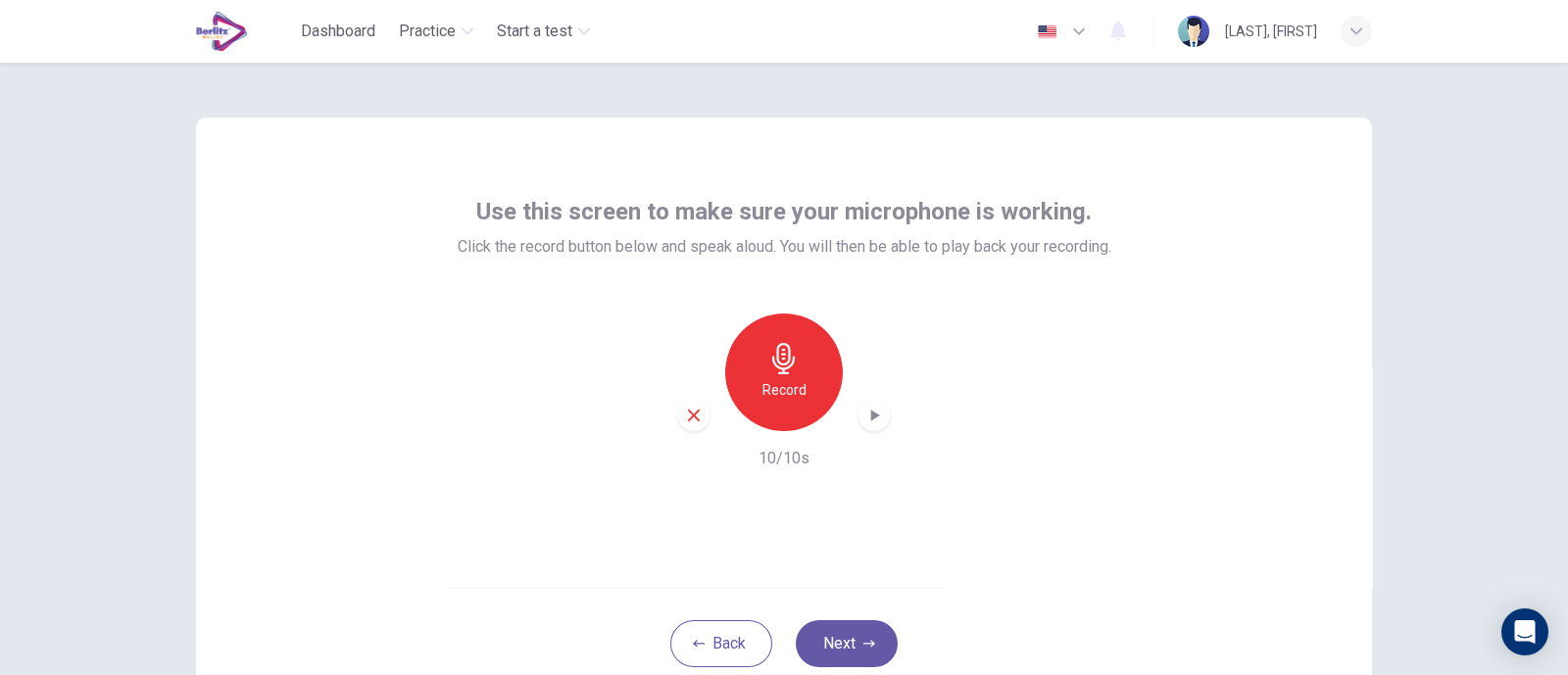 scroll, scrollTop: 140, scrollLeft: 0, axis: vertical 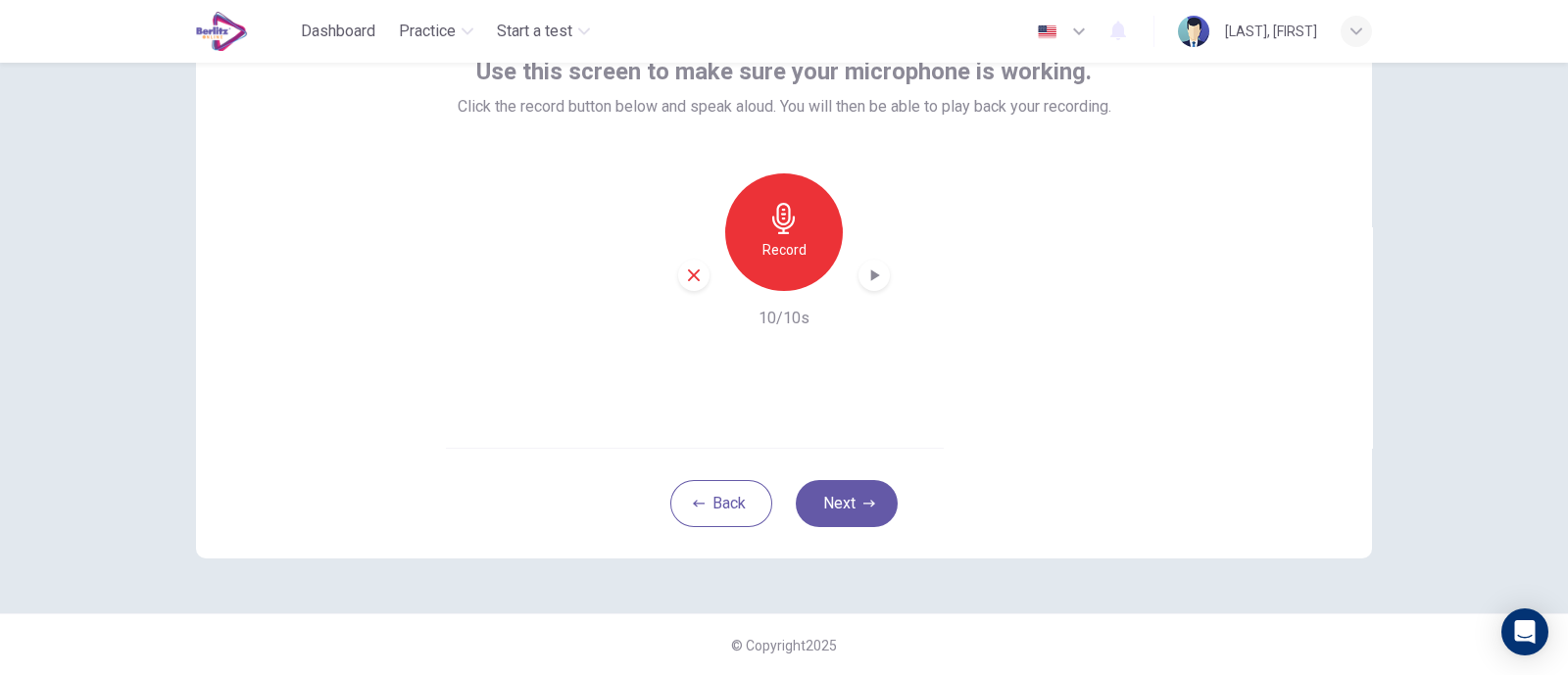 click on "Use this screen to make sure your microphone is working. Click the record button below and speak aloud. You will then be able to play back your recording. Record 10/10s" at bounding box center [784, 213] 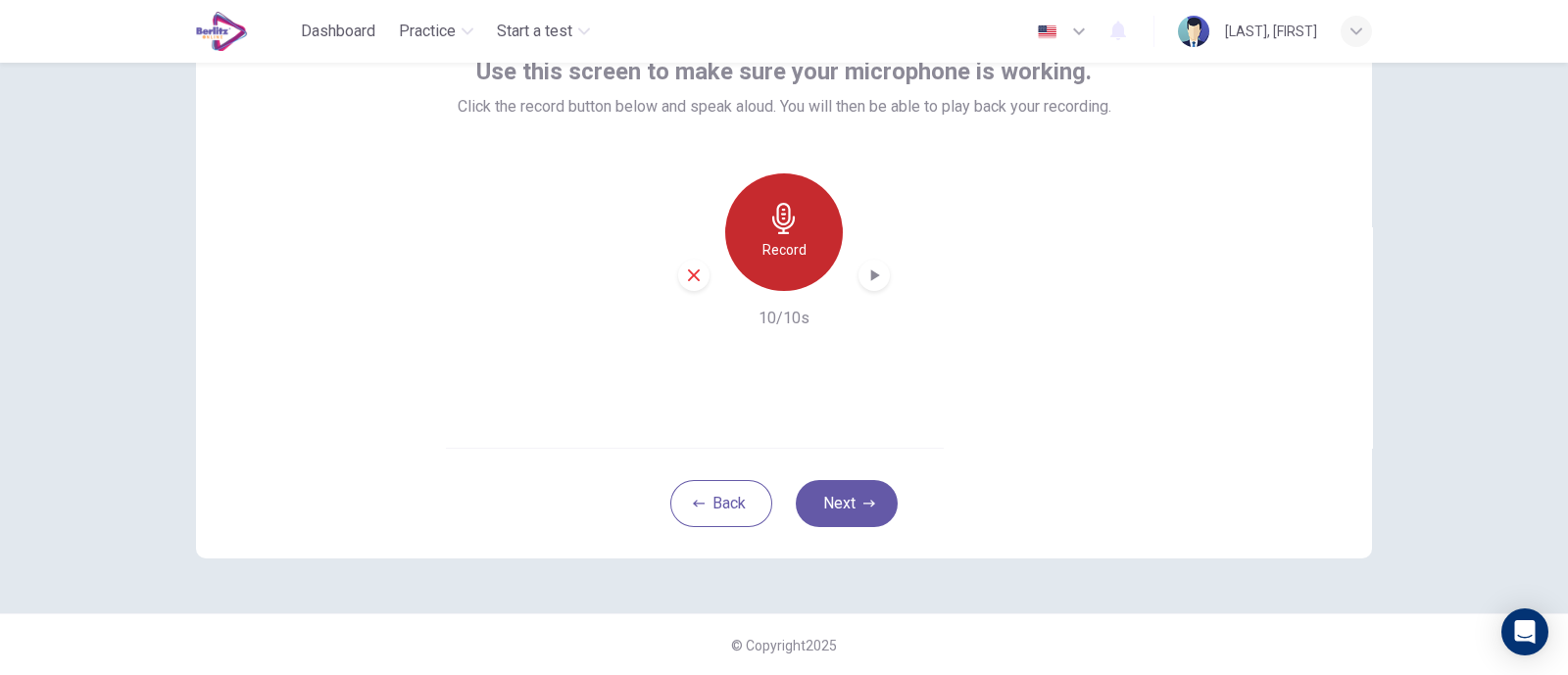 click 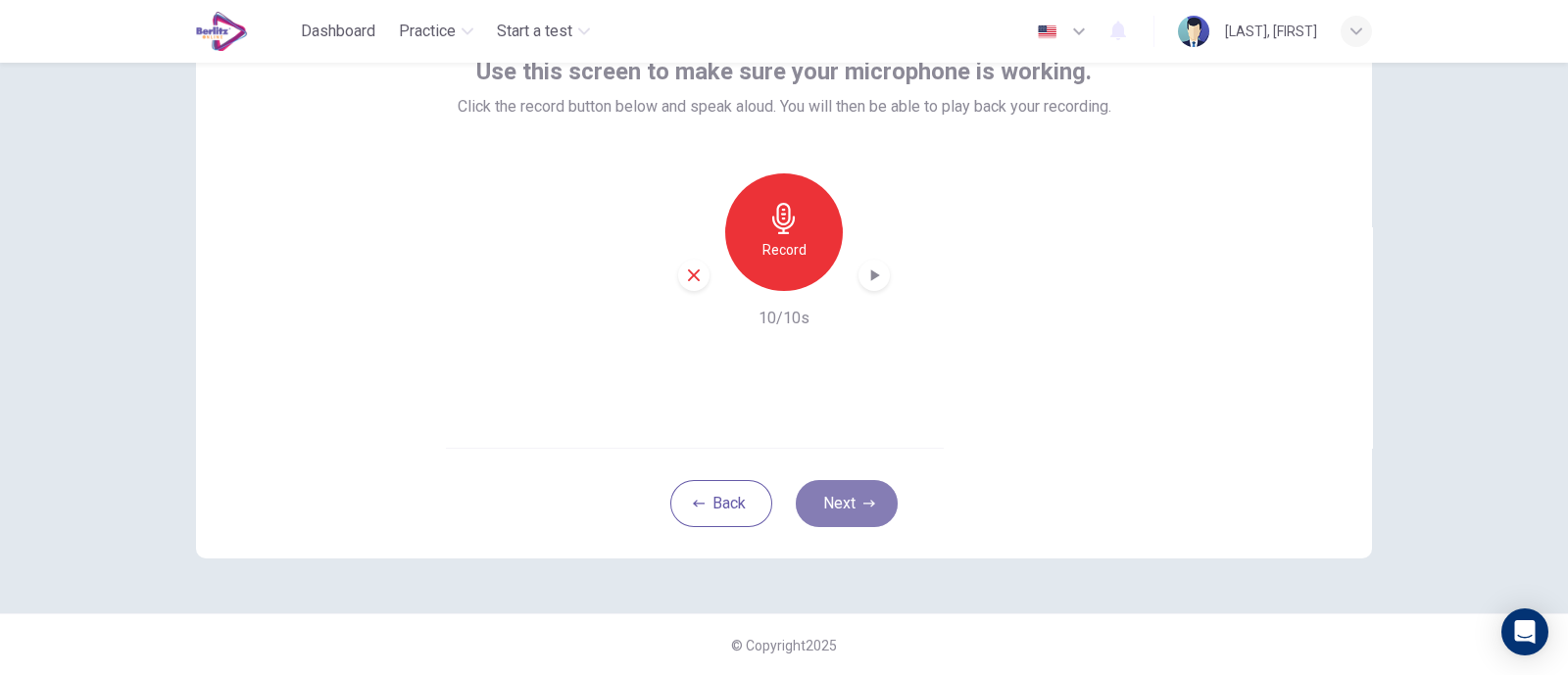 click on "Next" at bounding box center (847, 504) 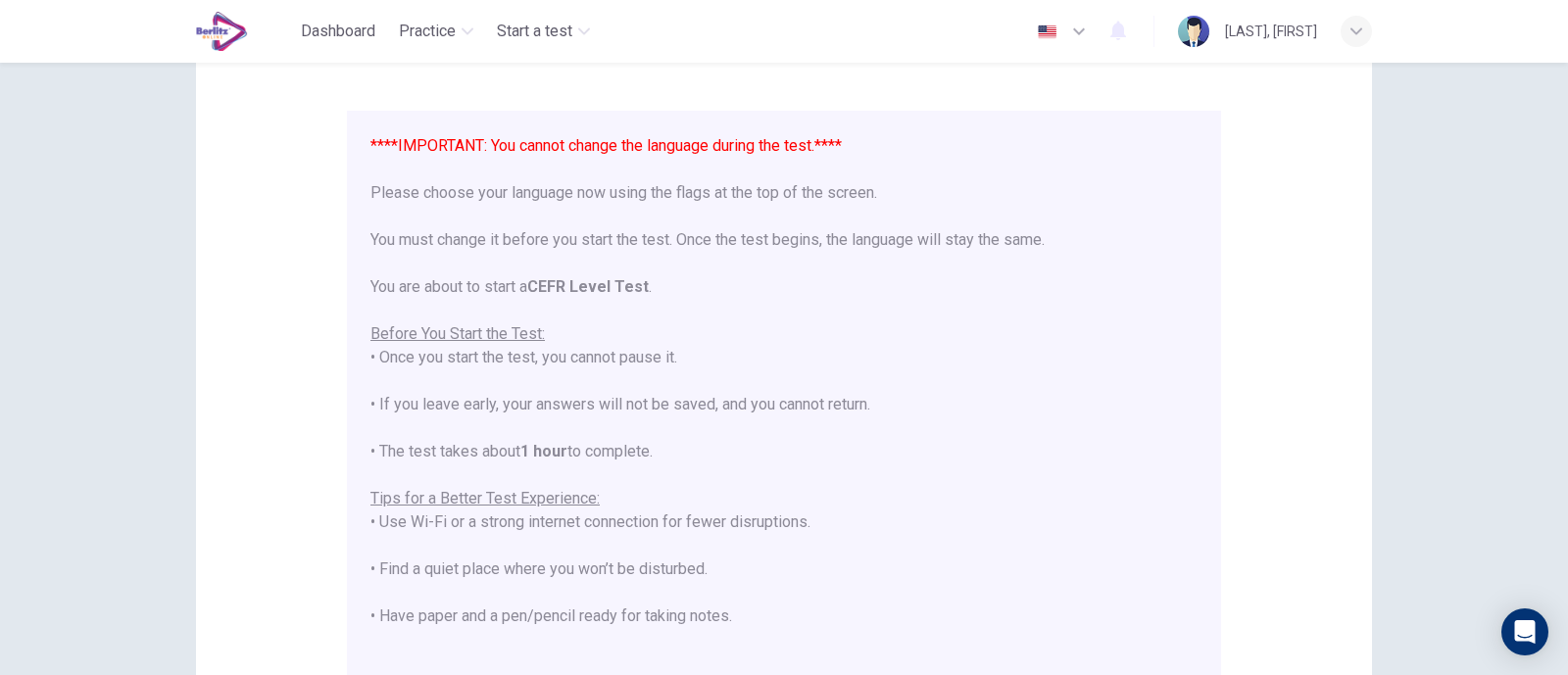 scroll, scrollTop: 186, scrollLeft: 0, axis: vertical 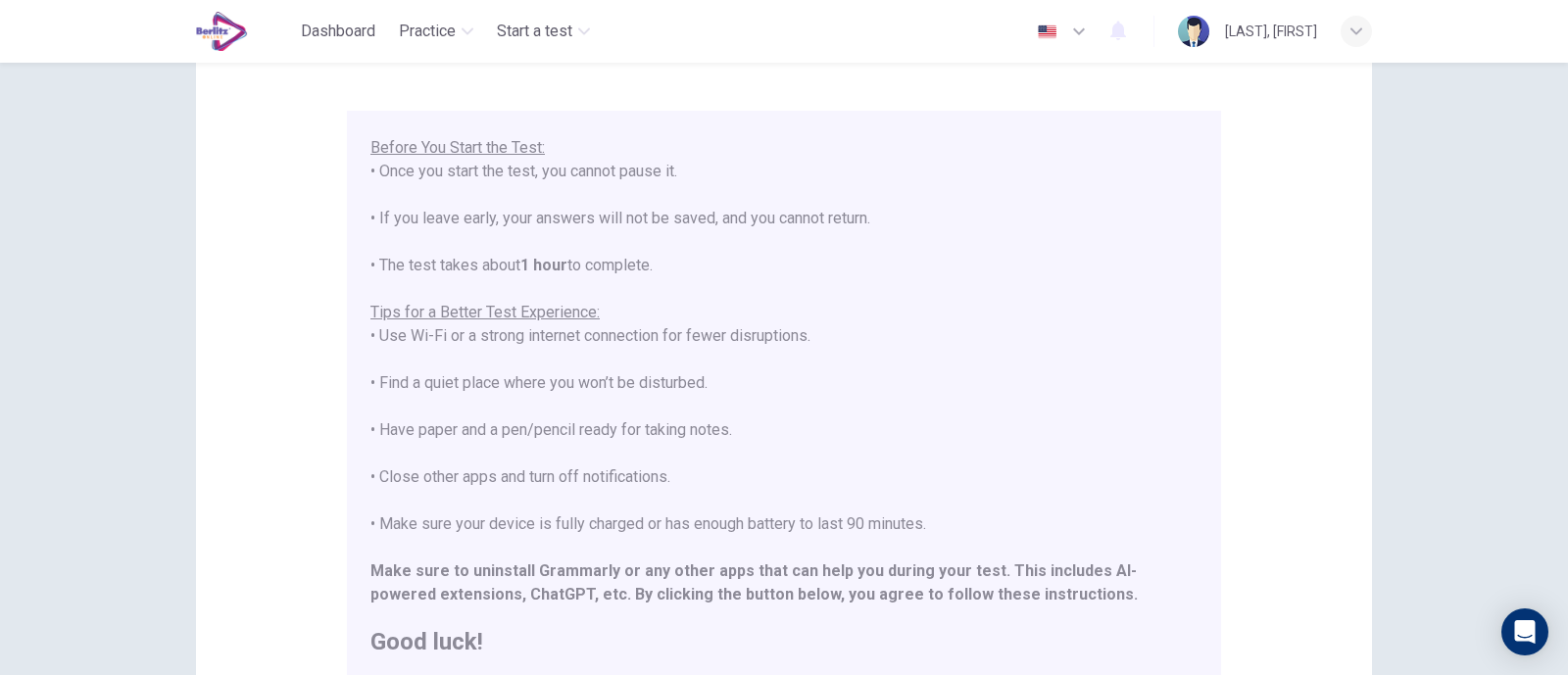 drag, startPoint x: 669, startPoint y: 356, endPoint x: 625, endPoint y: 319, distance: 57.489129 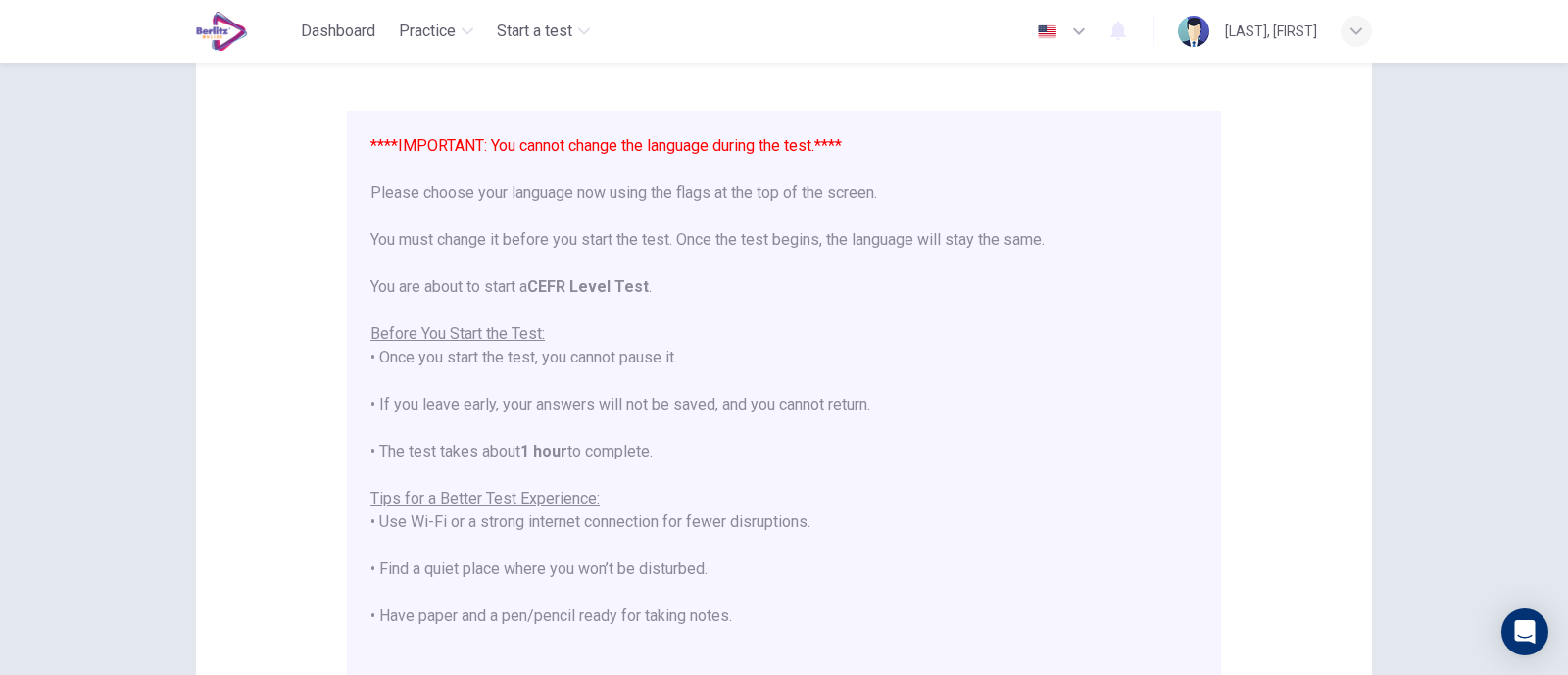 scroll, scrollTop: 186, scrollLeft: 0, axis: vertical 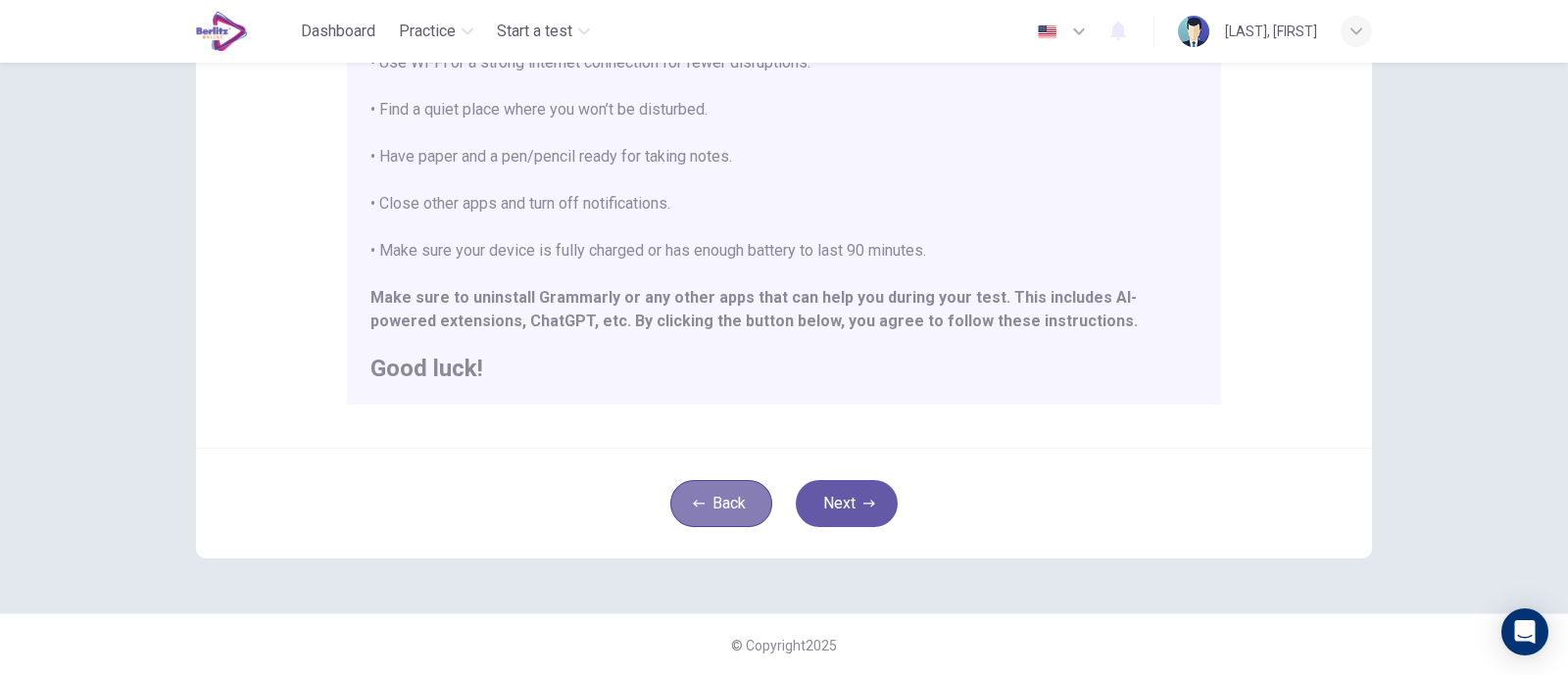 click on "Back" at bounding box center (721, 504) 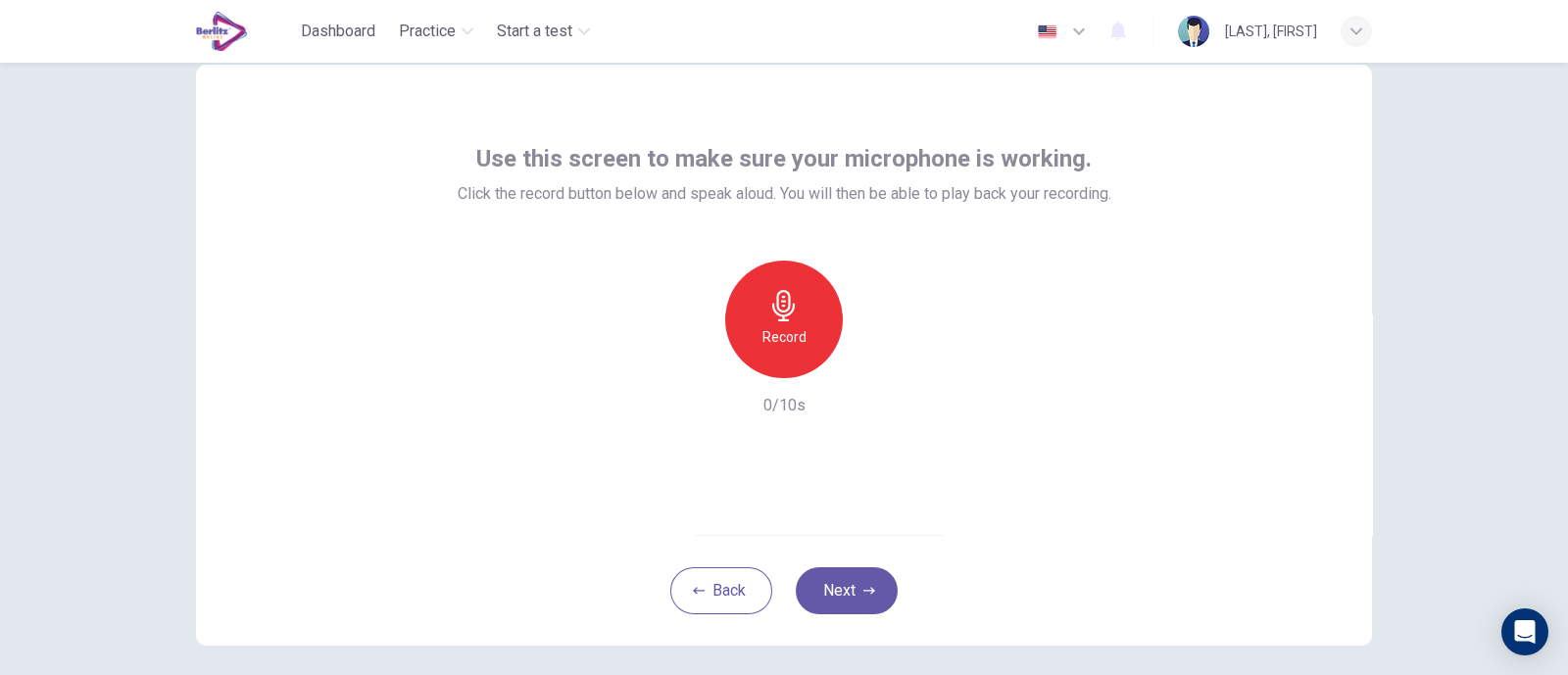 scroll, scrollTop: 53, scrollLeft: 0, axis: vertical 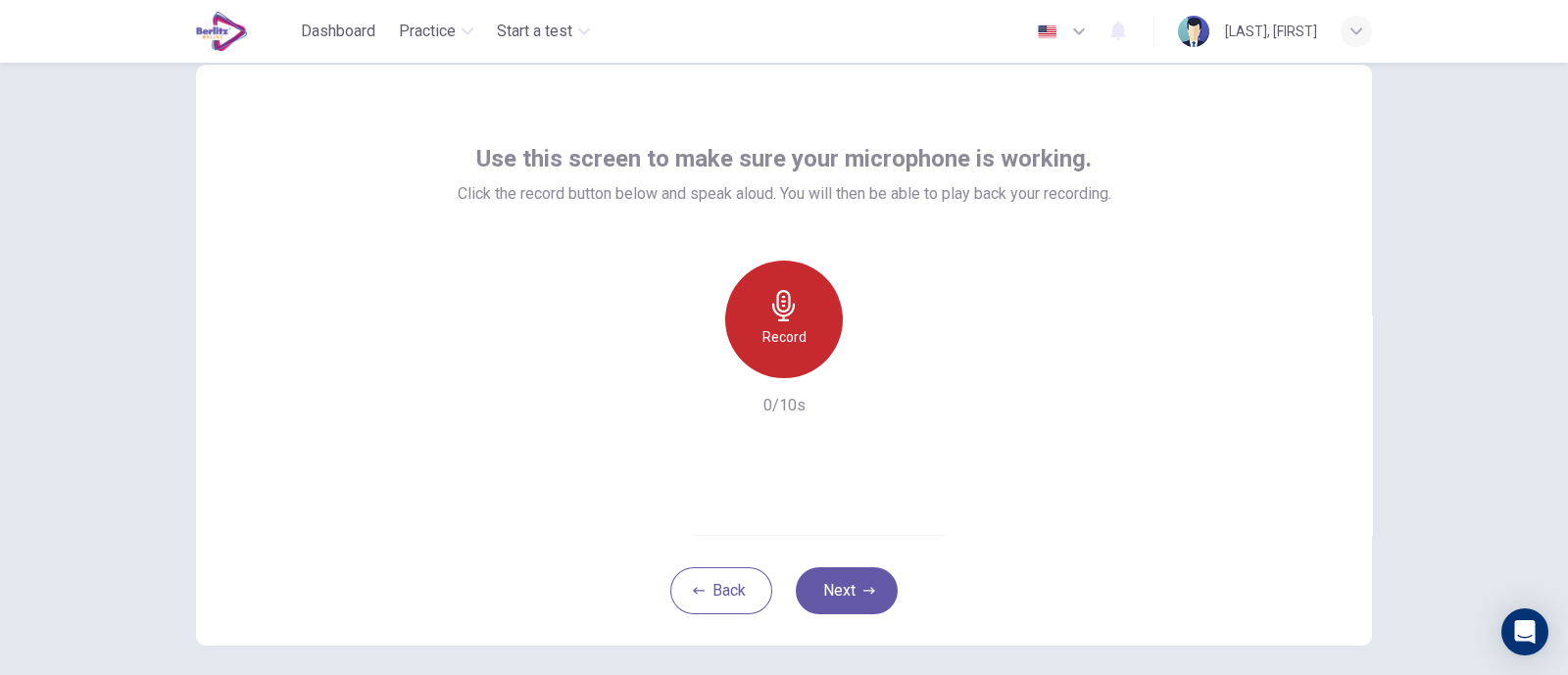 click on "Record" at bounding box center [784, 337] 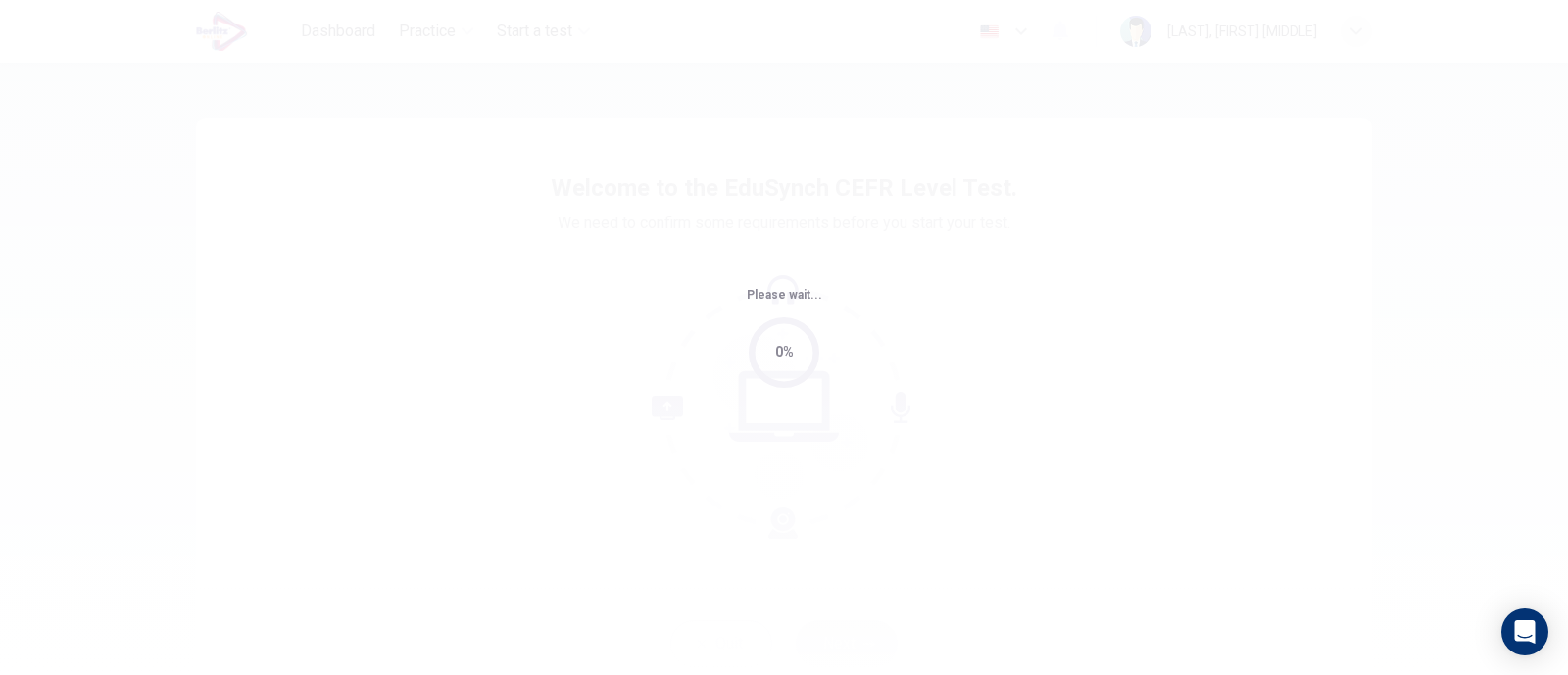 scroll, scrollTop: 0, scrollLeft: 0, axis: both 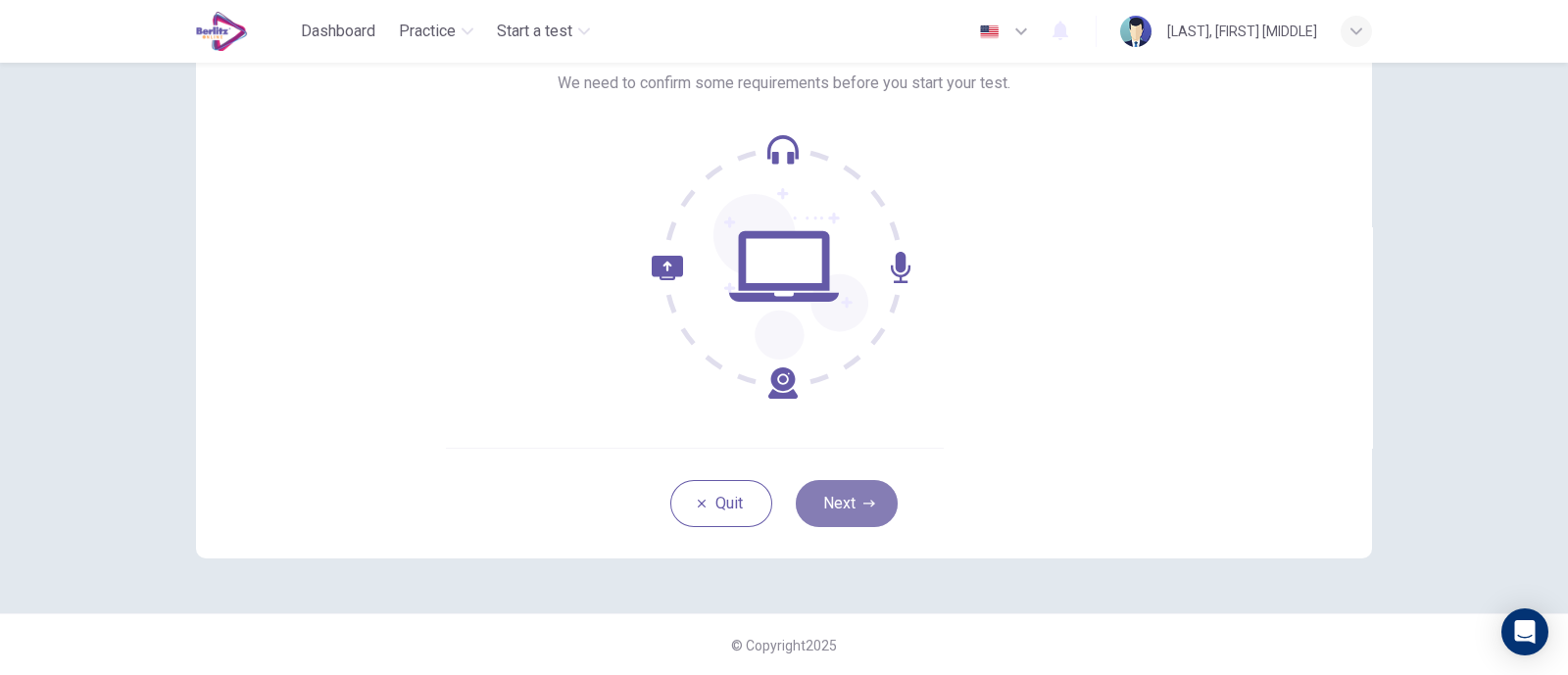 click 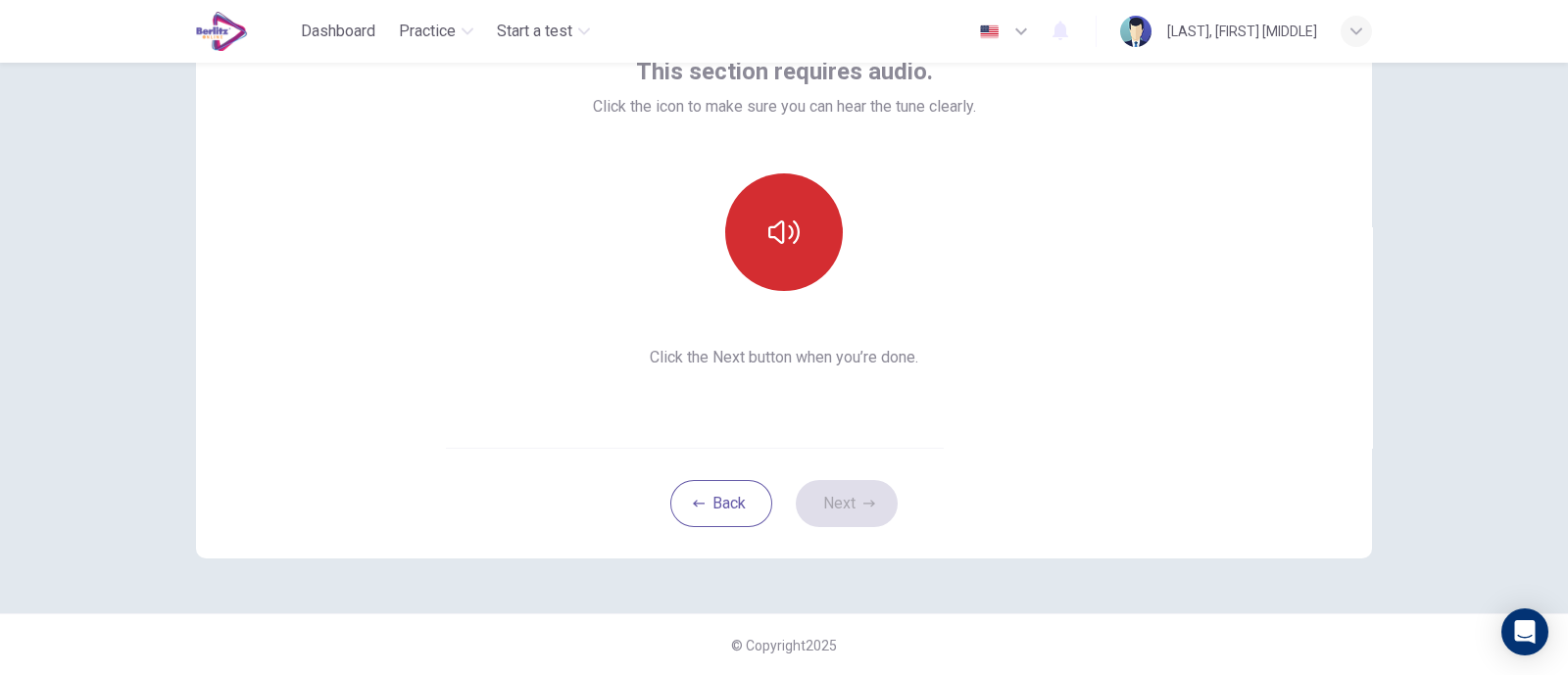 click at bounding box center [784, 232] 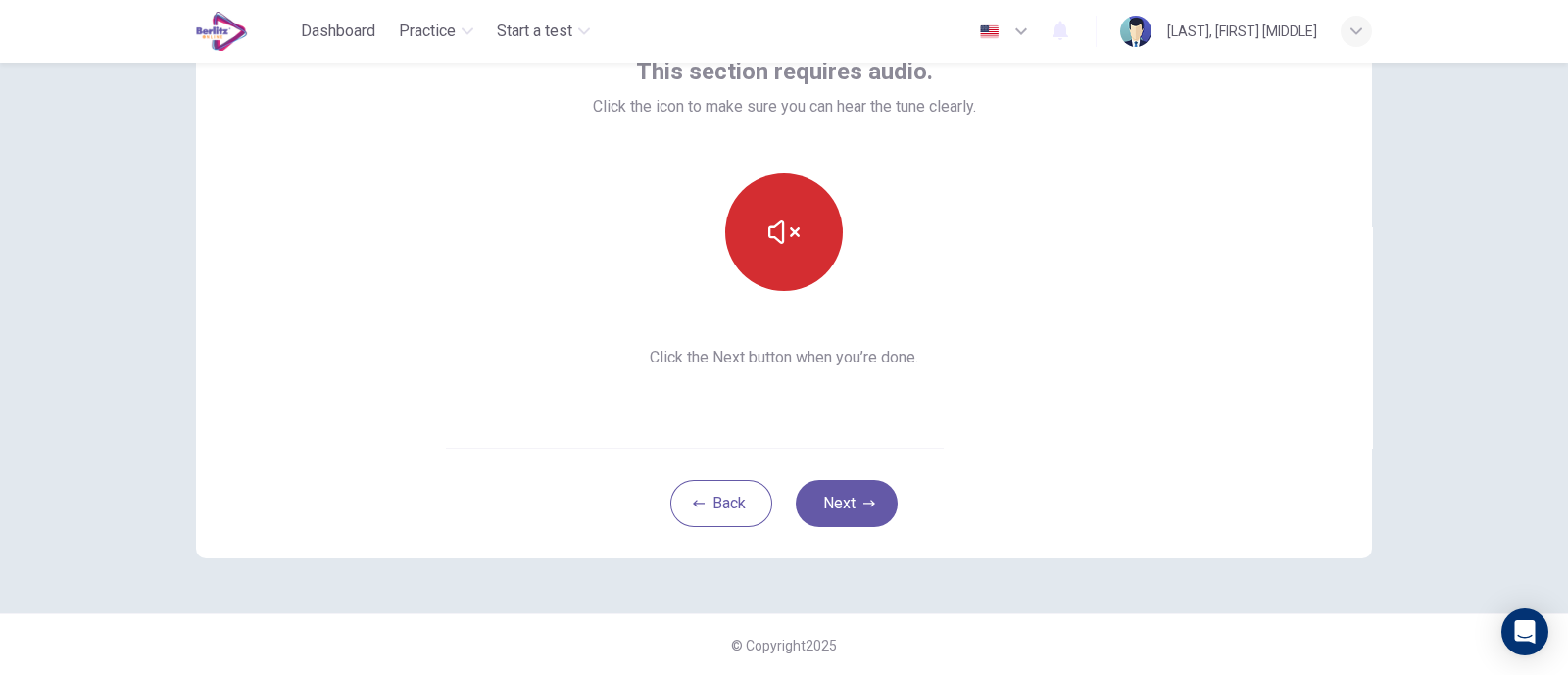 type 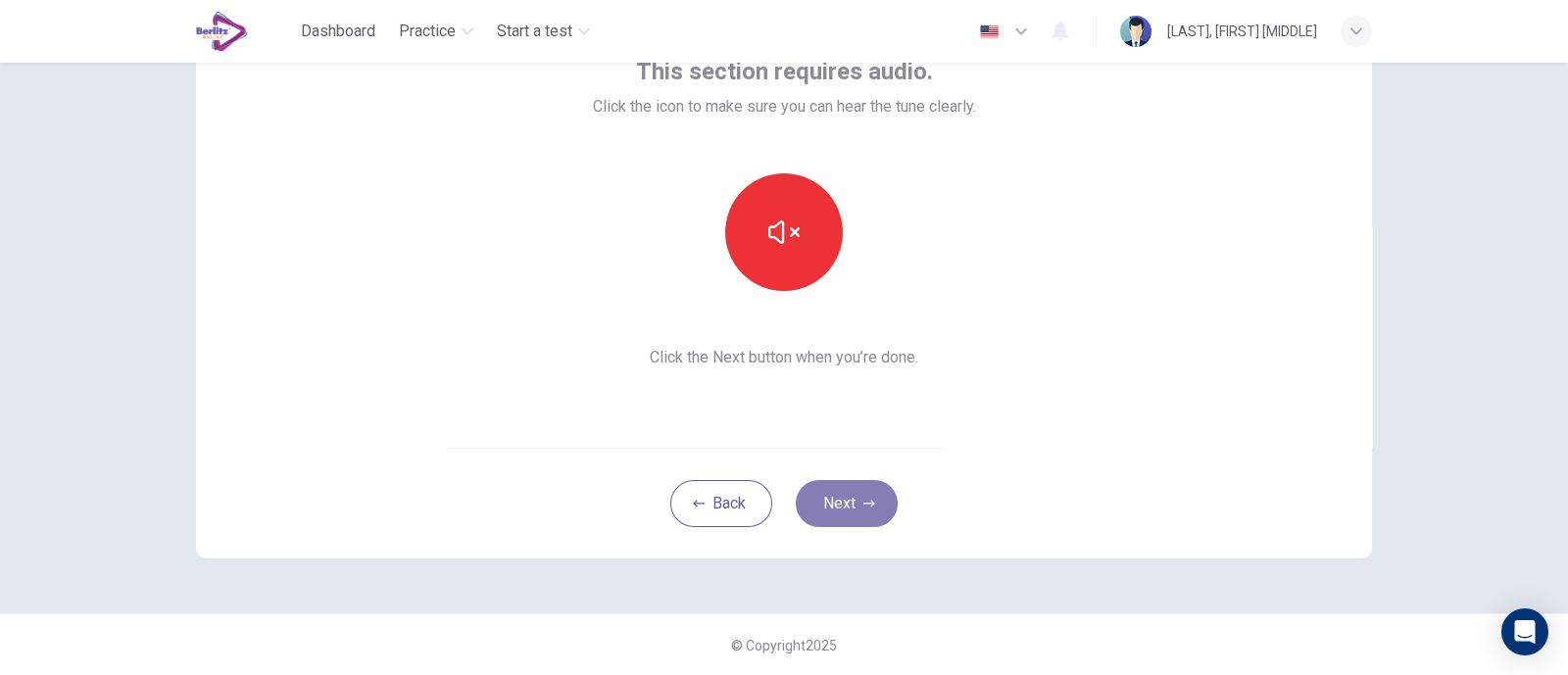 click on "Next" at bounding box center (847, 504) 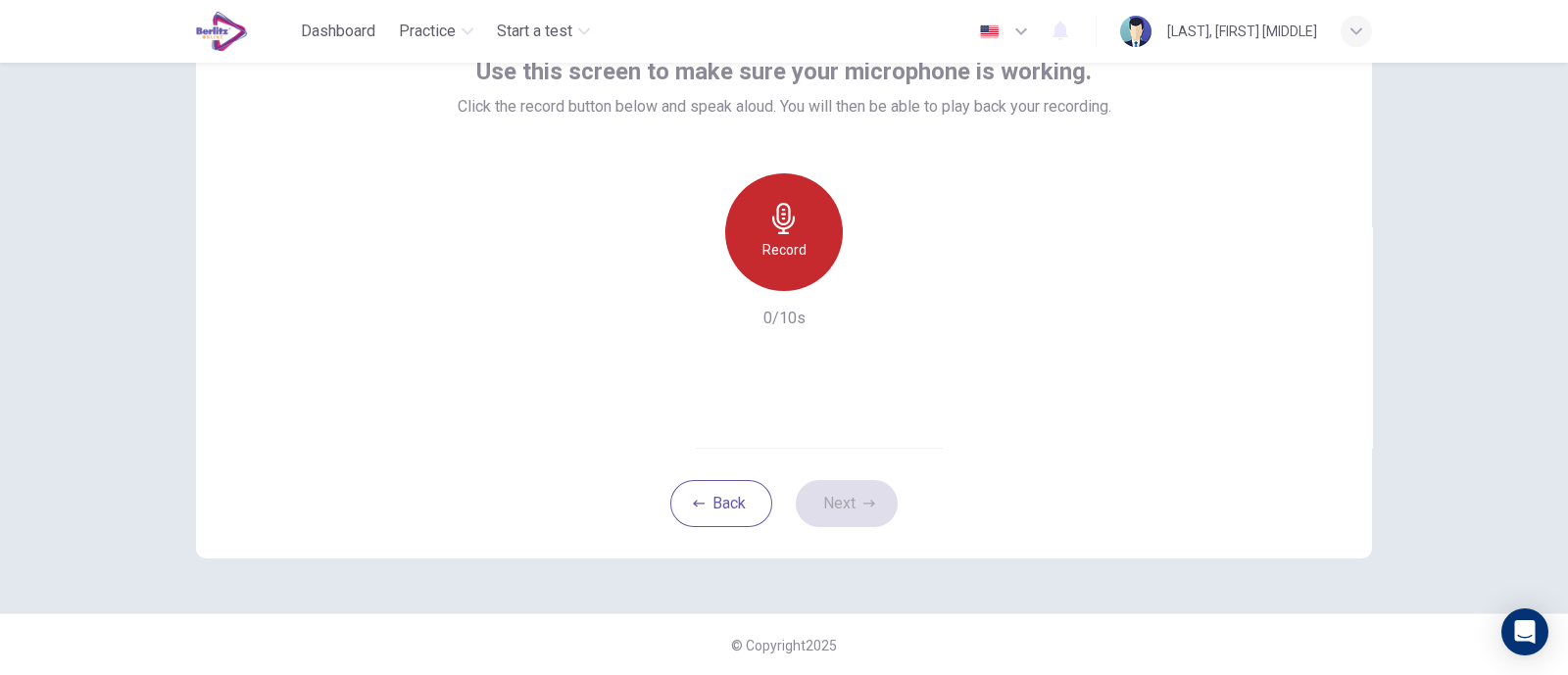 click on "Record" at bounding box center [784, 250] 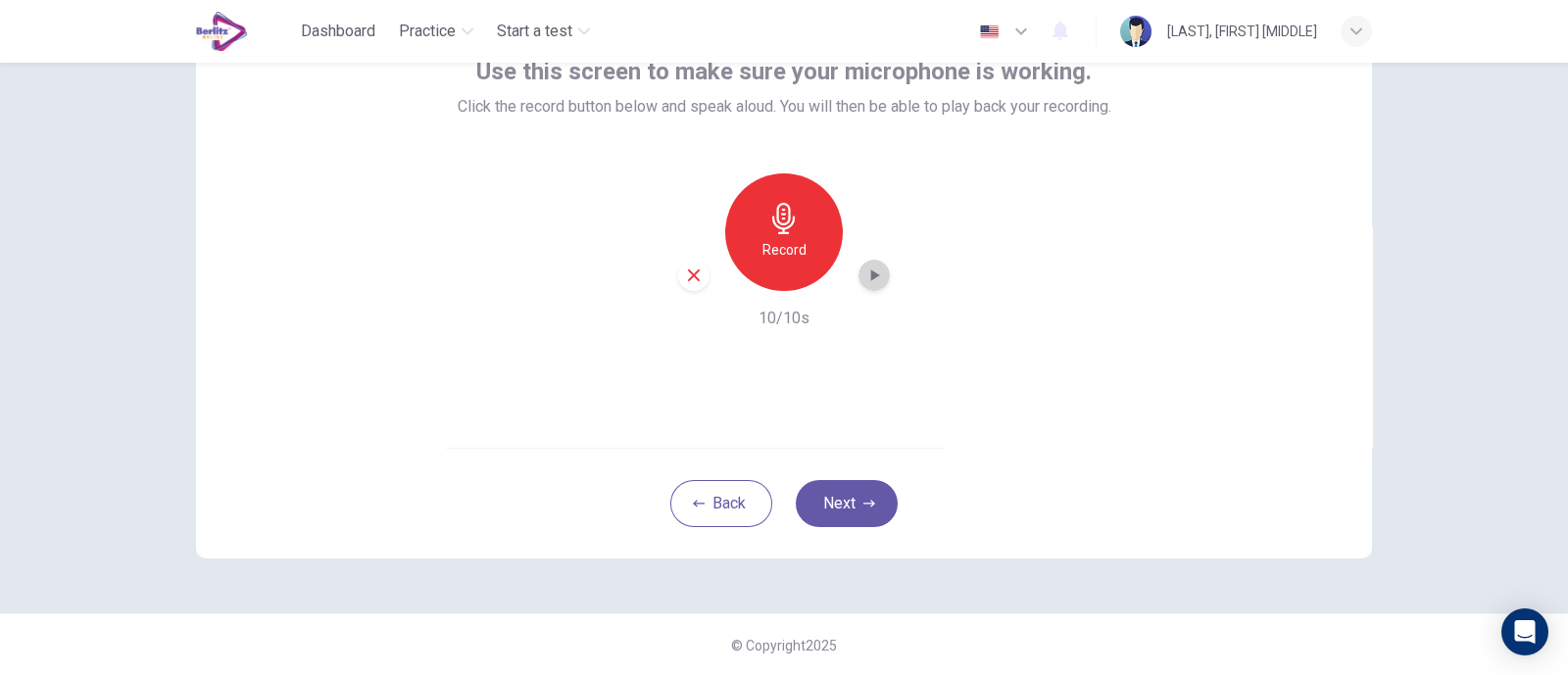 click 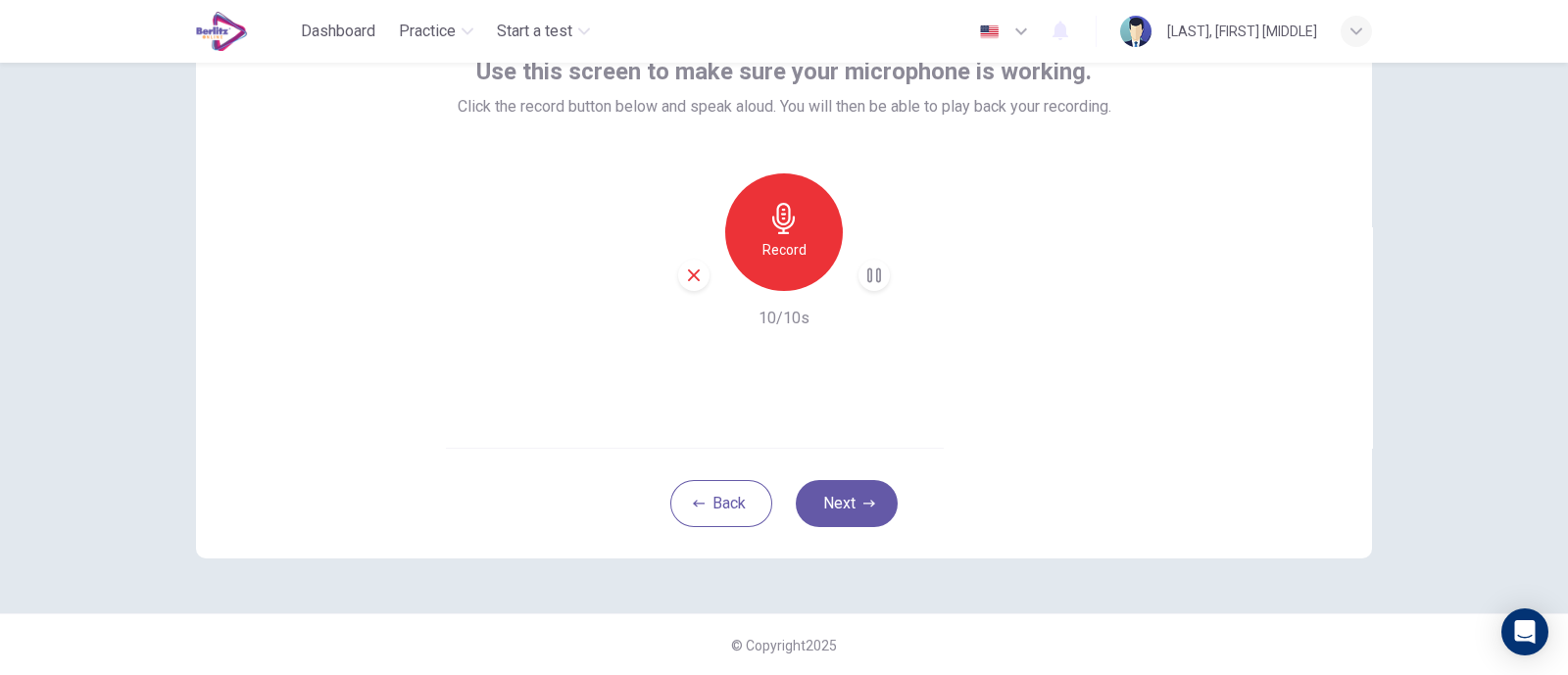 click 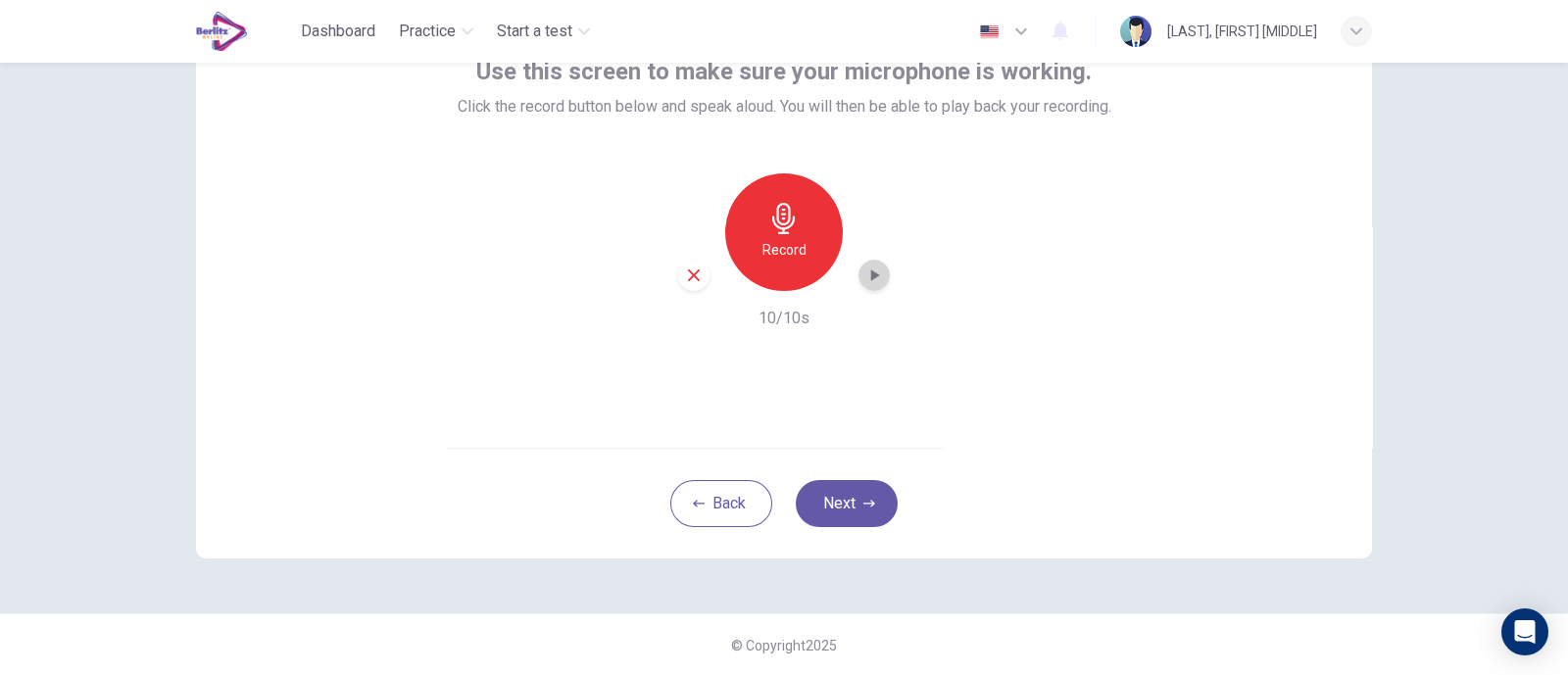 click 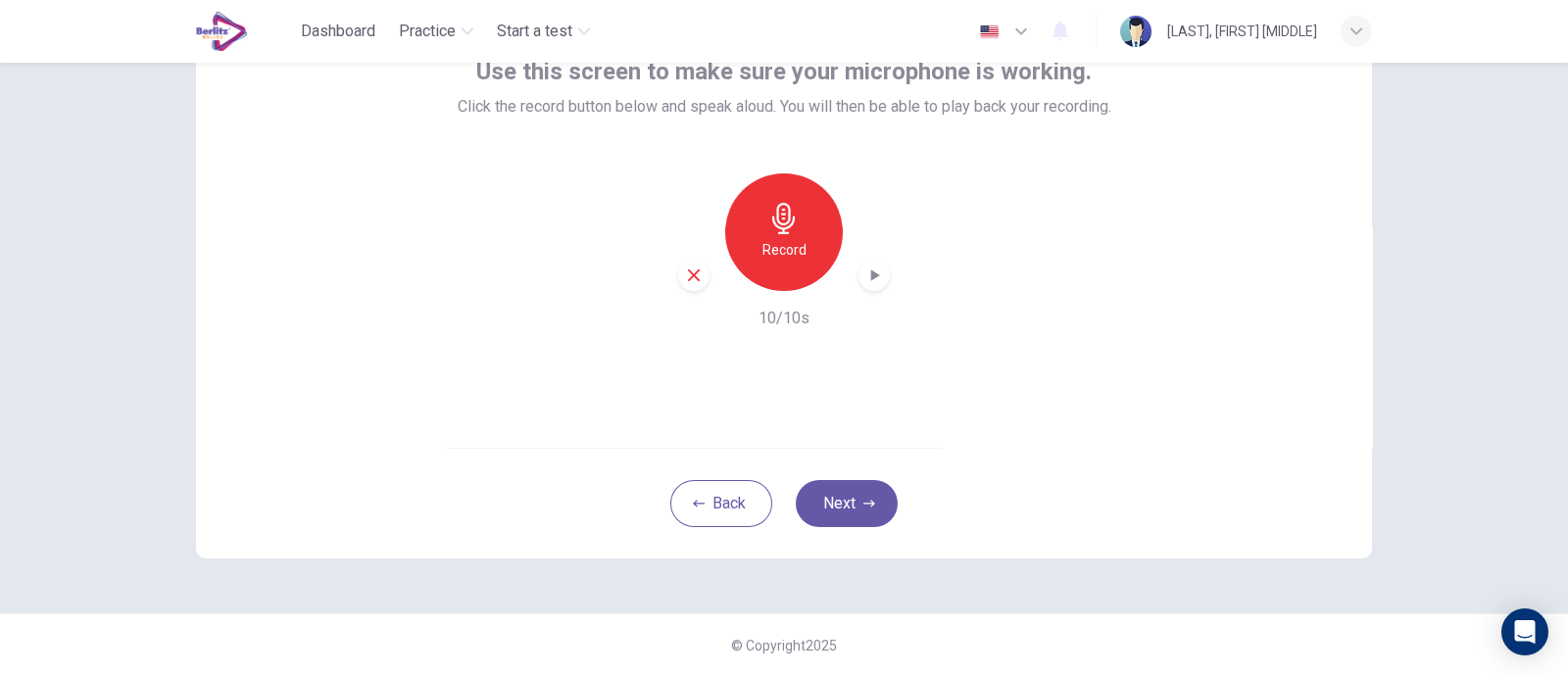 click on "Use this screen to make sure your microphone is working. Click the record button below and speak aloud. You will then be able to play back your recording. Record 10/10s" at bounding box center [784, 213] 